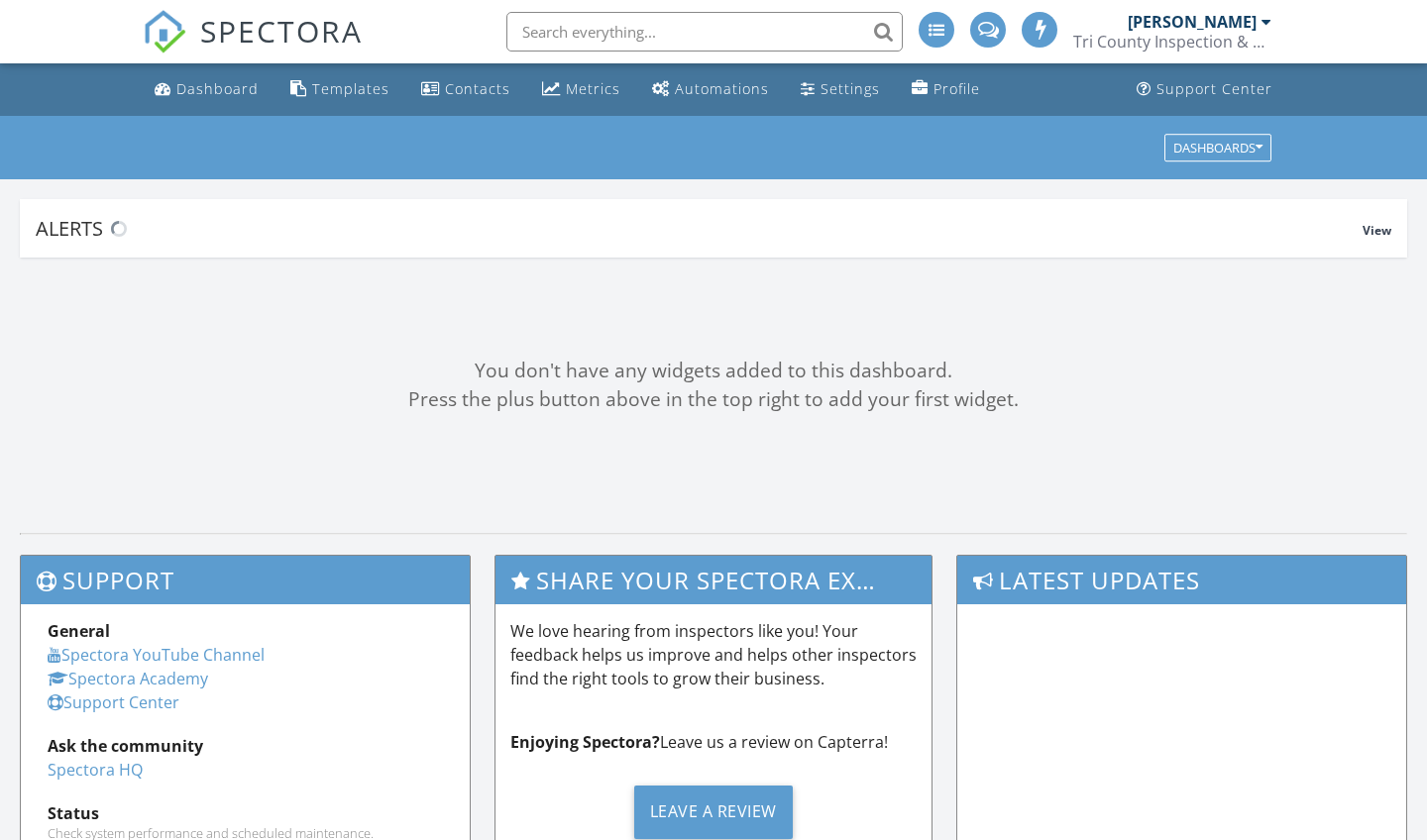 scroll, scrollTop: 0, scrollLeft: 0, axis: both 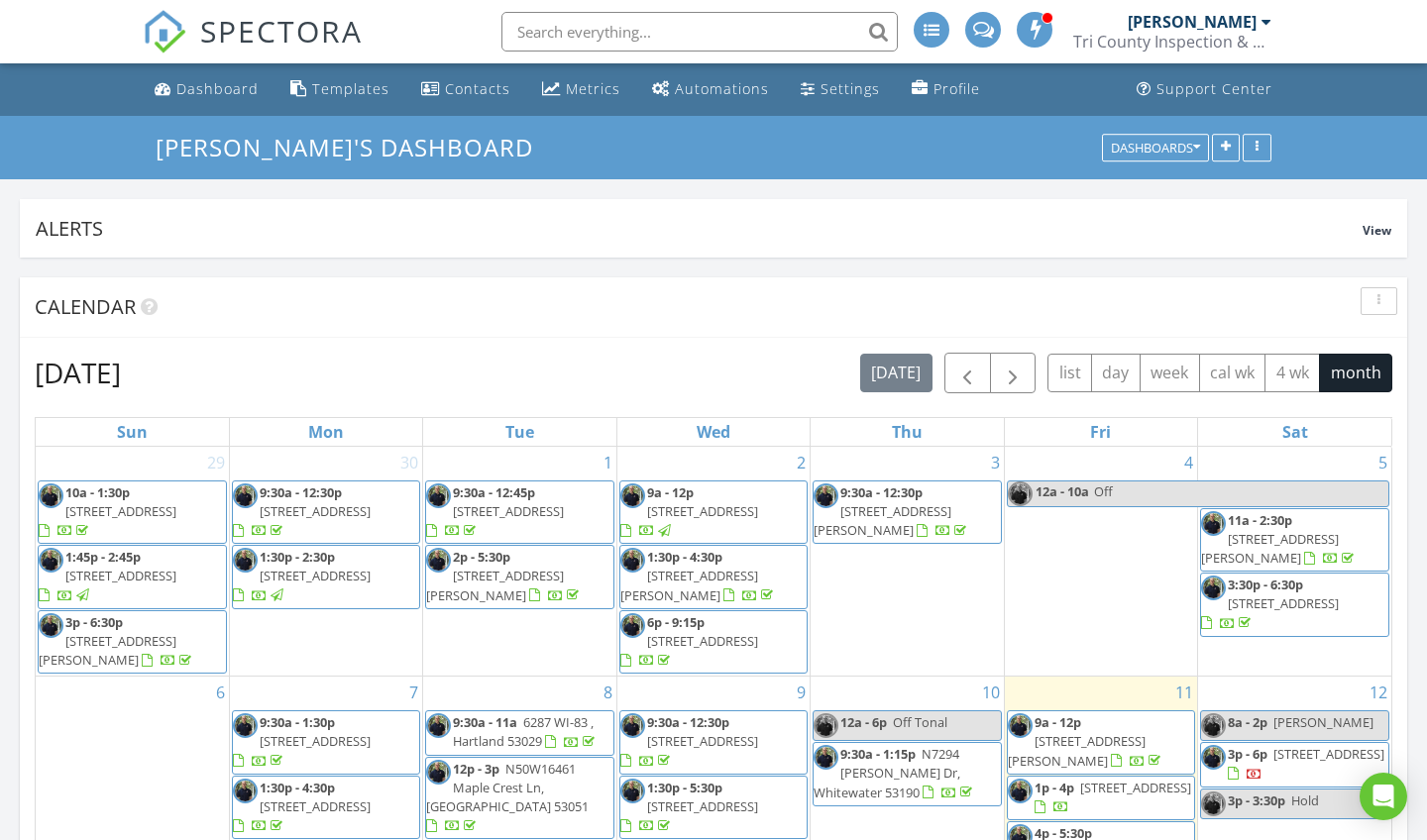 click at bounding box center [1036, 29] 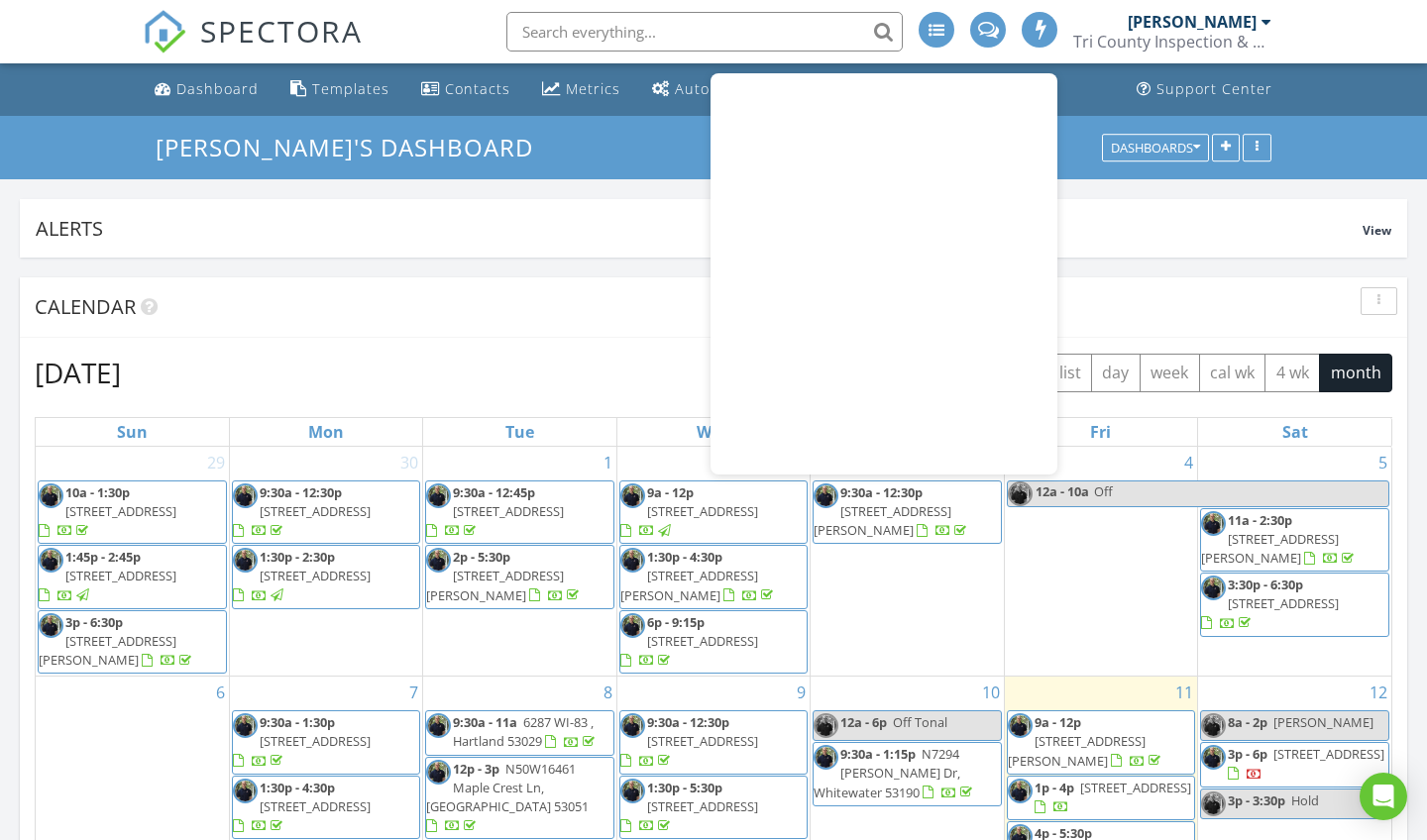 click on "SPECTORA" at bounding box center (281, 31) 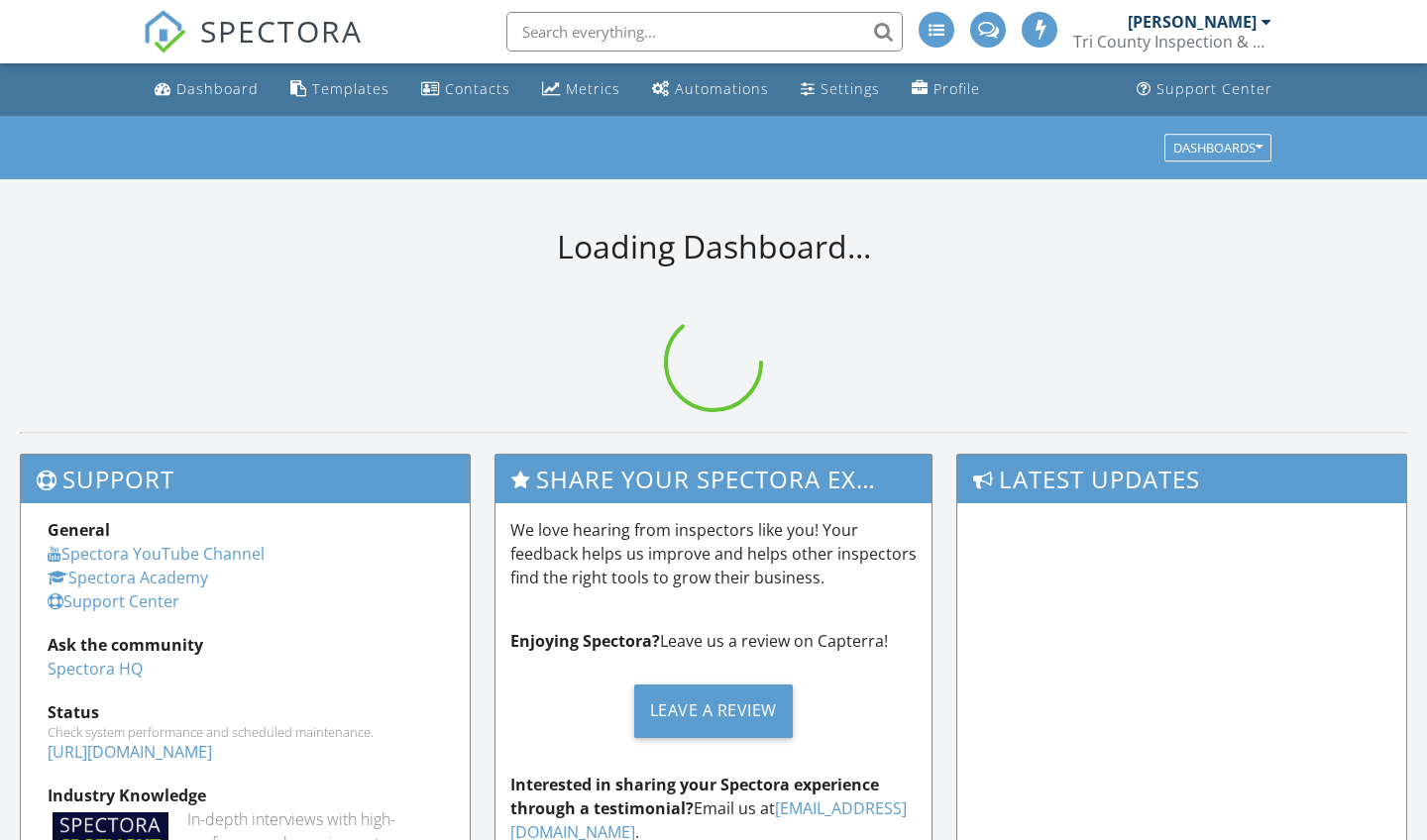 scroll, scrollTop: 0, scrollLeft: 0, axis: both 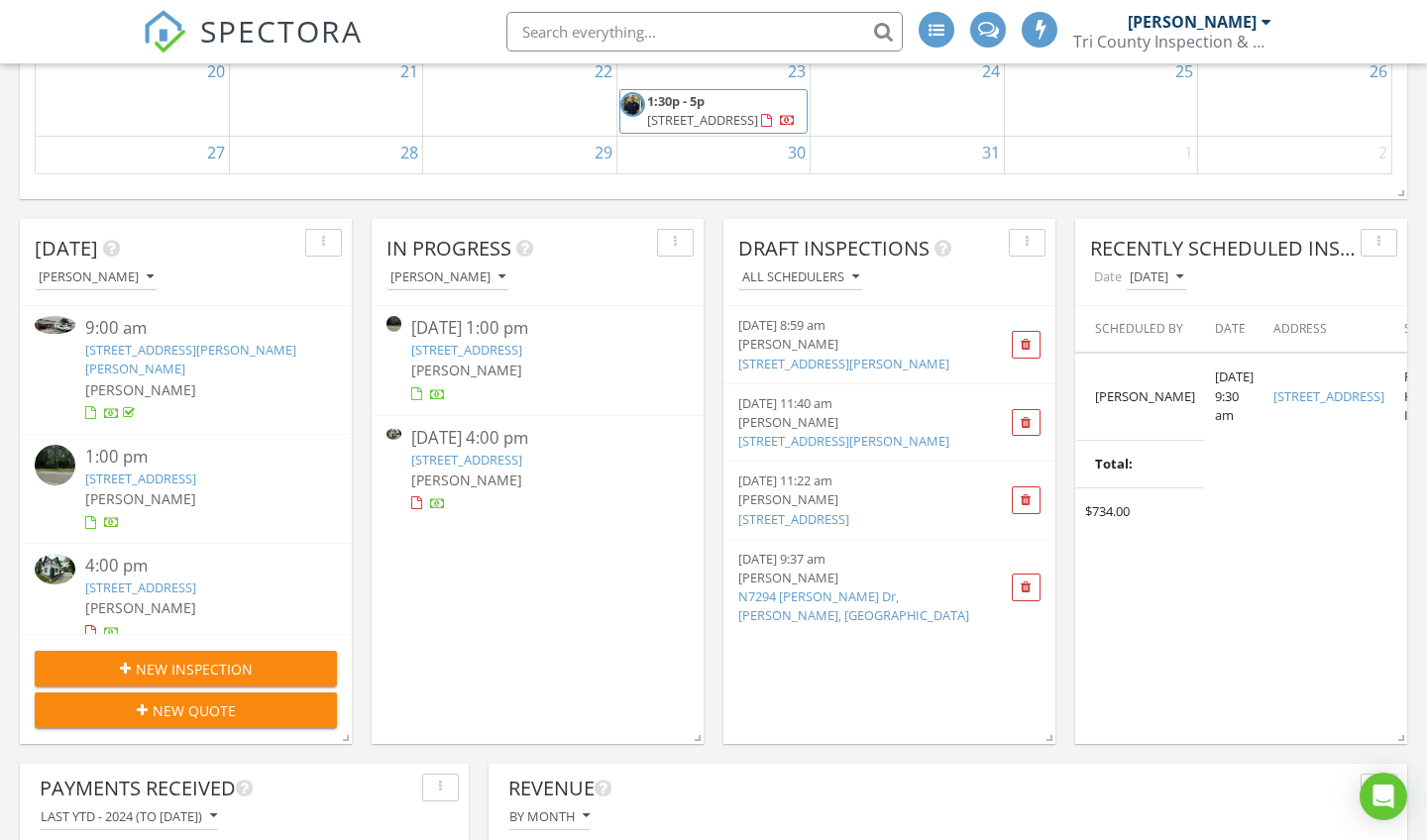 click on "In Progress
Aaron Marjala
07/11/25 1:00 pm   702 Country Club Dr 75, Fontana-on-Geneva Lake, WI 53125
Aaron Marjala
07/11/25 4:00 pm   776 S Lakeshore Dr , Fontana-on-Geneva Lake, WI 53125
Aaron Marjala" at bounding box center [537, 481] 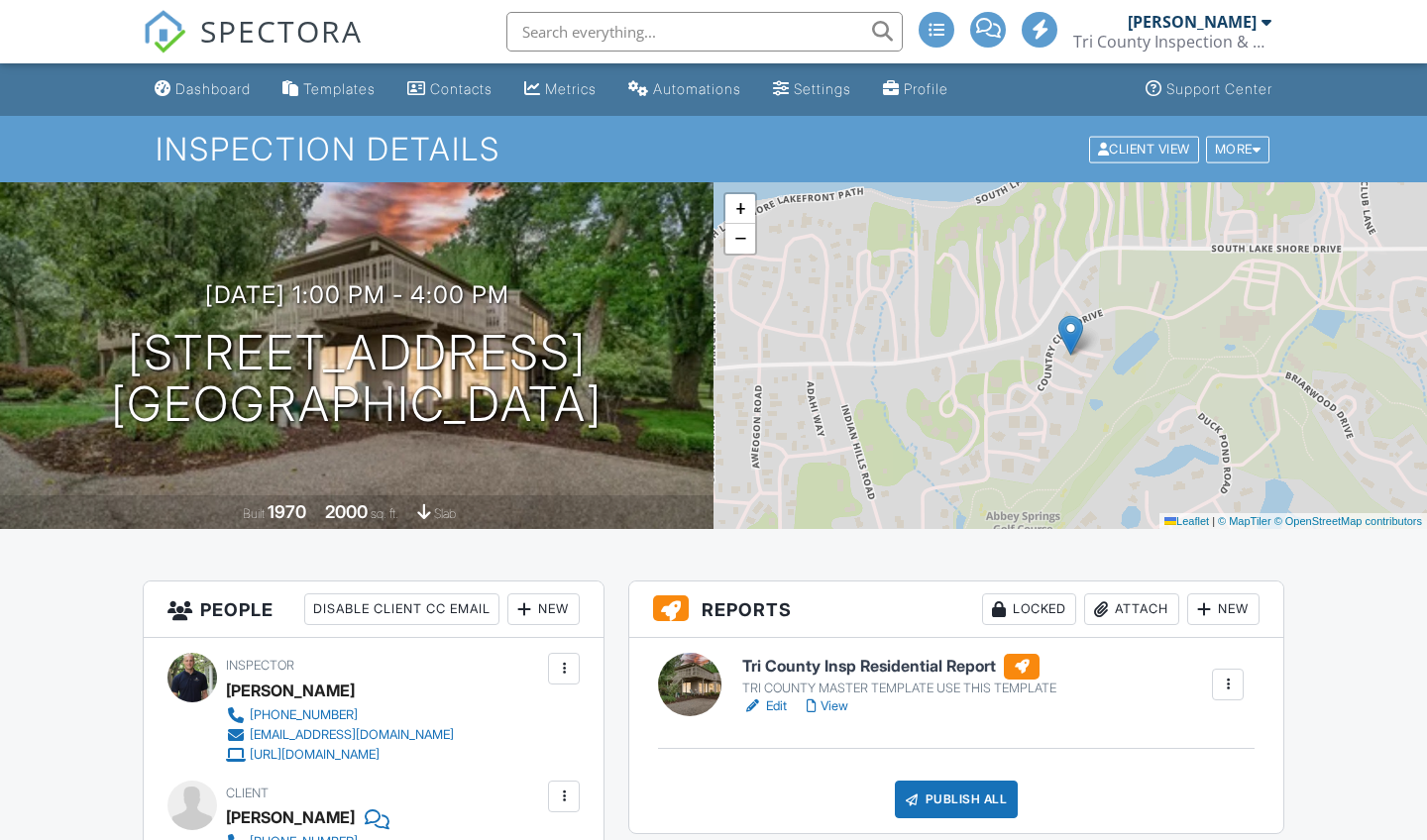 scroll, scrollTop: 0, scrollLeft: 0, axis: both 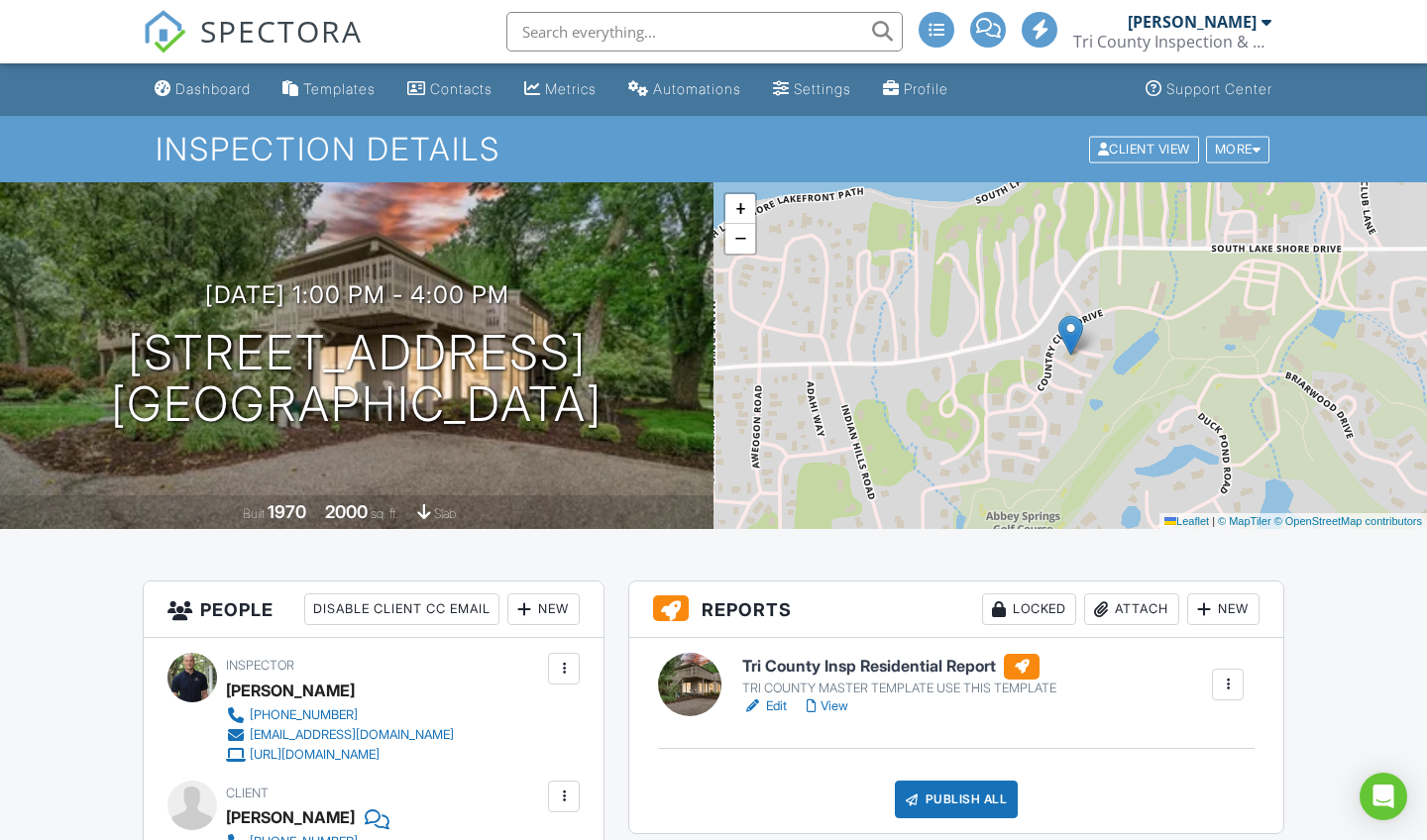 click on "View" at bounding box center (827, 706) 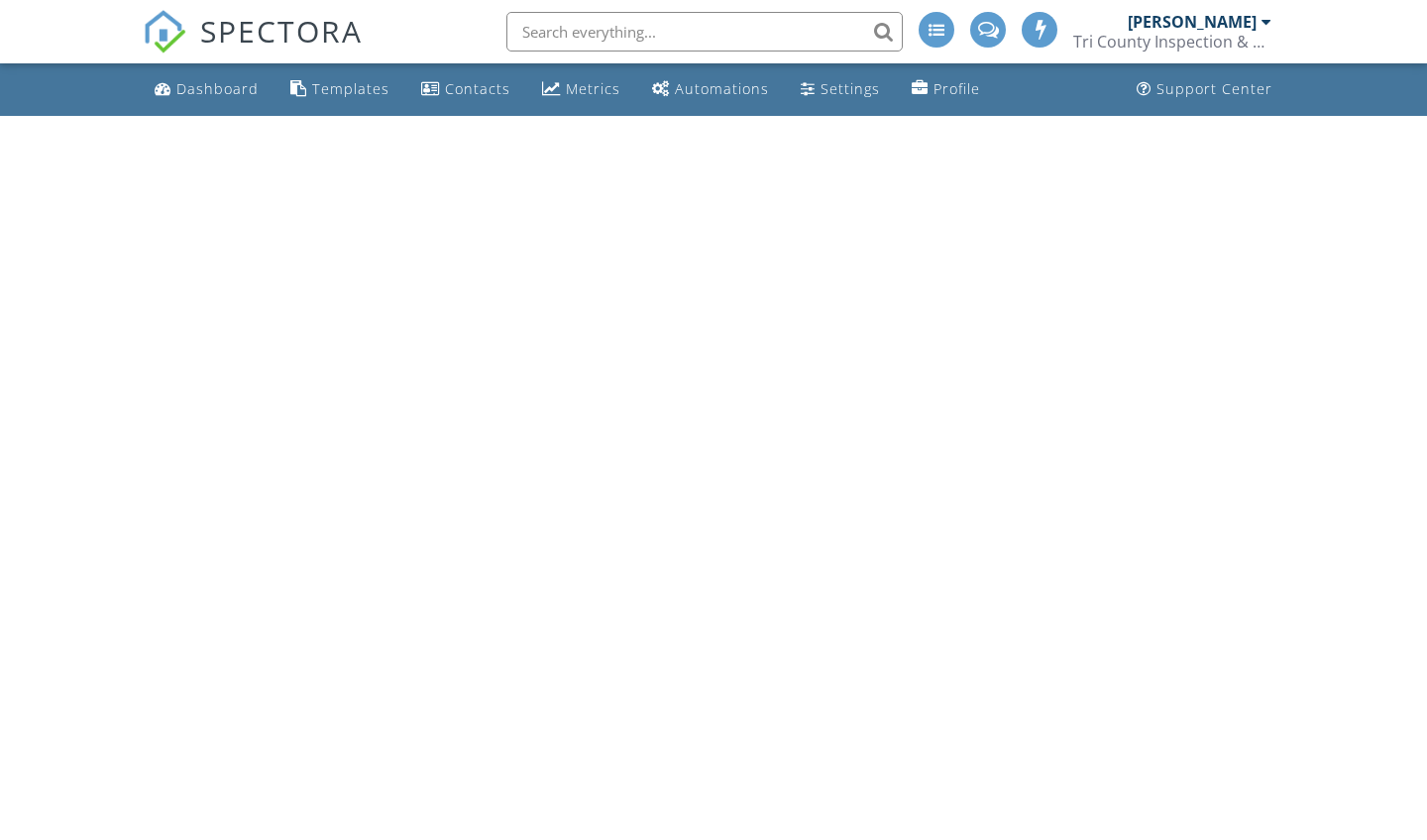 scroll, scrollTop: 0, scrollLeft: 0, axis: both 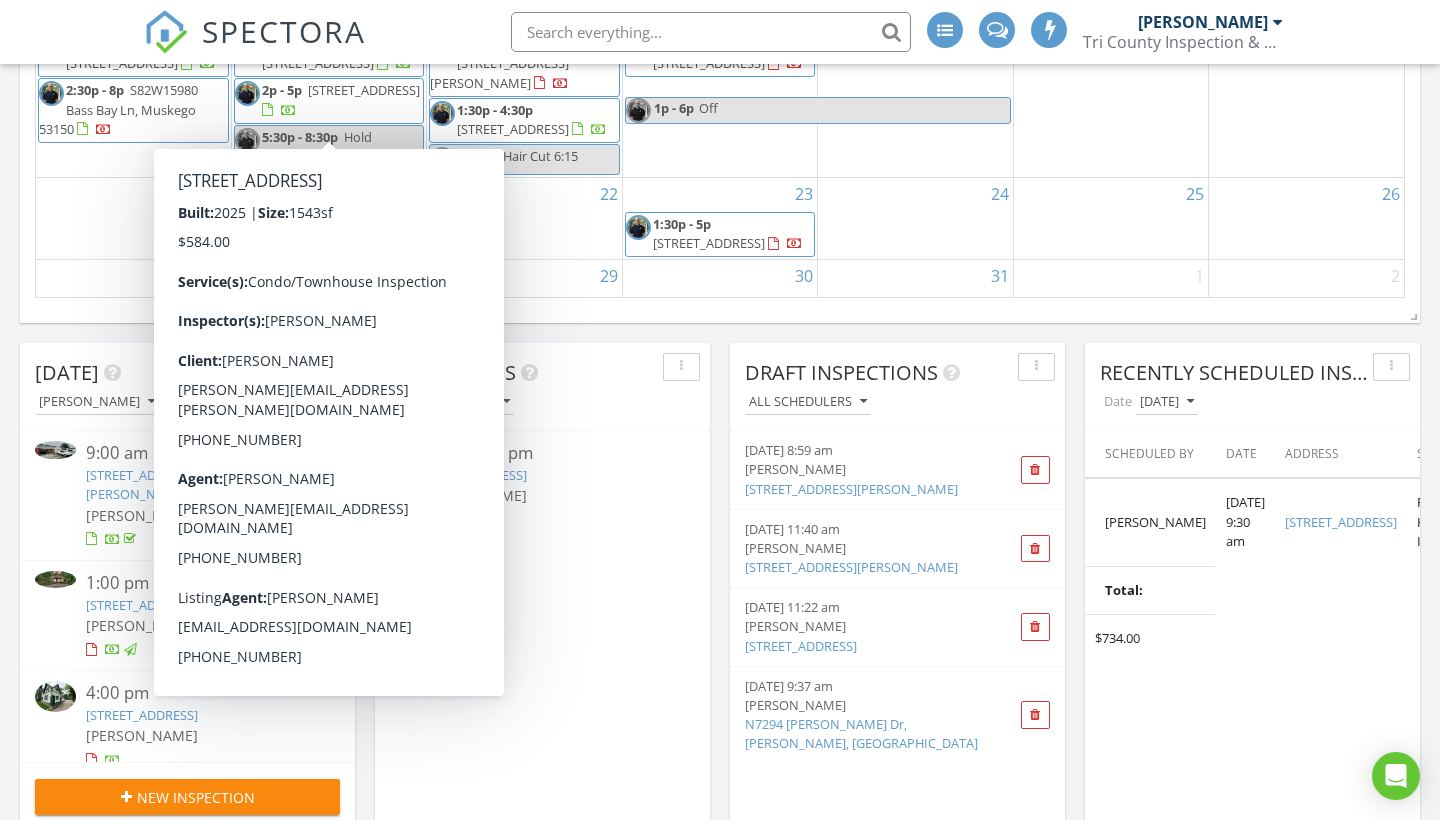 click on "New Inspection" at bounding box center [187, 797] 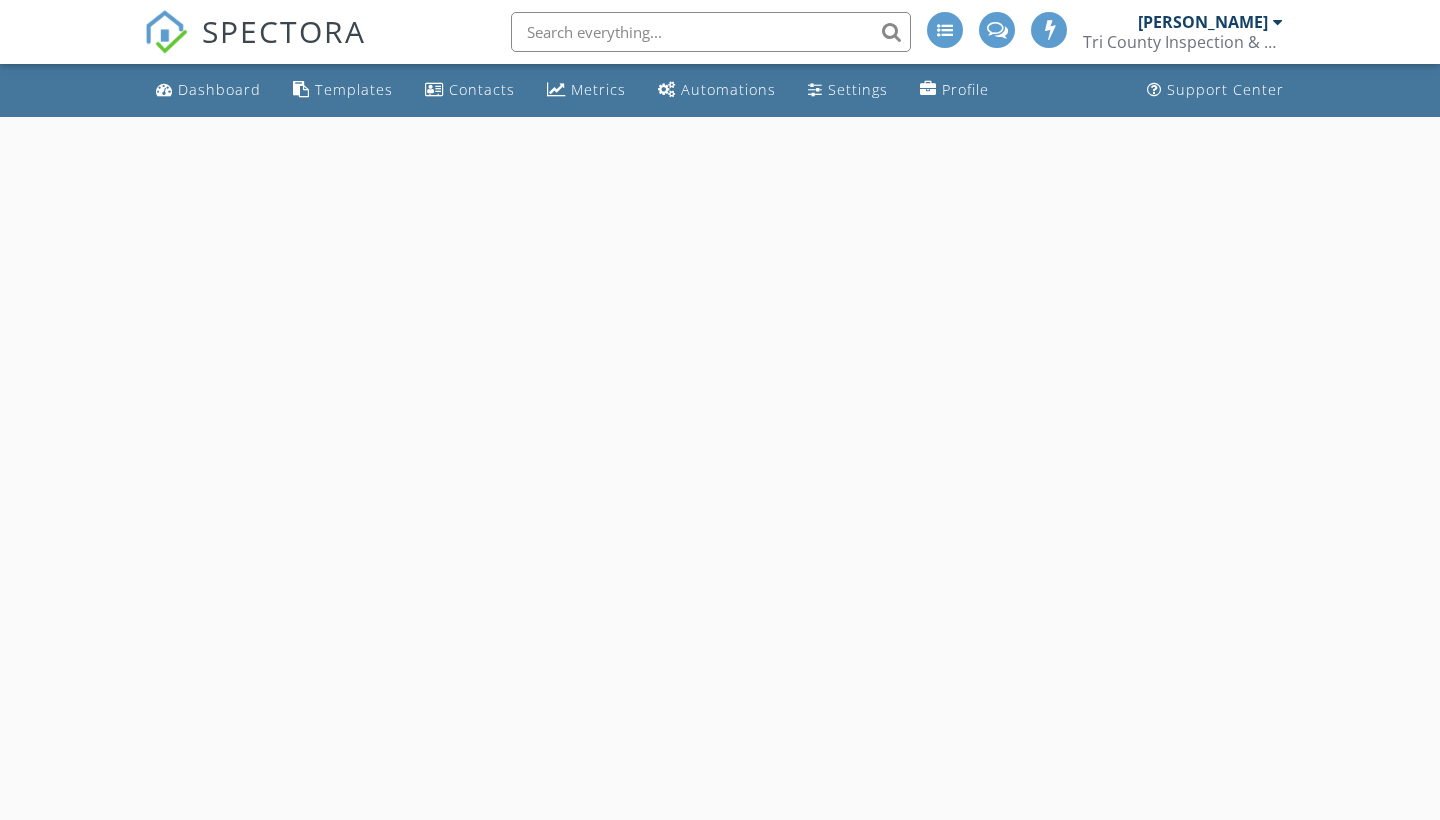 scroll, scrollTop: 0, scrollLeft: 0, axis: both 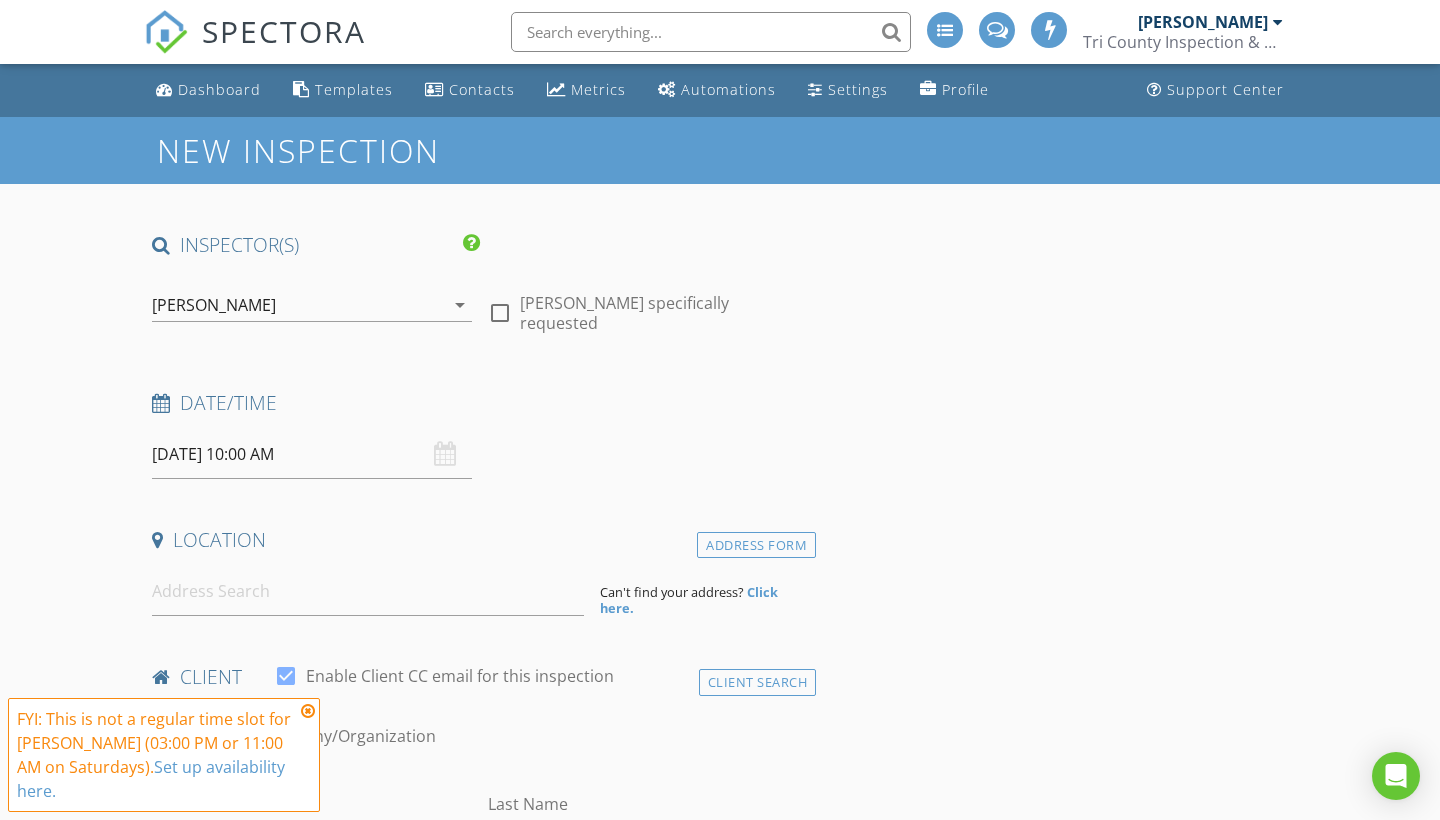 click at bounding box center [308, 711] 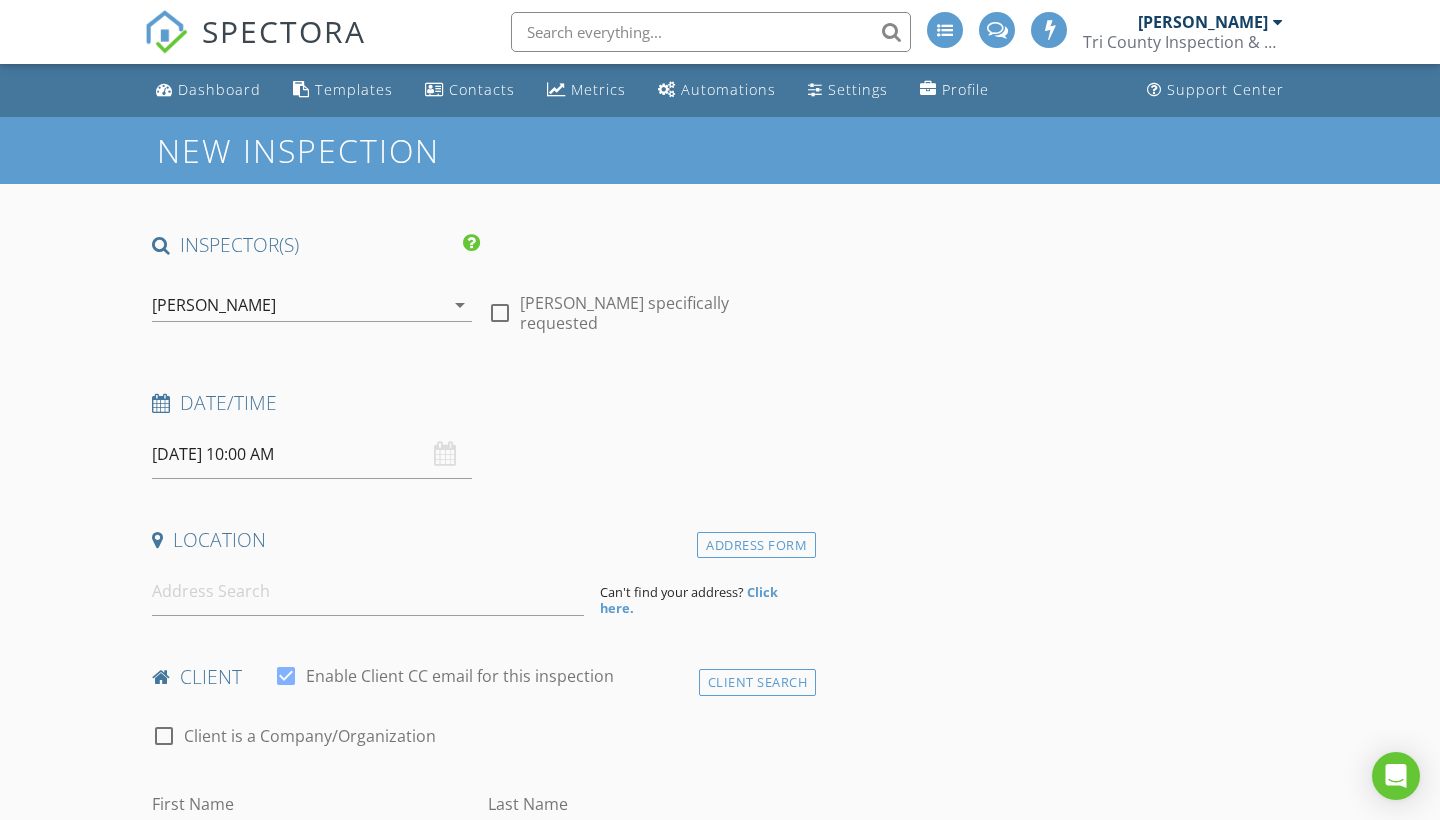 click on "[DATE] 10:00 AM" at bounding box center [312, 454] 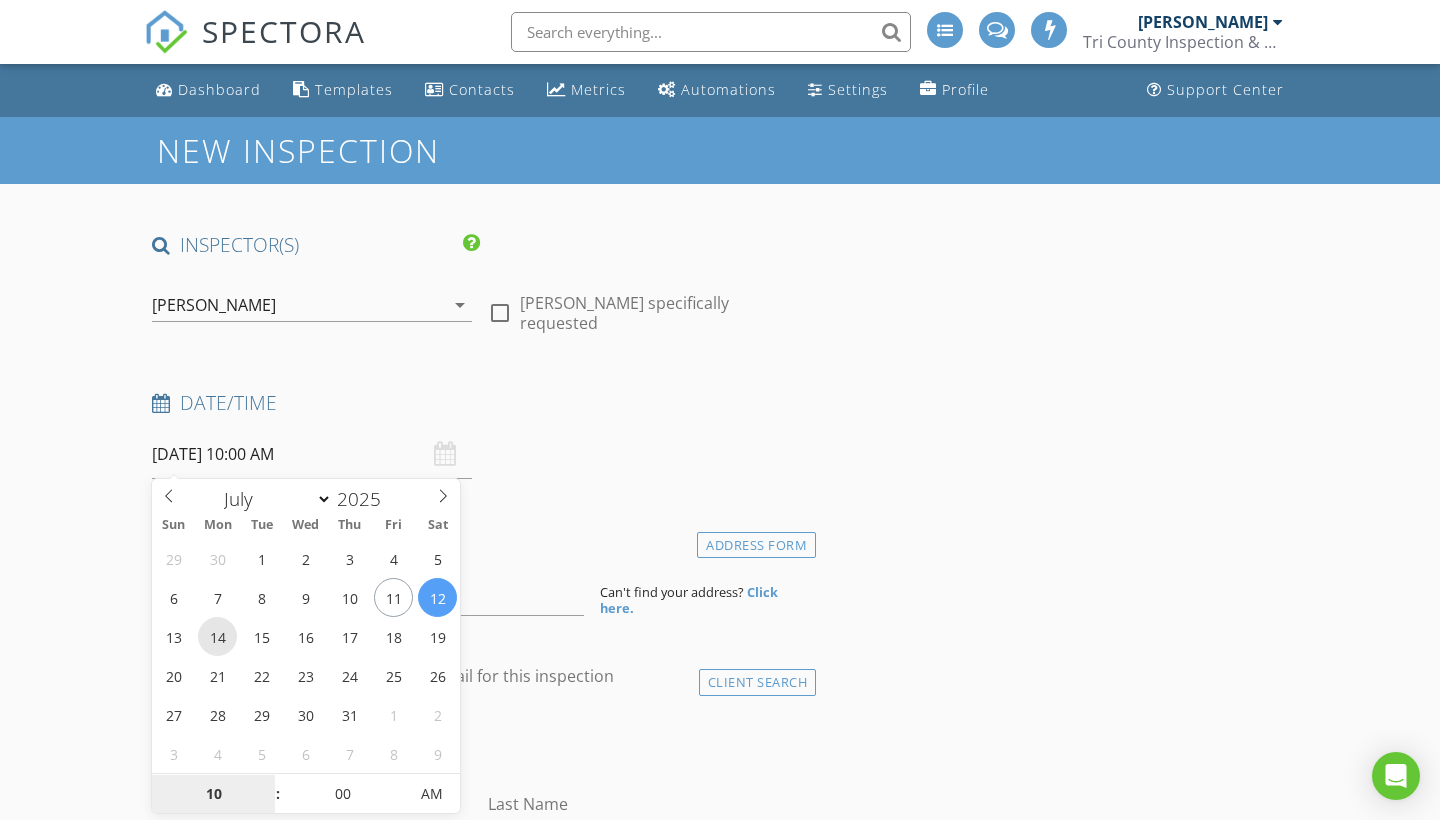 type on "[DATE] 10:00 AM" 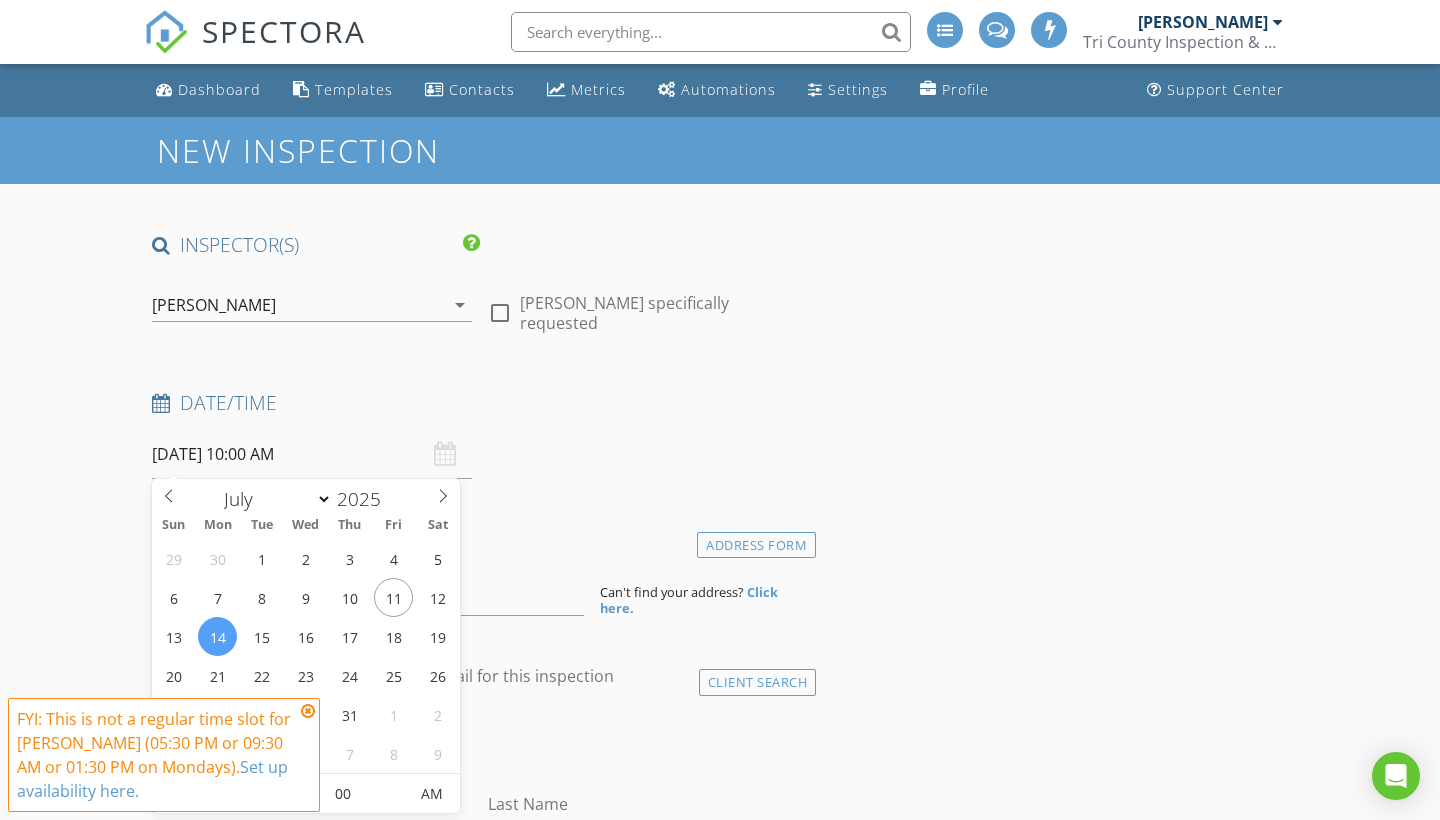 click at bounding box center [308, 711] 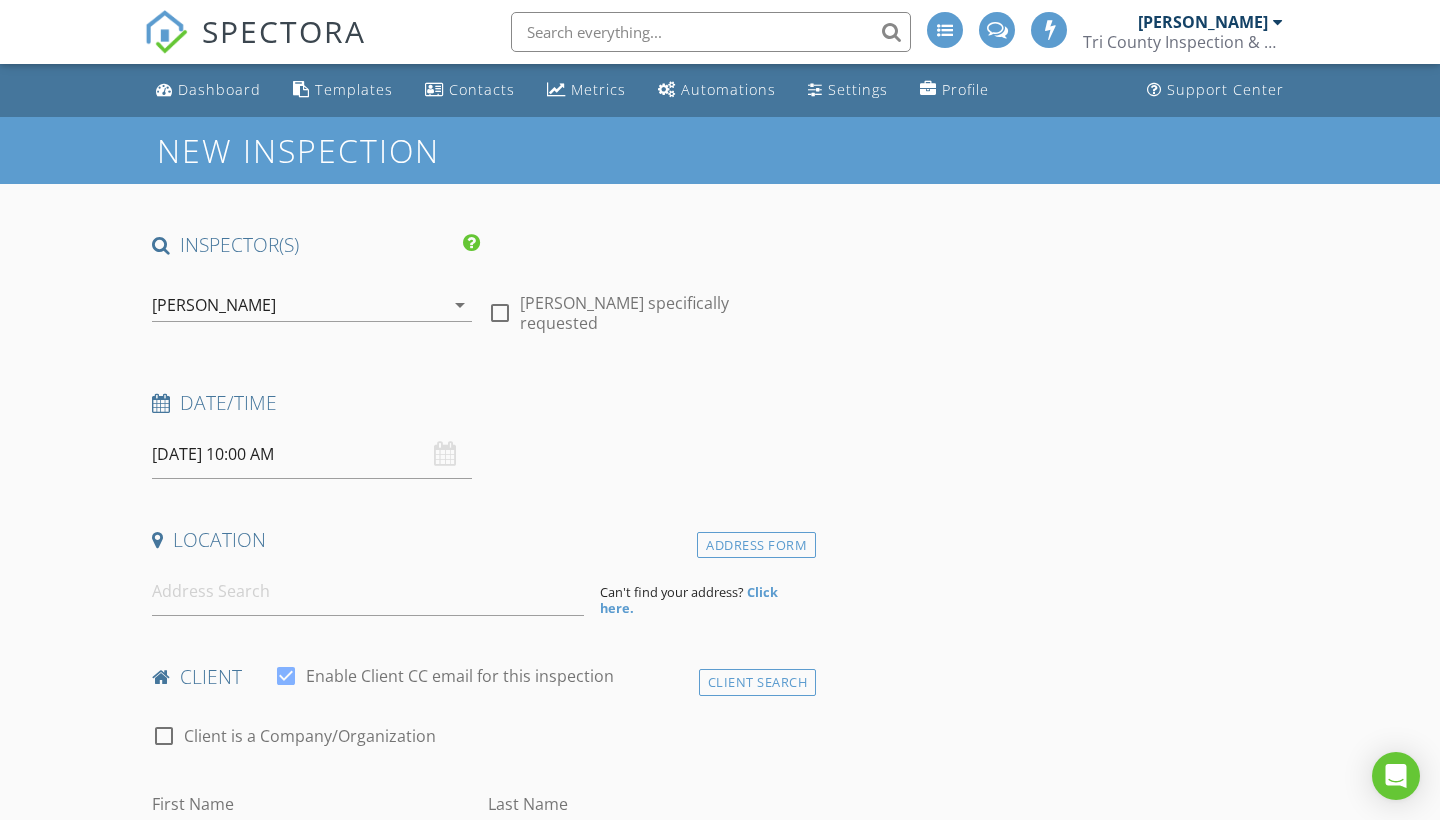 click on "[DATE] 10:00 AM" at bounding box center [312, 454] 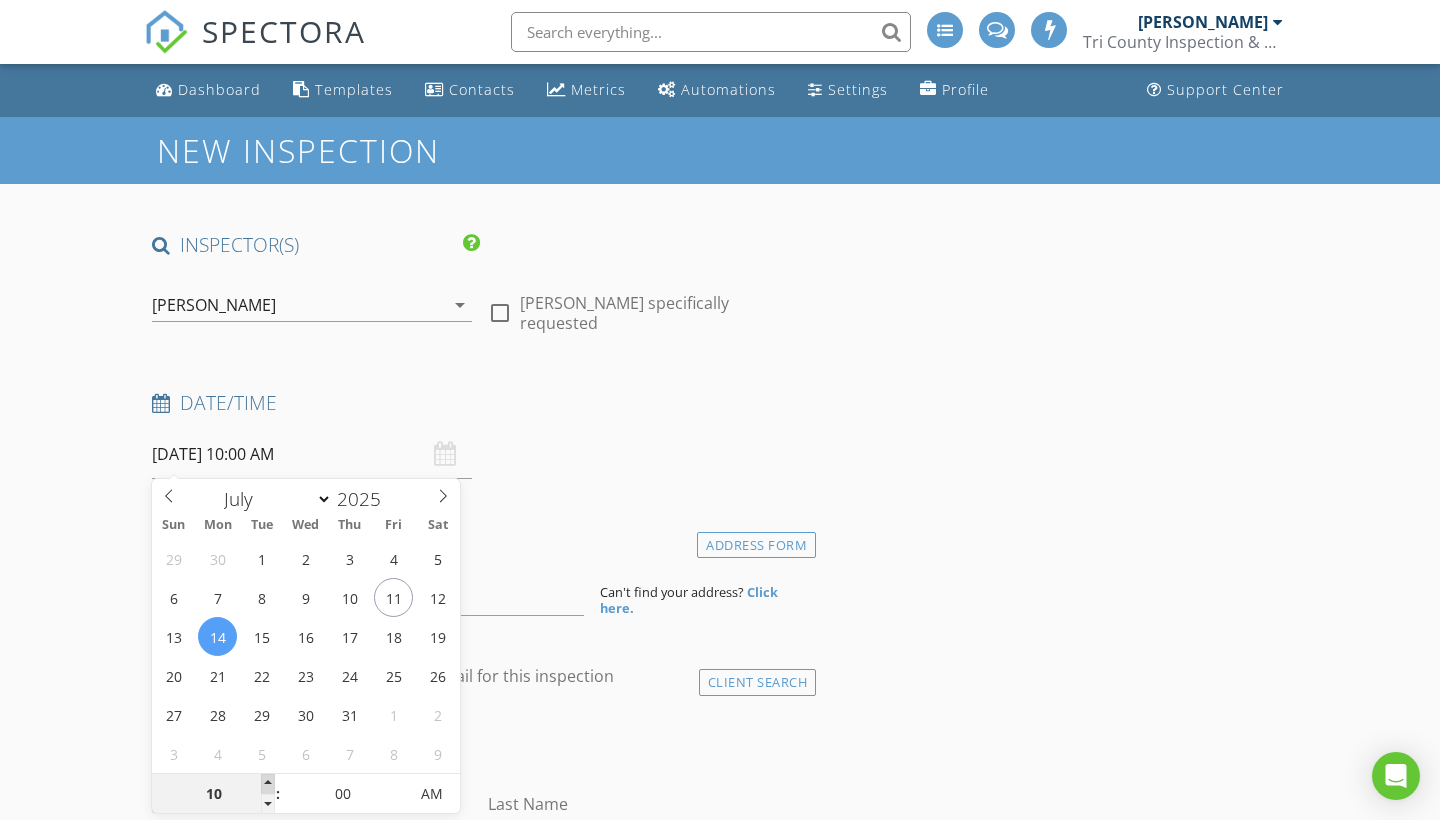 type on "11" 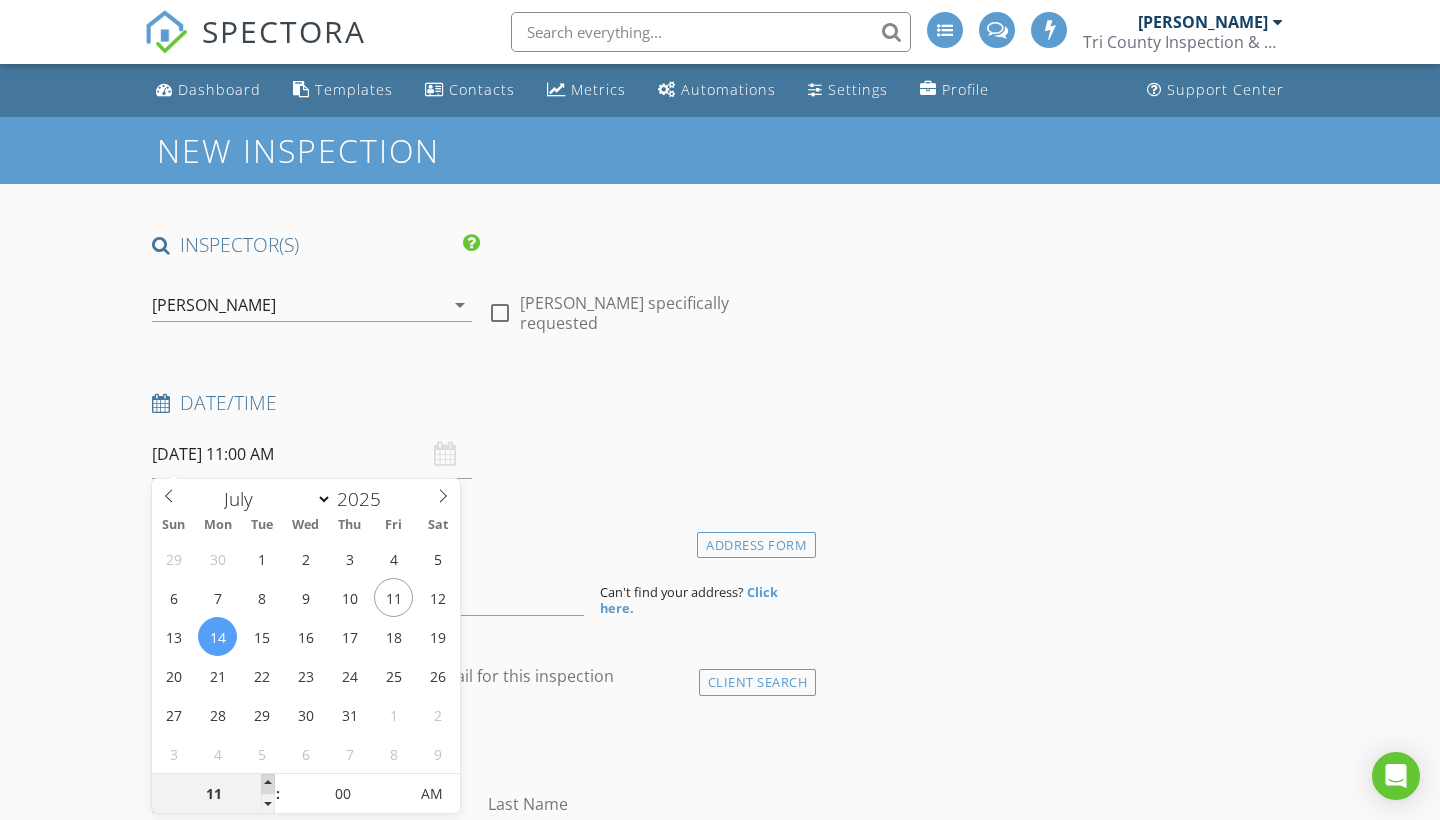 click at bounding box center (268, 784) 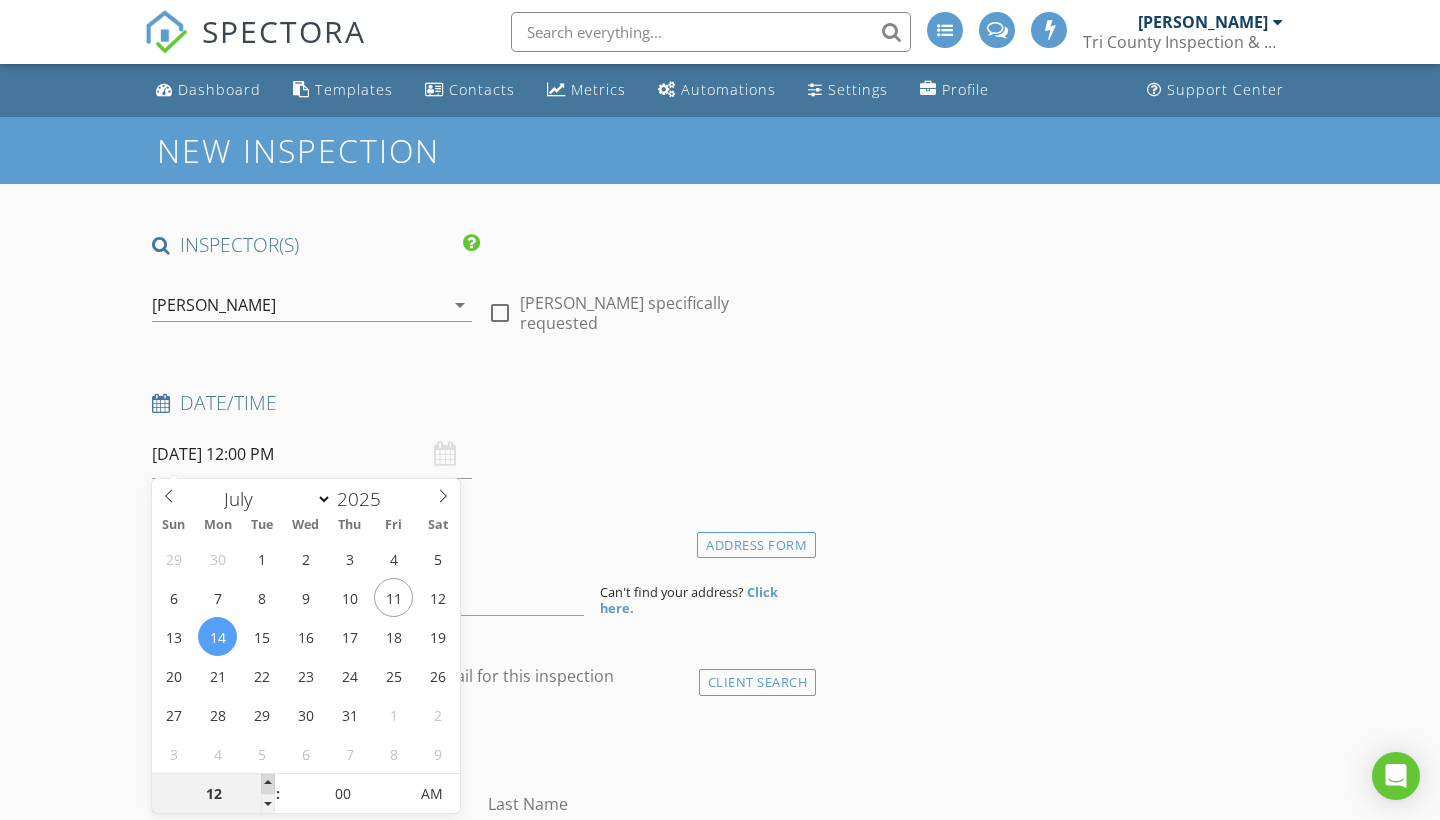 click at bounding box center [268, 784] 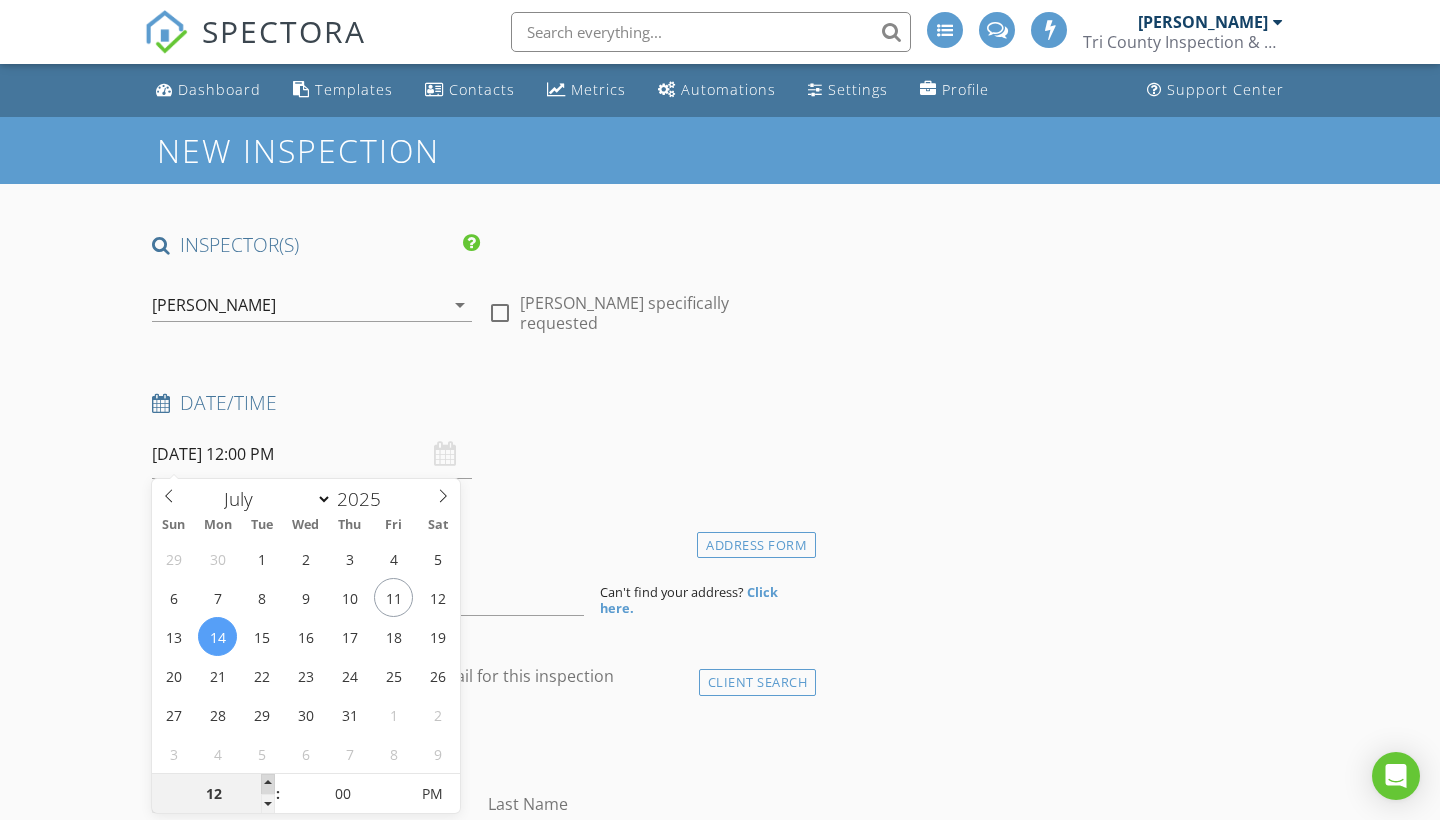 type on "01" 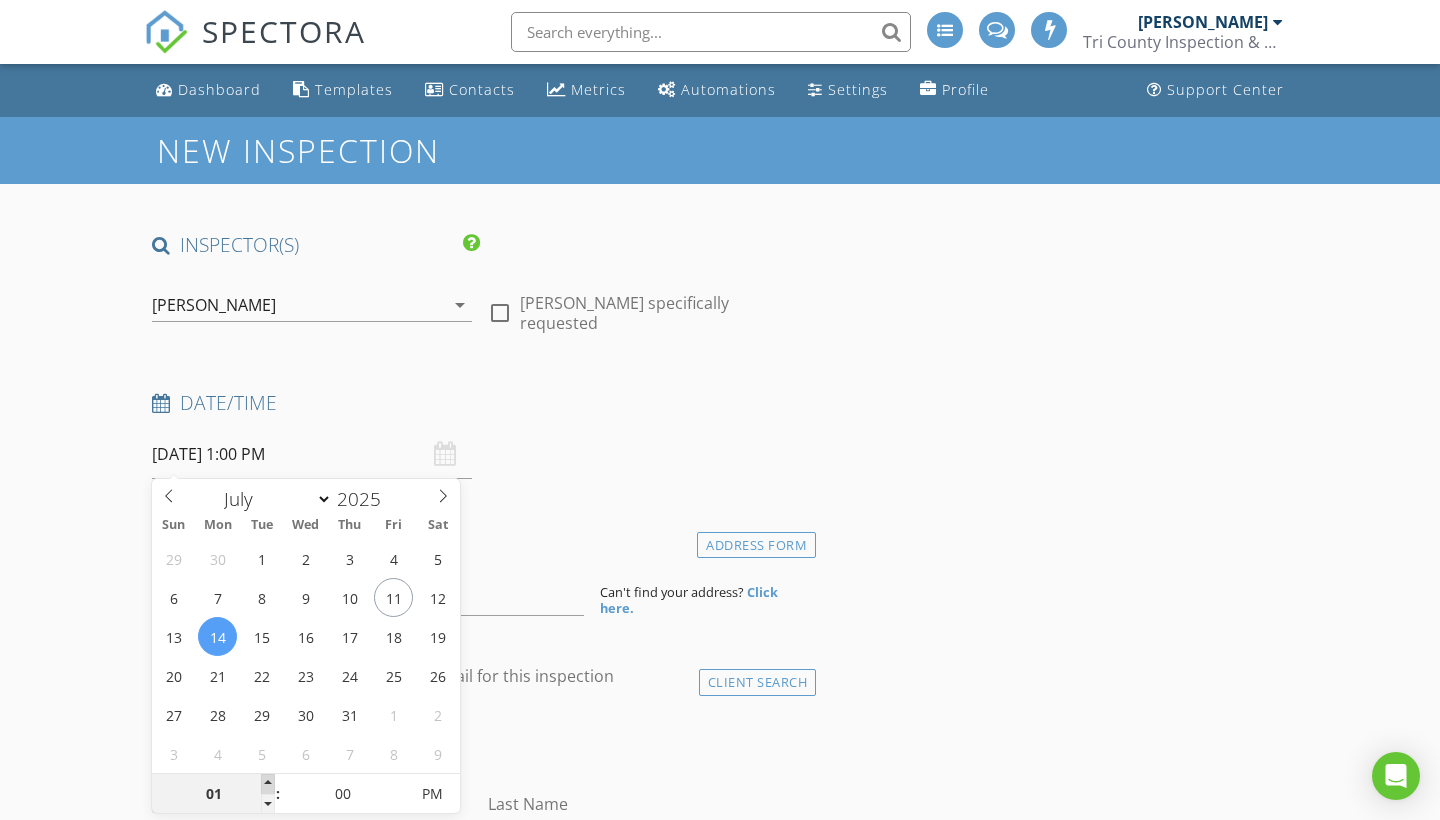 click at bounding box center [268, 784] 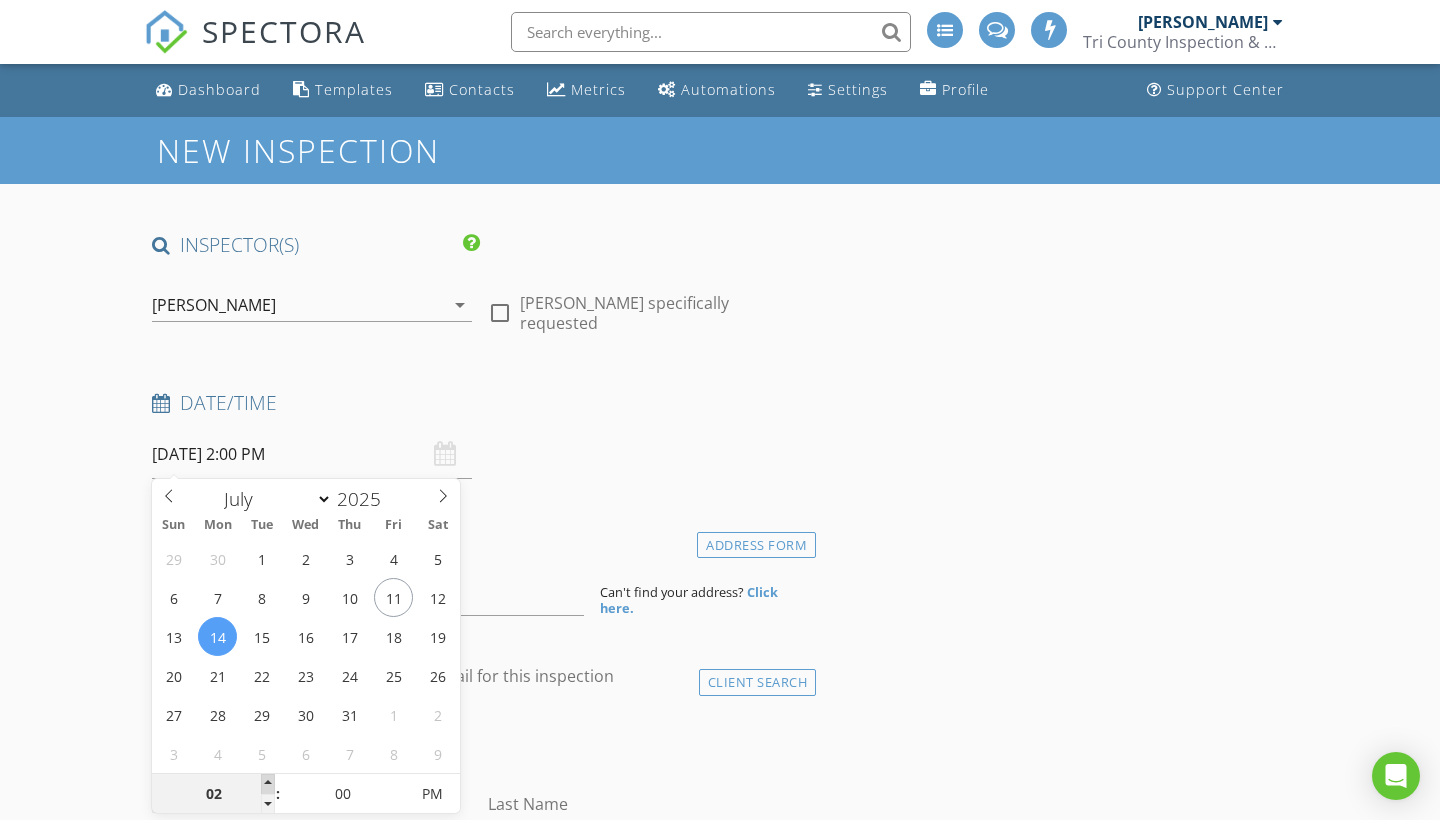 click at bounding box center (268, 784) 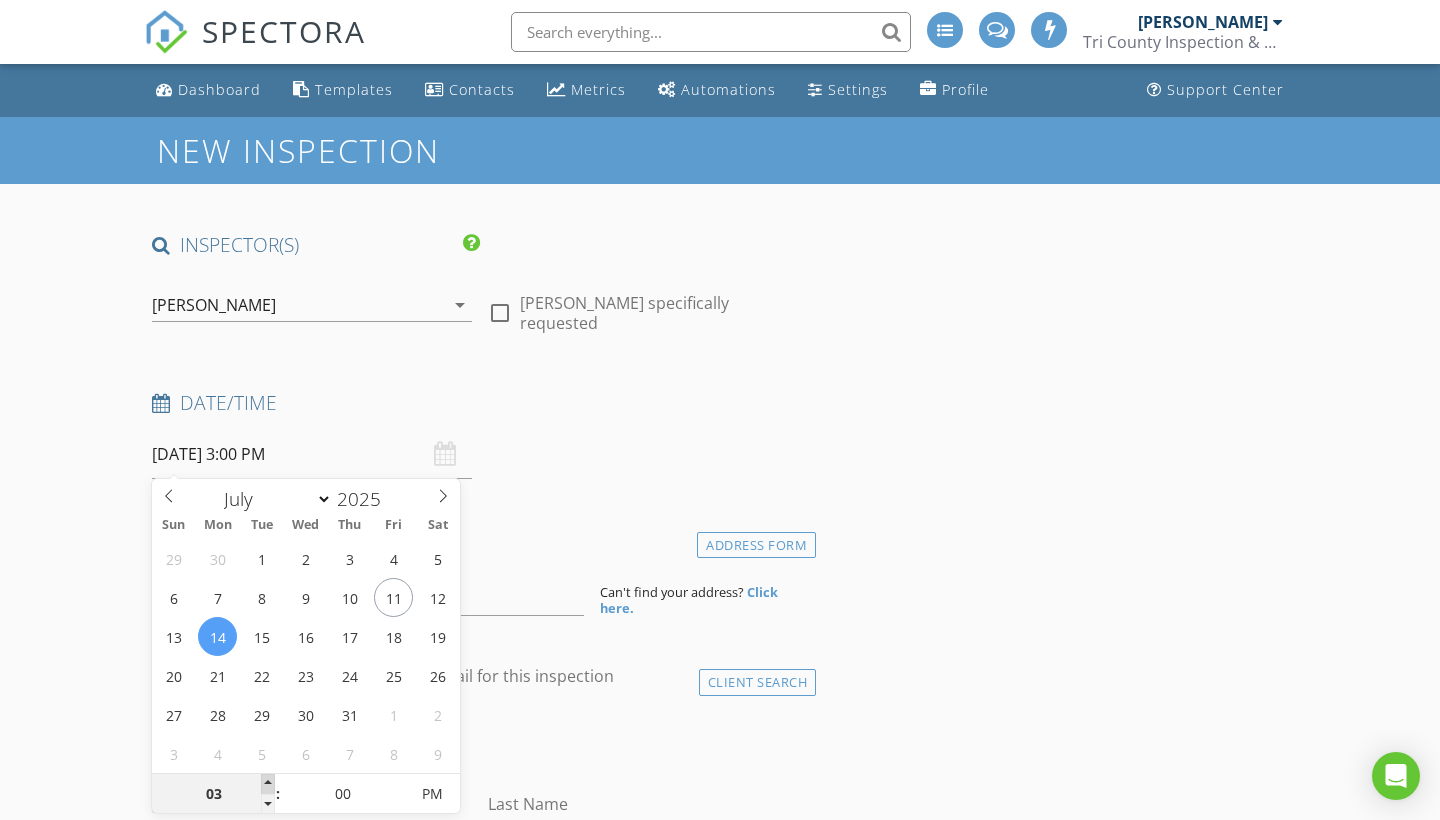 click at bounding box center [268, 784] 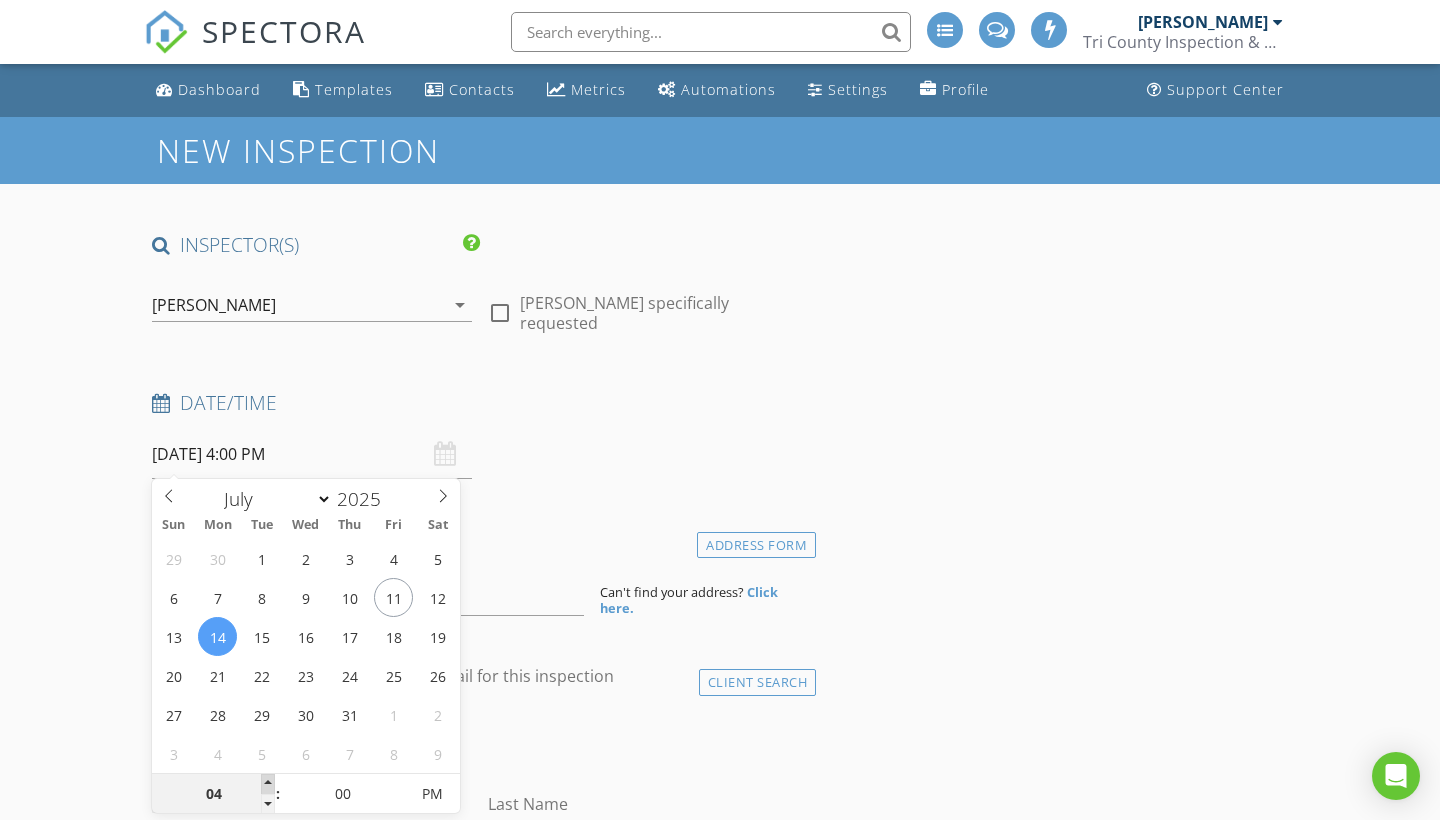 click at bounding box center [268, 784] 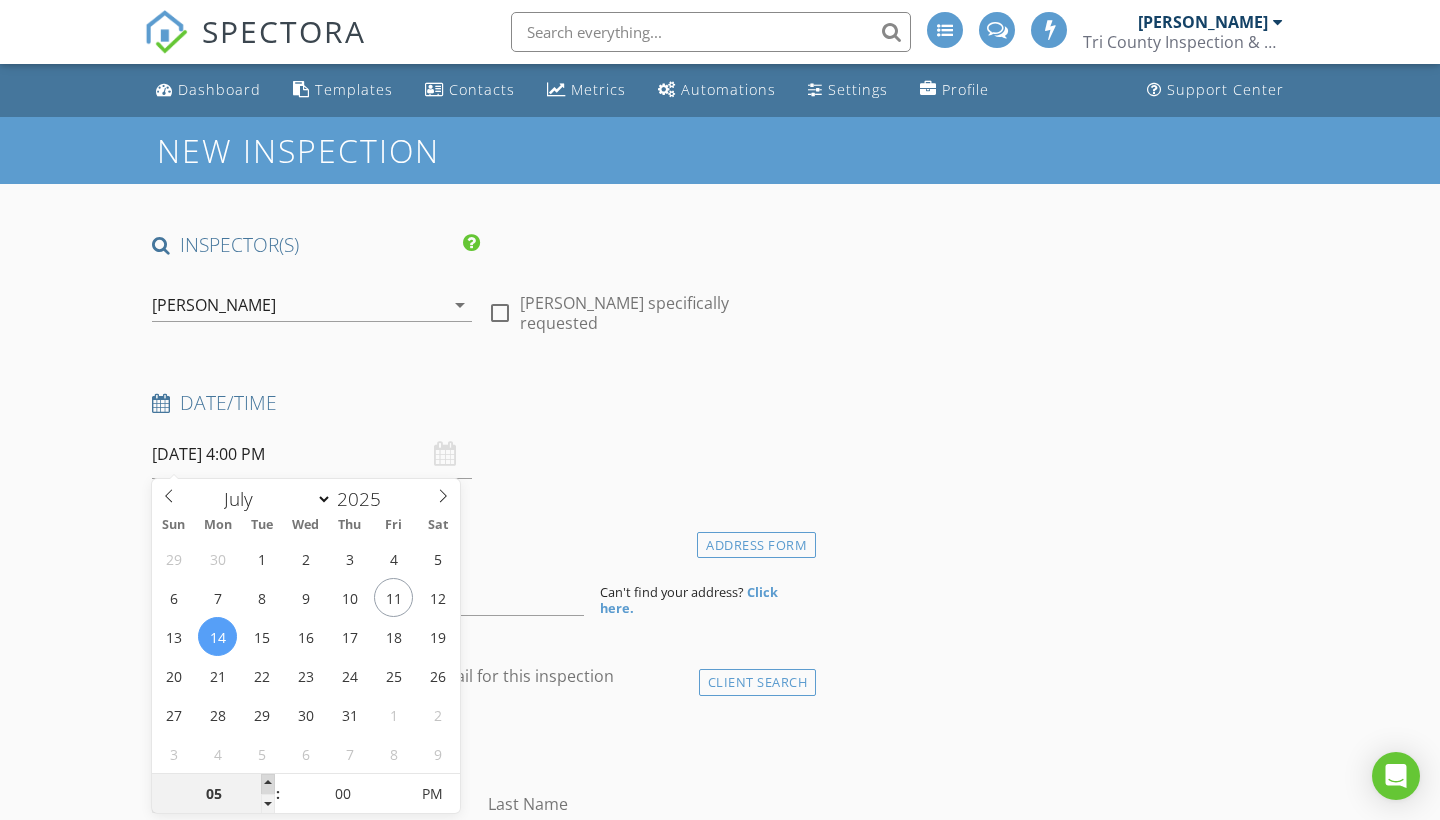 type on "07/14/2025 5:00 PM" 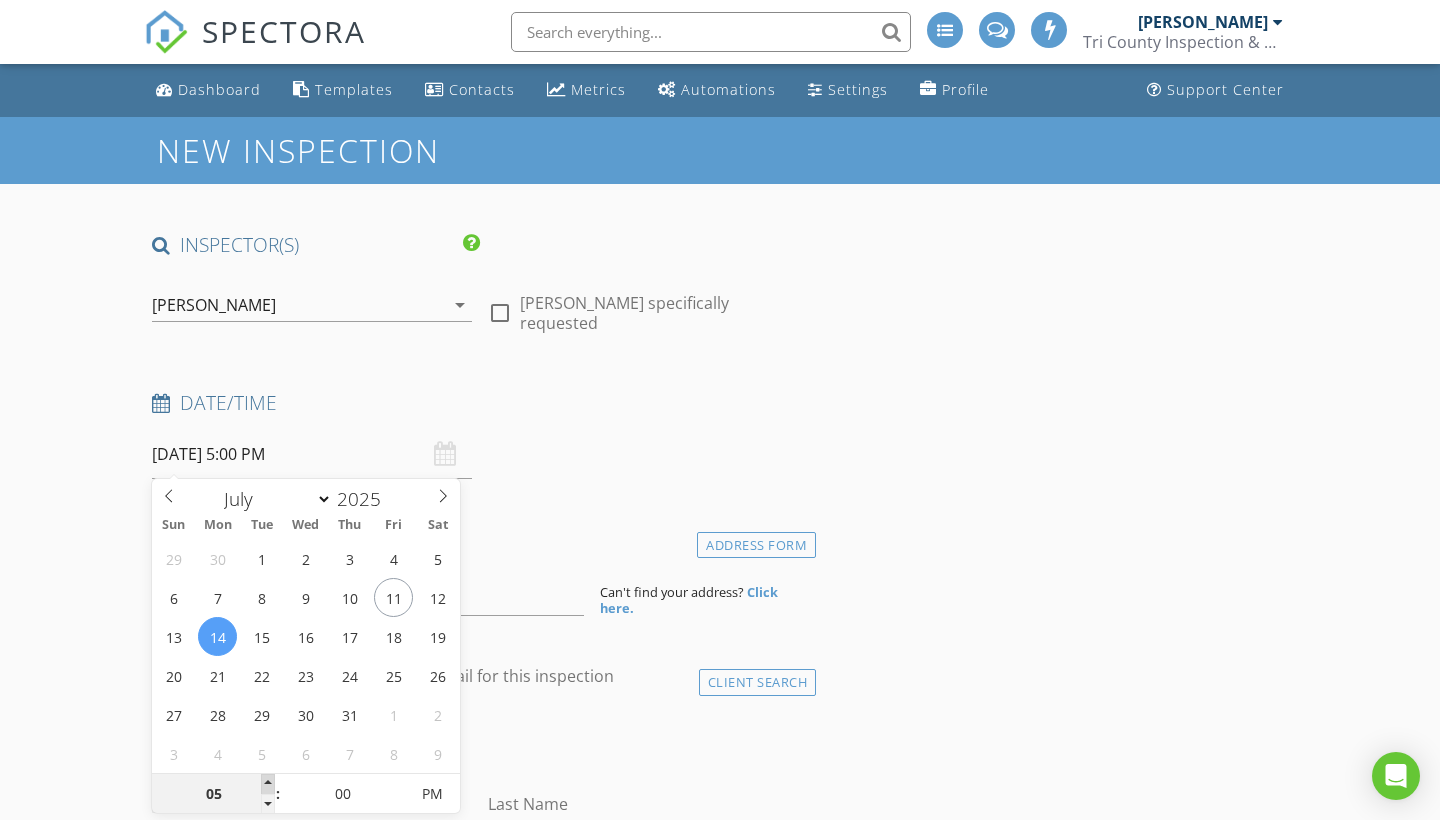 click at bounding box center (268, 784) 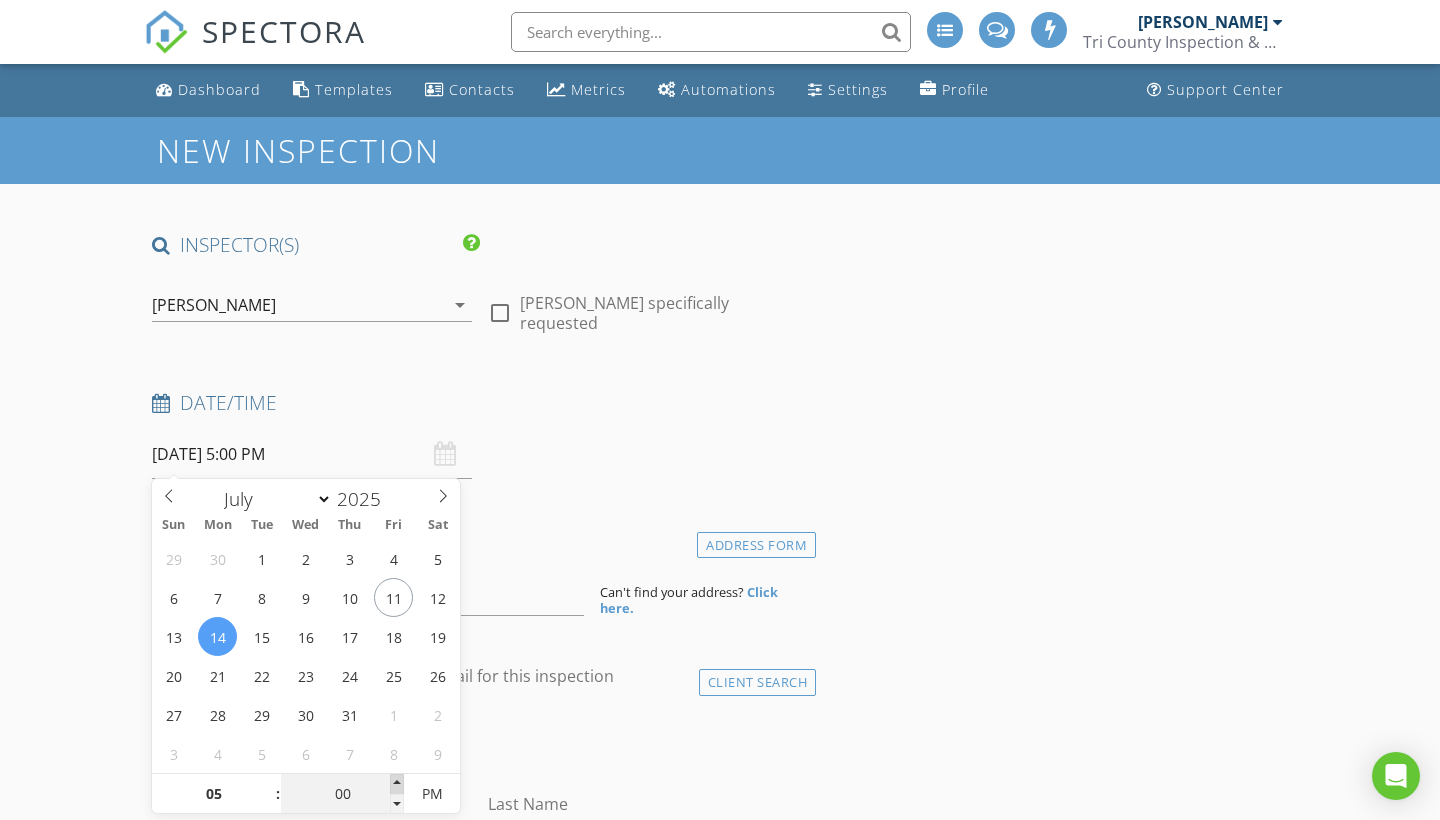 type on "05" 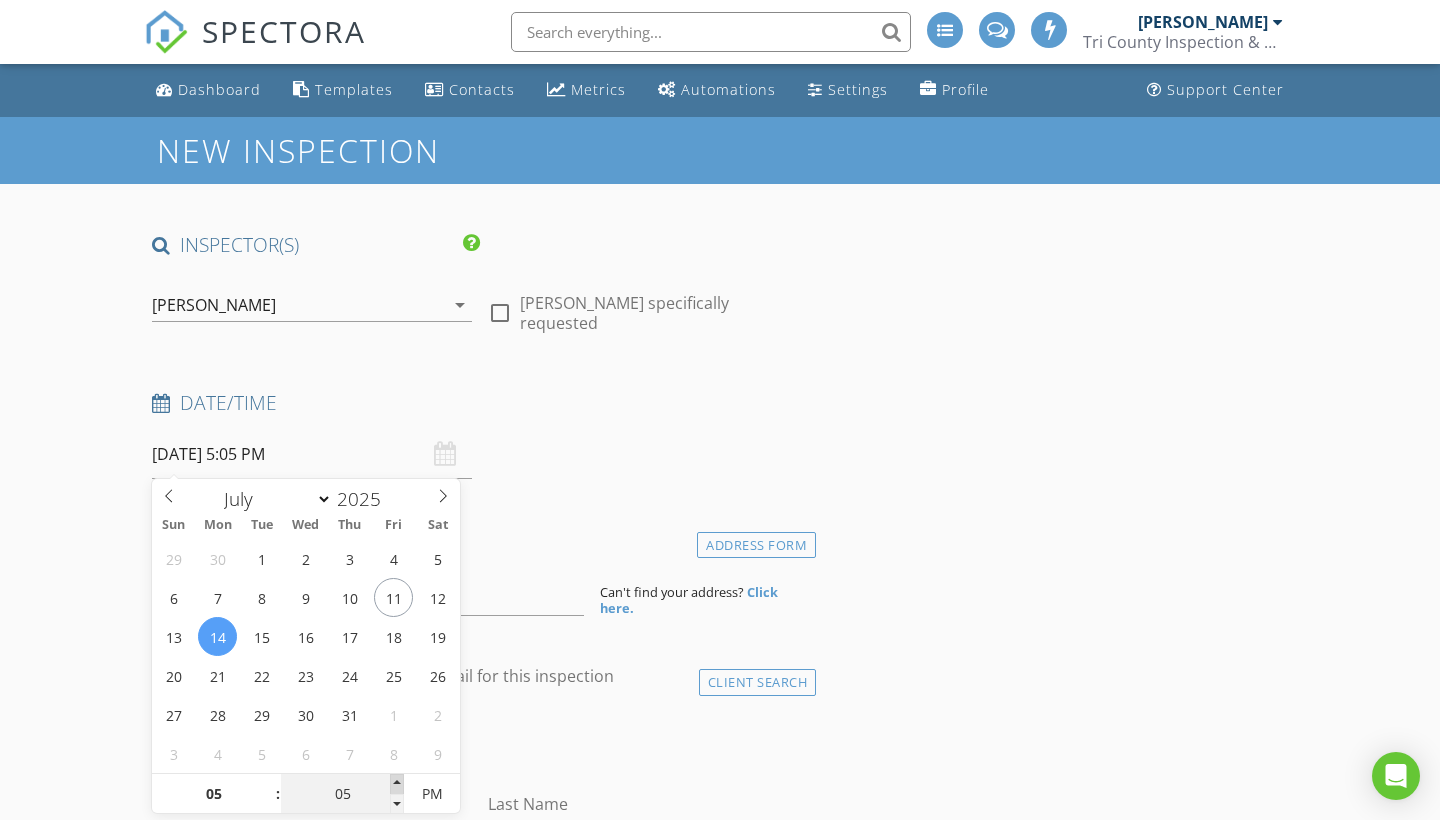 click at bounding box center [397, 784] 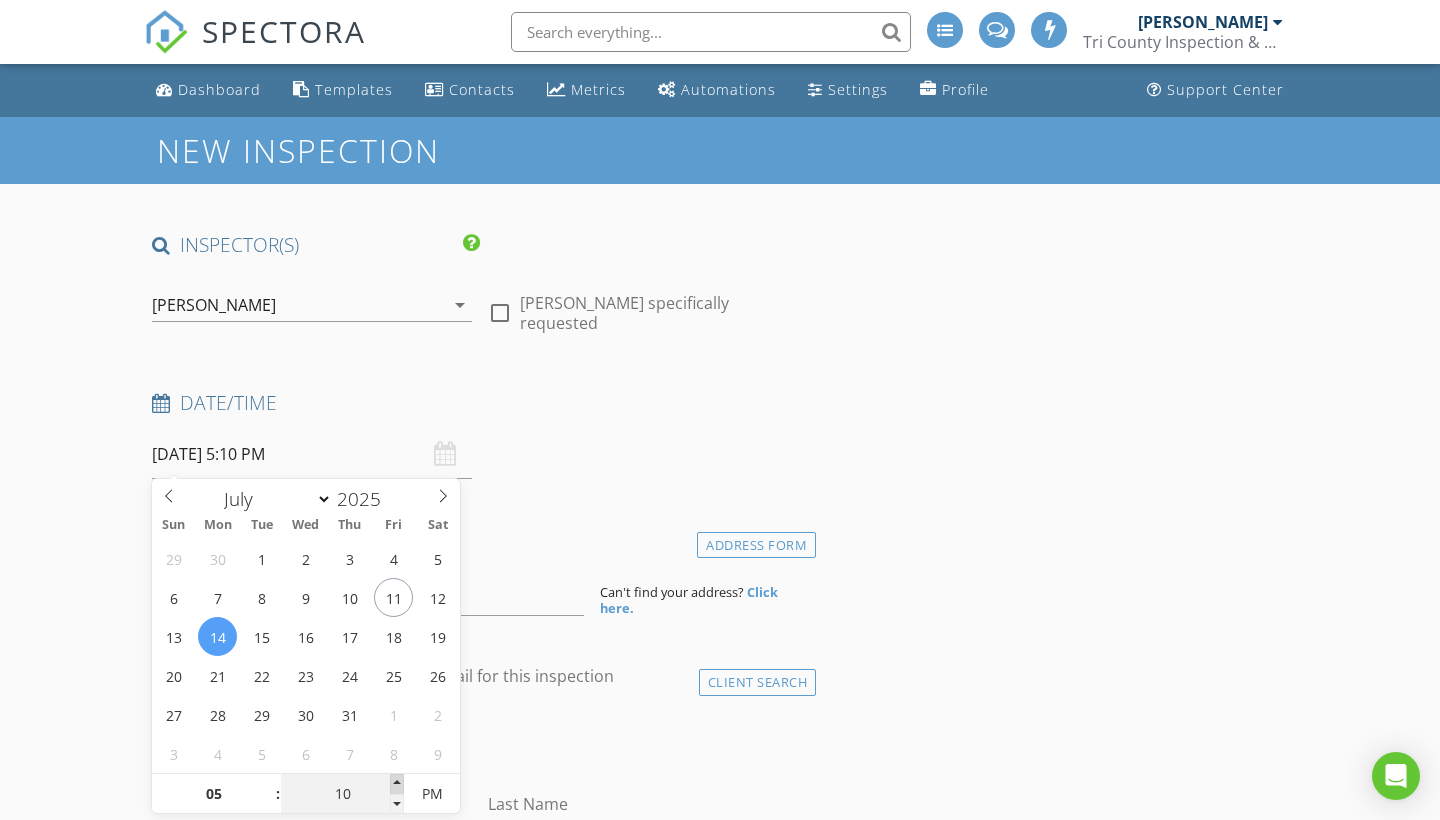 click at bounding box center (397, 784) 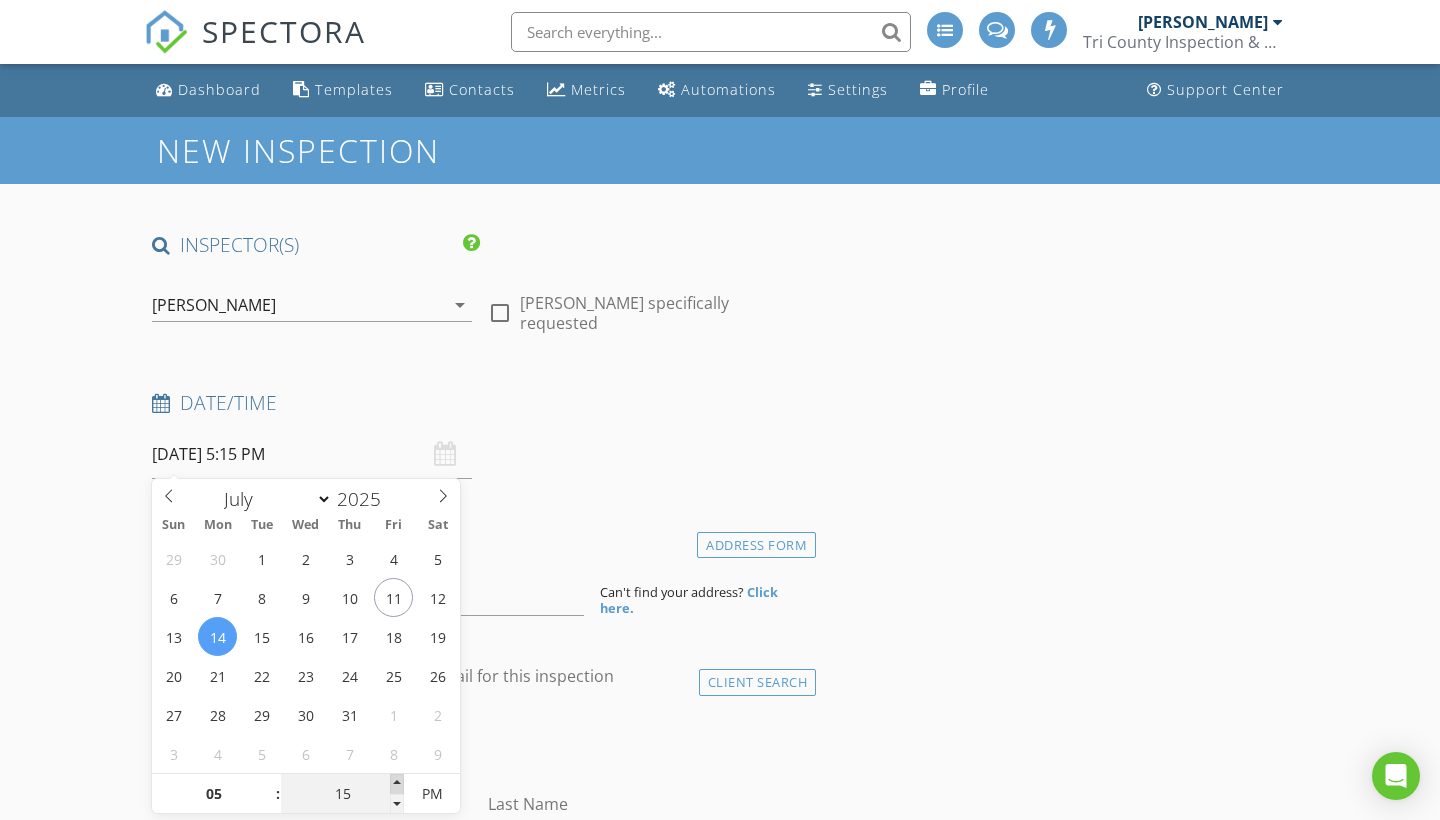 click at bounding box center [397, 784] 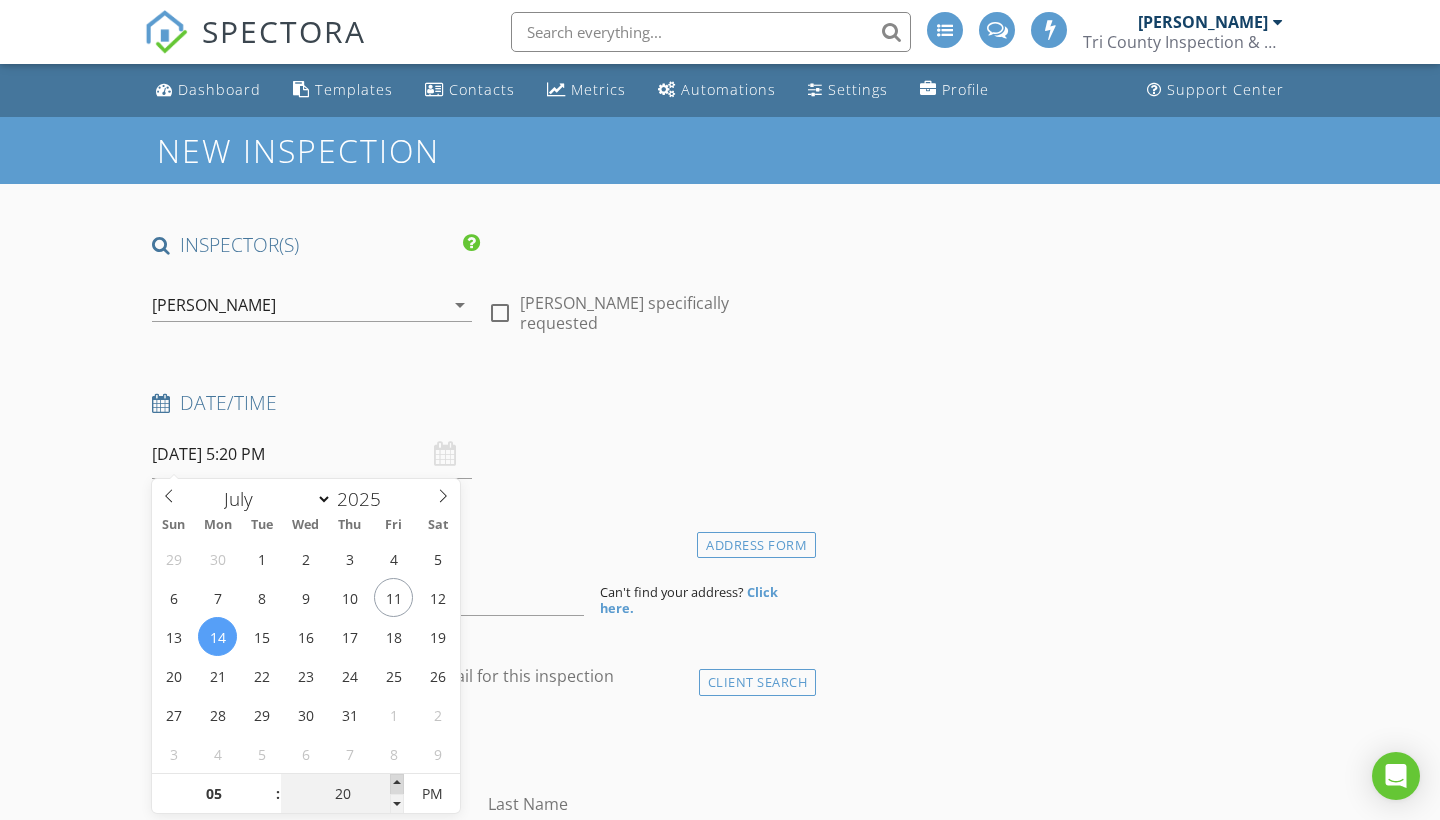 click at bounding box center [397, 784] 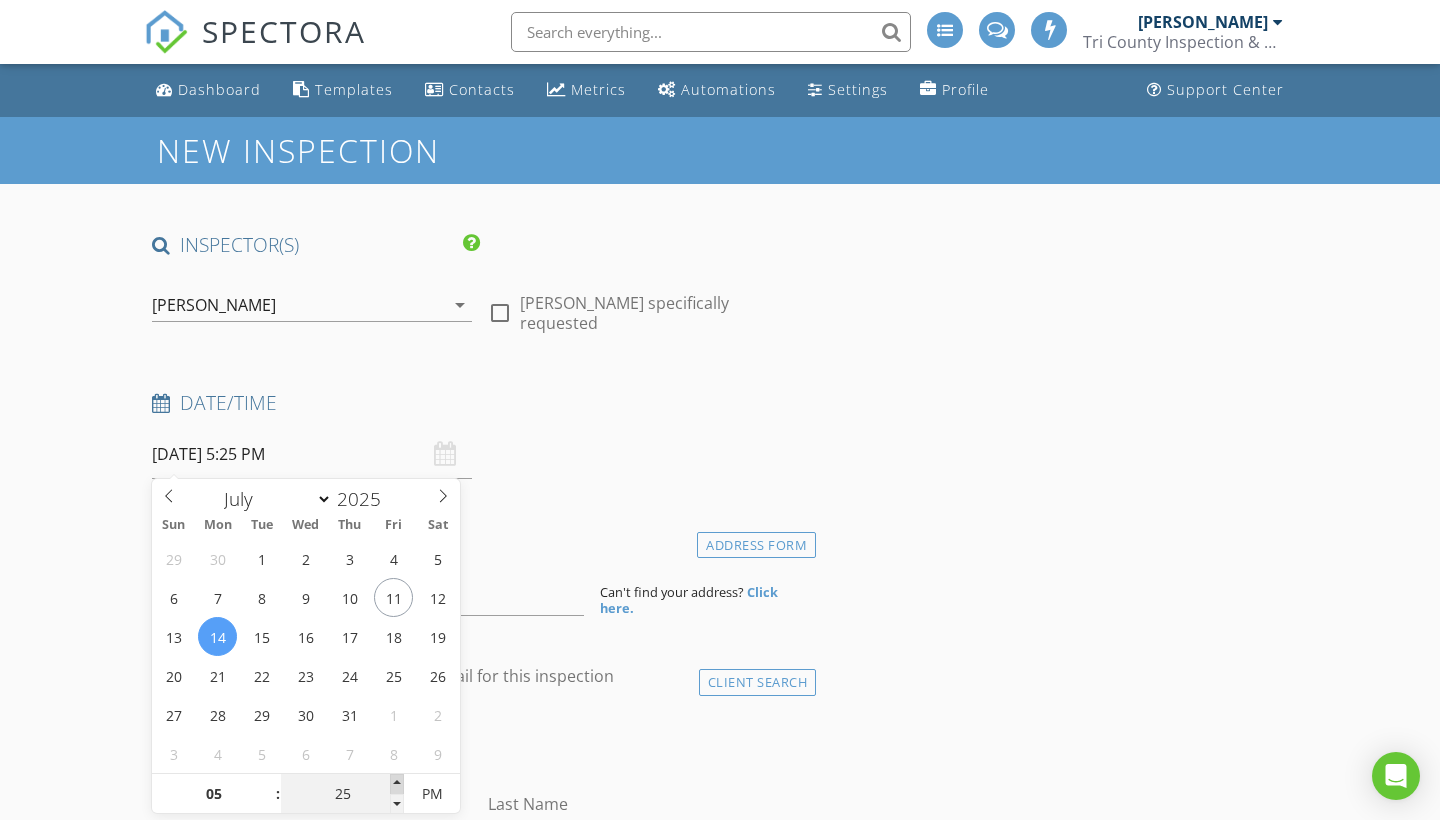 click at bounding box center [397, 784] 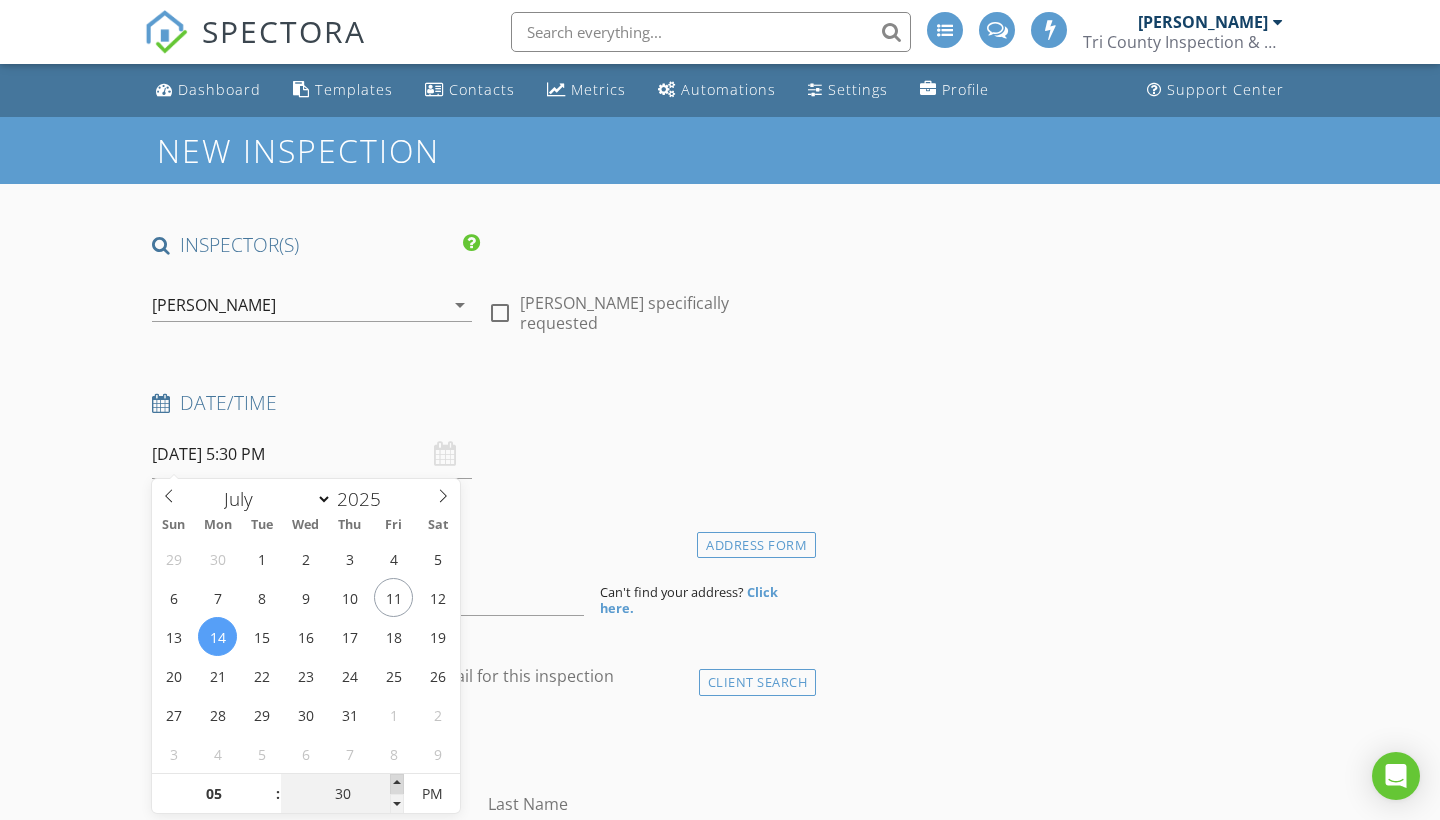click at bounding box center (397, 784) 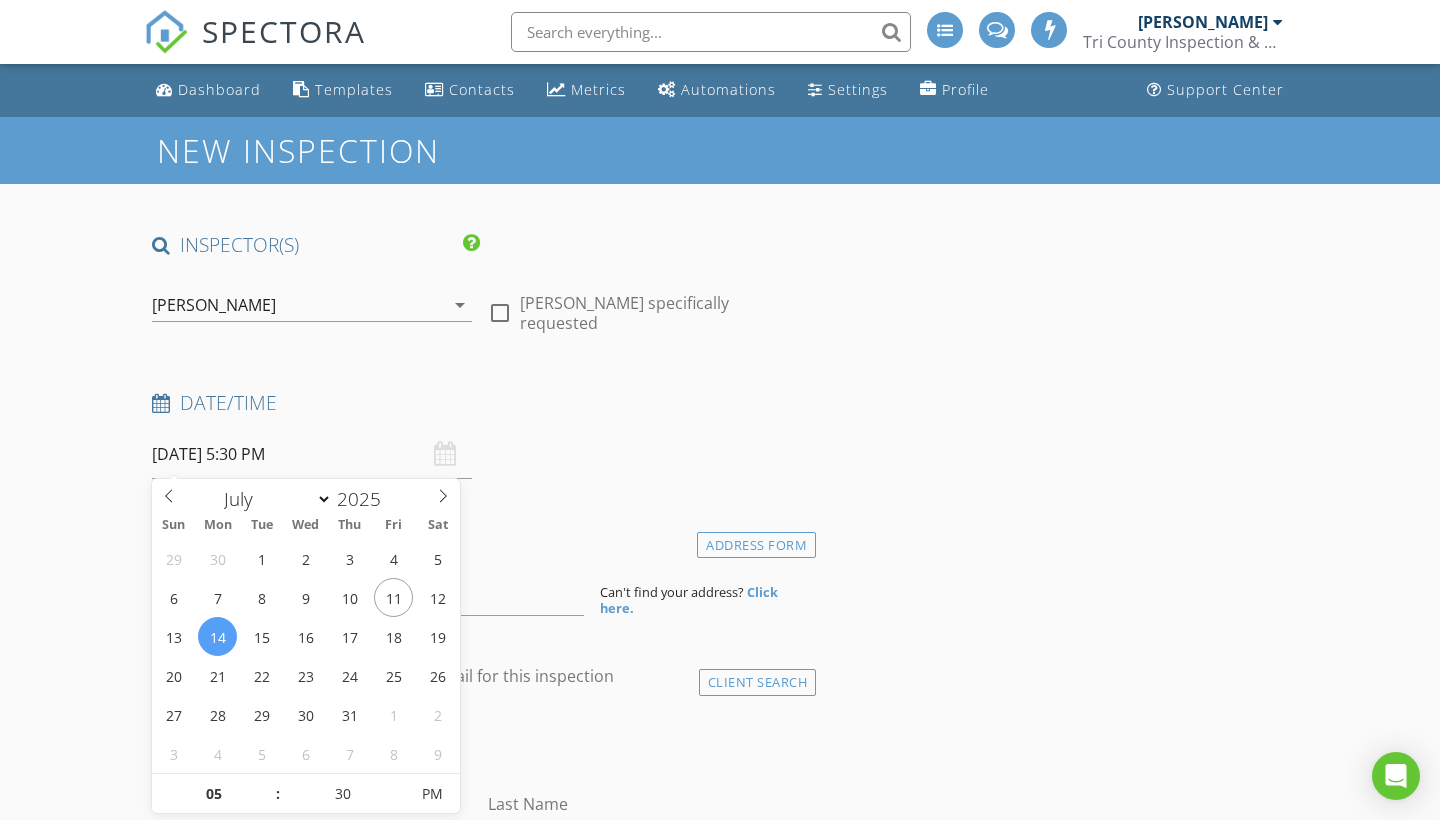 click on "INSPECTOR(S)
check_box   Aaron Marjala   PRIMARY   Aaron Marjala arrow_drop_down   check_box_outline_blank Aaron Marjala specifically requested
Date/Time
07/14/2025 5:30 PM
Location
Address Form       Can't find your address?   Click here.
client
check_box Enable Client CC email for this inspection   Client Search     check_box_outline_blank Client is a Company/Organization     First Name   Last Name   Email   CC Email   Phone         Tags         Notes   Private Notes
ADD ADDITIONAL client
SERVICES
check_box_outline_blank   Residential Home Inspection   Single Family Home Inspection check_box_outline_blank   Condo/Townhouse Inspection   Condo/Townhouse Inspection check_box_outline_blank   Radon With Home Or Condo Inspection Ordered   check_box_outline_blank" at bounding box center [720, 1838] 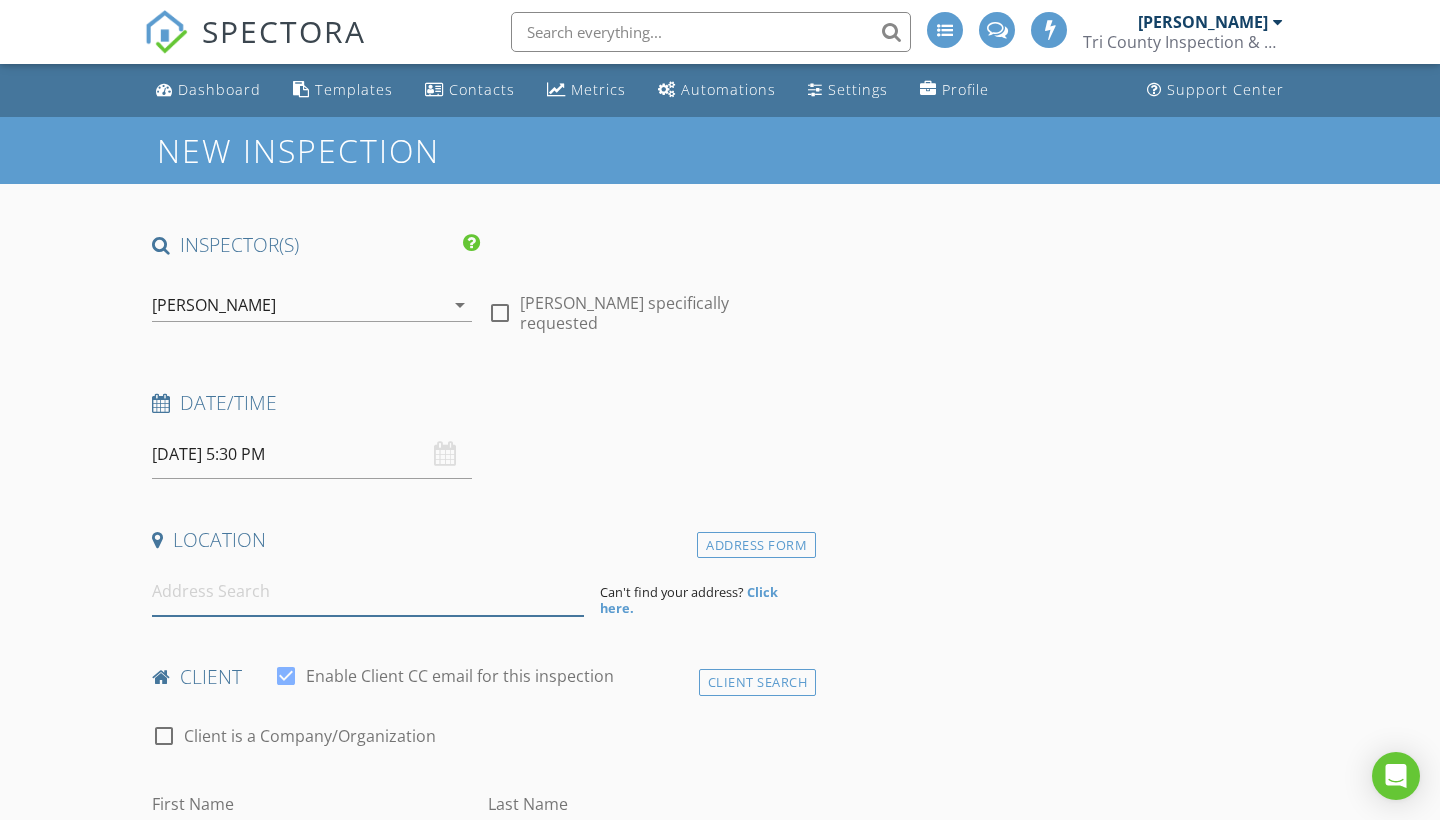 click at bounding box center [368, 591] 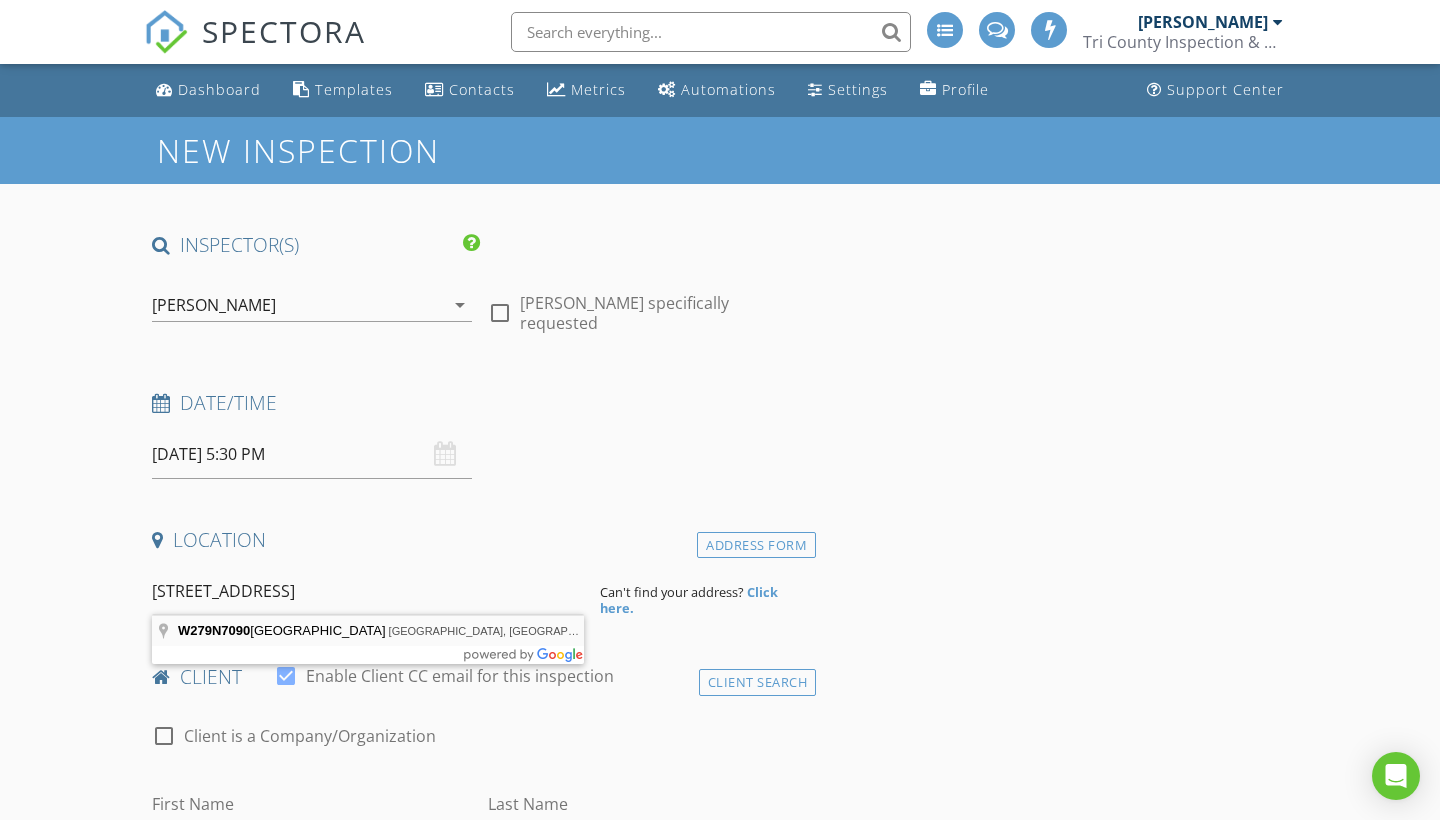 type on "W279N7090 Mill Pond Way, Hartland, WI, USA" 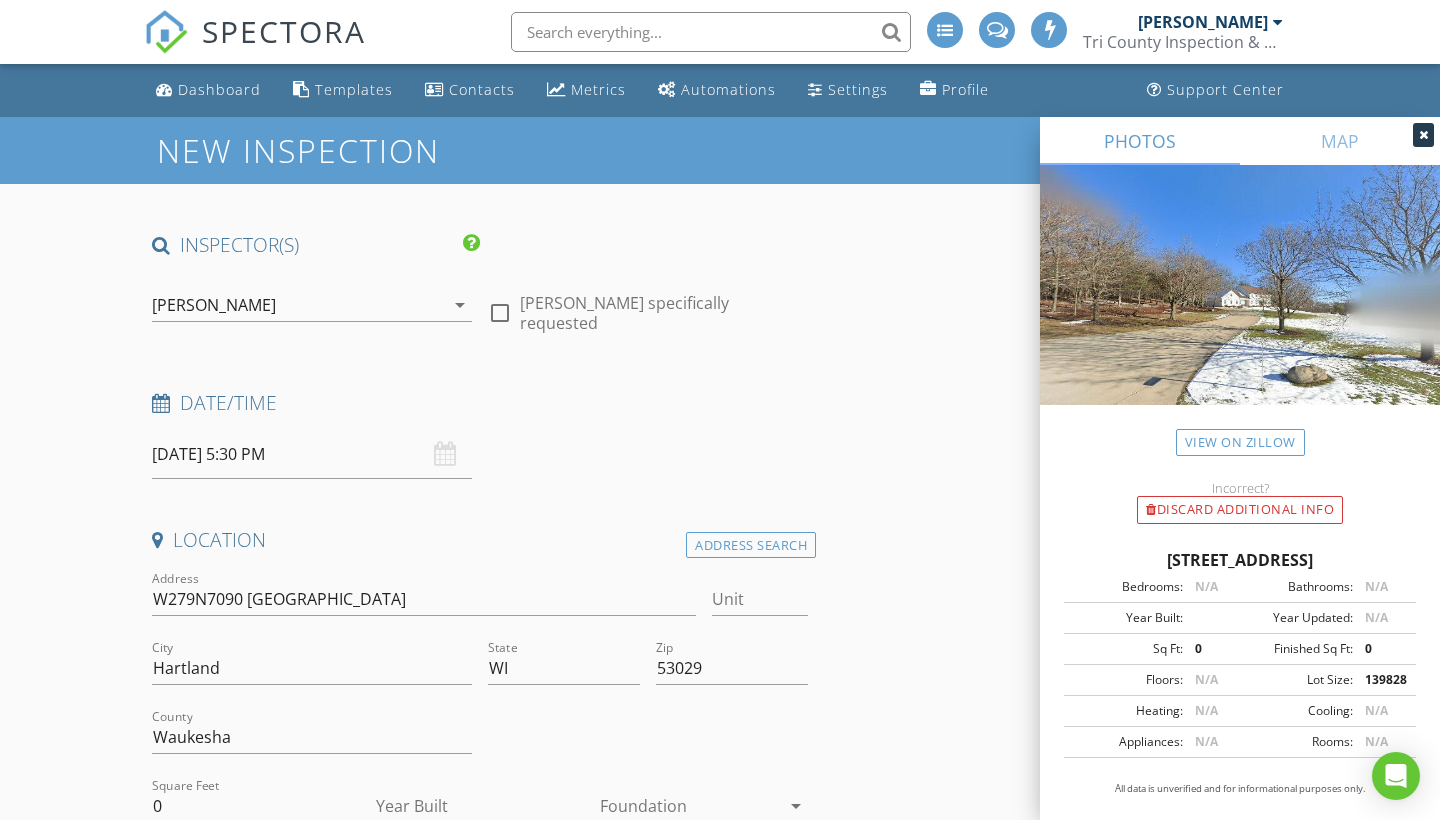 click on "INSPECTOR(S)
check_box   Aaron Marjala   PRIMARY   Aaron Marjala arrow_drop_down   check_box_outline_blank Aaron Marjala specifically requested
Date/Time
07/14/2025 5:30 PM
Location
Address Search       Address W279N7090 Mill Pond Way   Unit   City Hartland   State WI   Zip 53029   County Waukesha     Square Feet 0   Year Built   Foundation arrow_drop_down     Aaron Marjala     55.2 miles     (an hour)
client
check_box Enable Client CC email for this inspection   Client Search     check_box_outline_blank Client is a Company/Organization     First Name   Last Name   Email   CC Email   Phone         Tags         Notes   Private Notes
ADD ADDITIONAL client
SERVICES
check_box_outline_blank   Residential Home Inspection   Single Family Home Inspection check_box_outline_blank" at bounding box center [720, 2043] 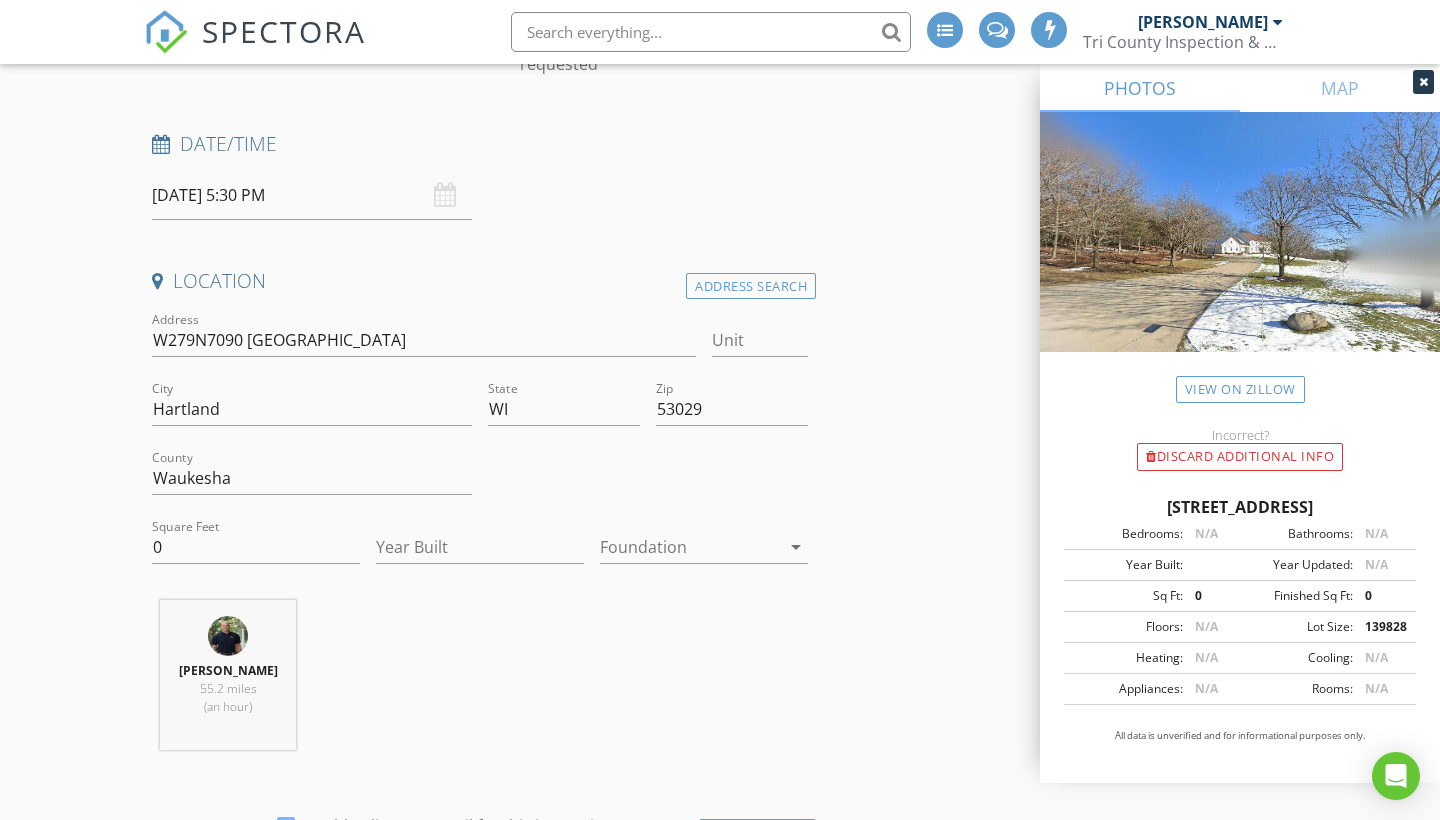 scroll, scrollTop: 334, scrollLeft: 0, axis: vertical 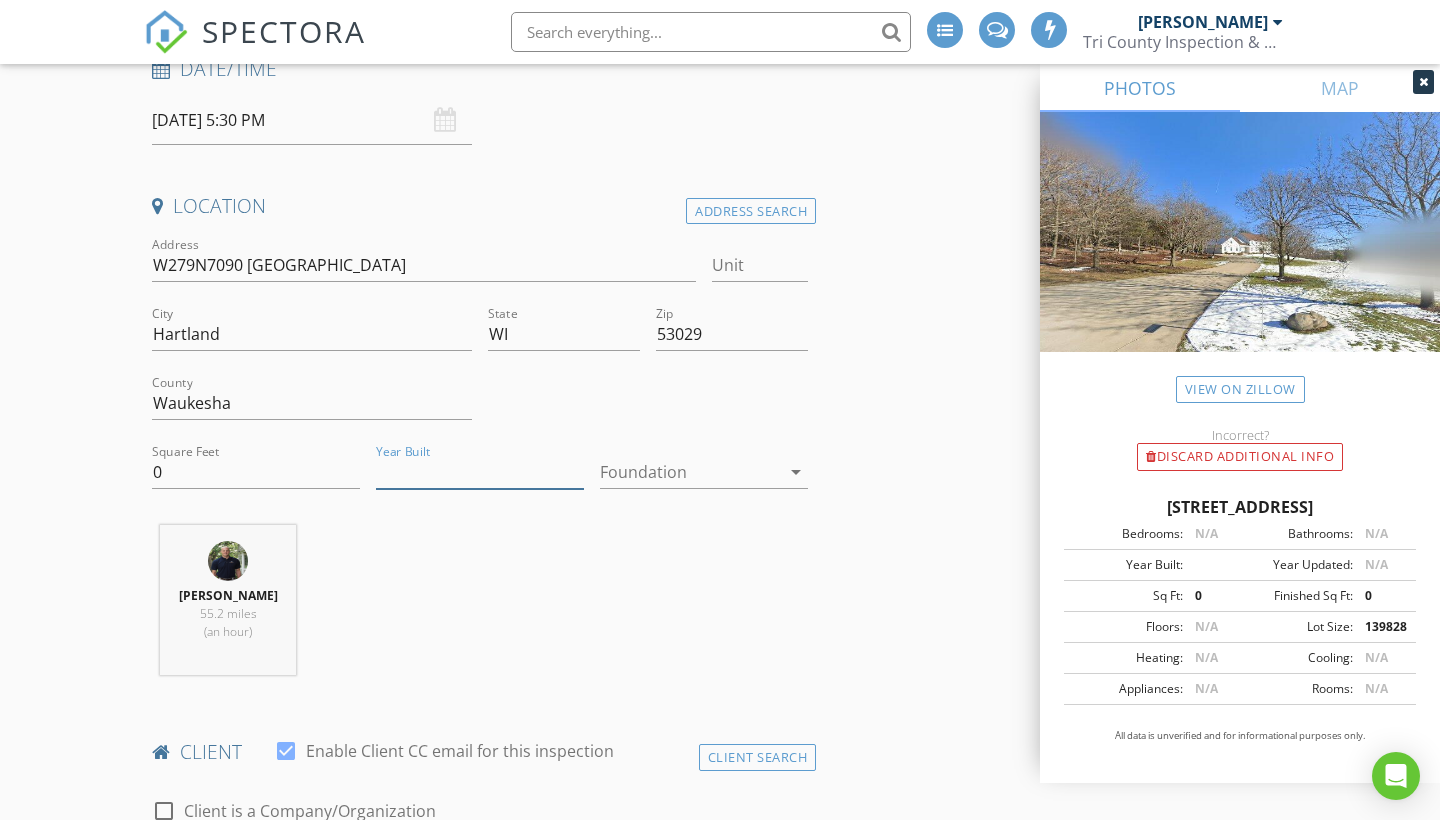 click on "Year Built" at bounding box center (480, 472) 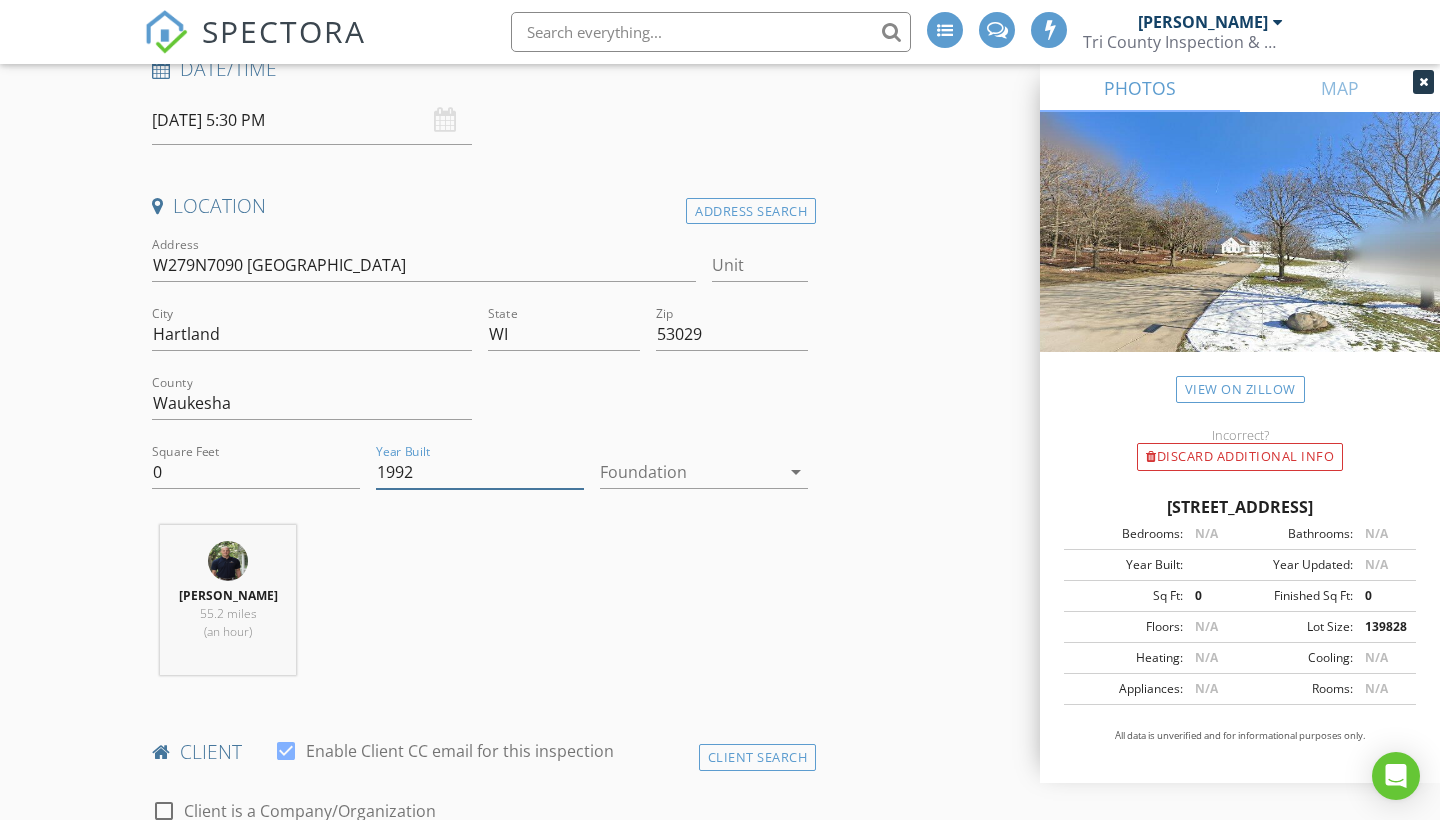 type on "1992" 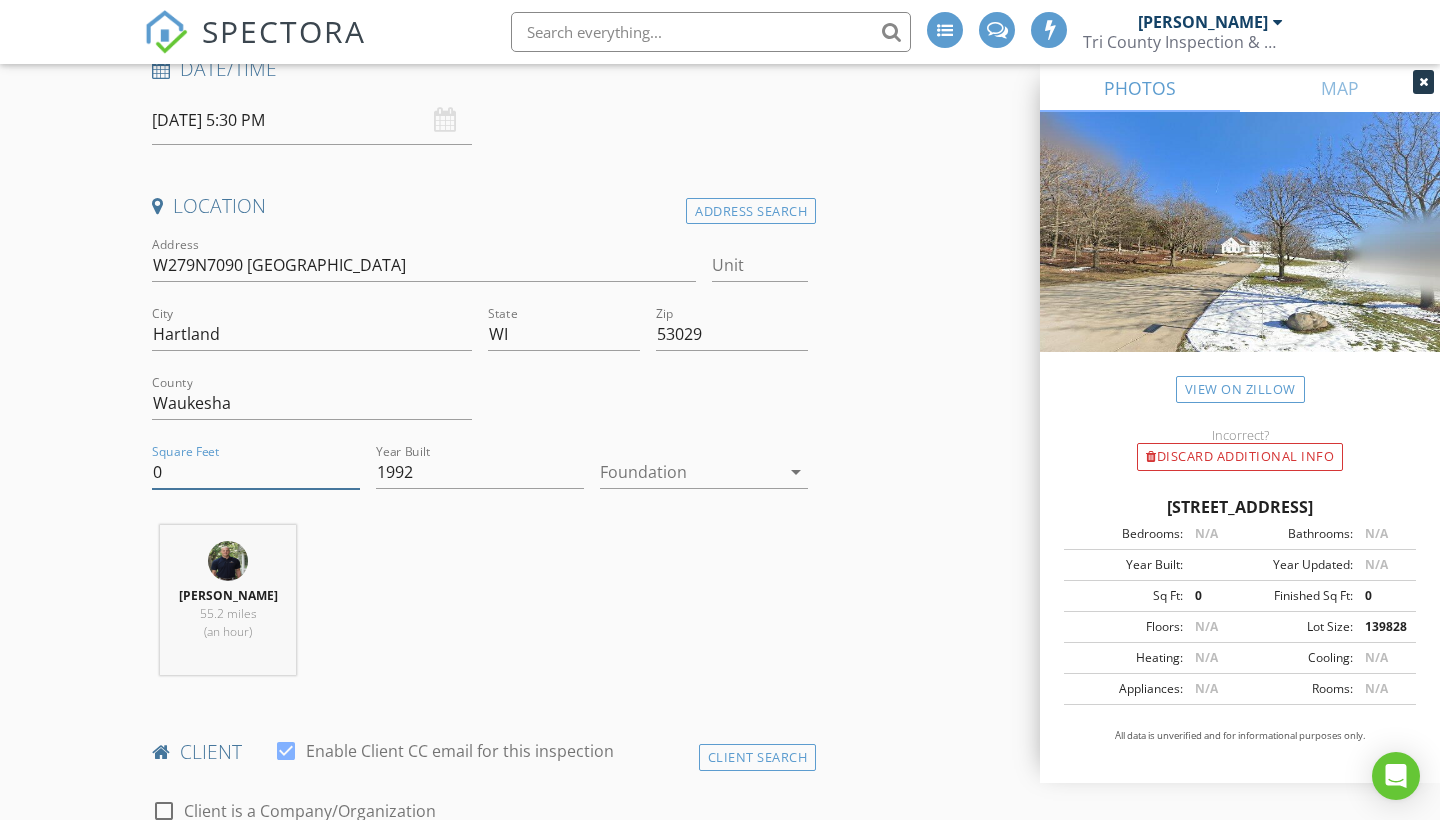 click on "0" at bounding box center (256, 472) 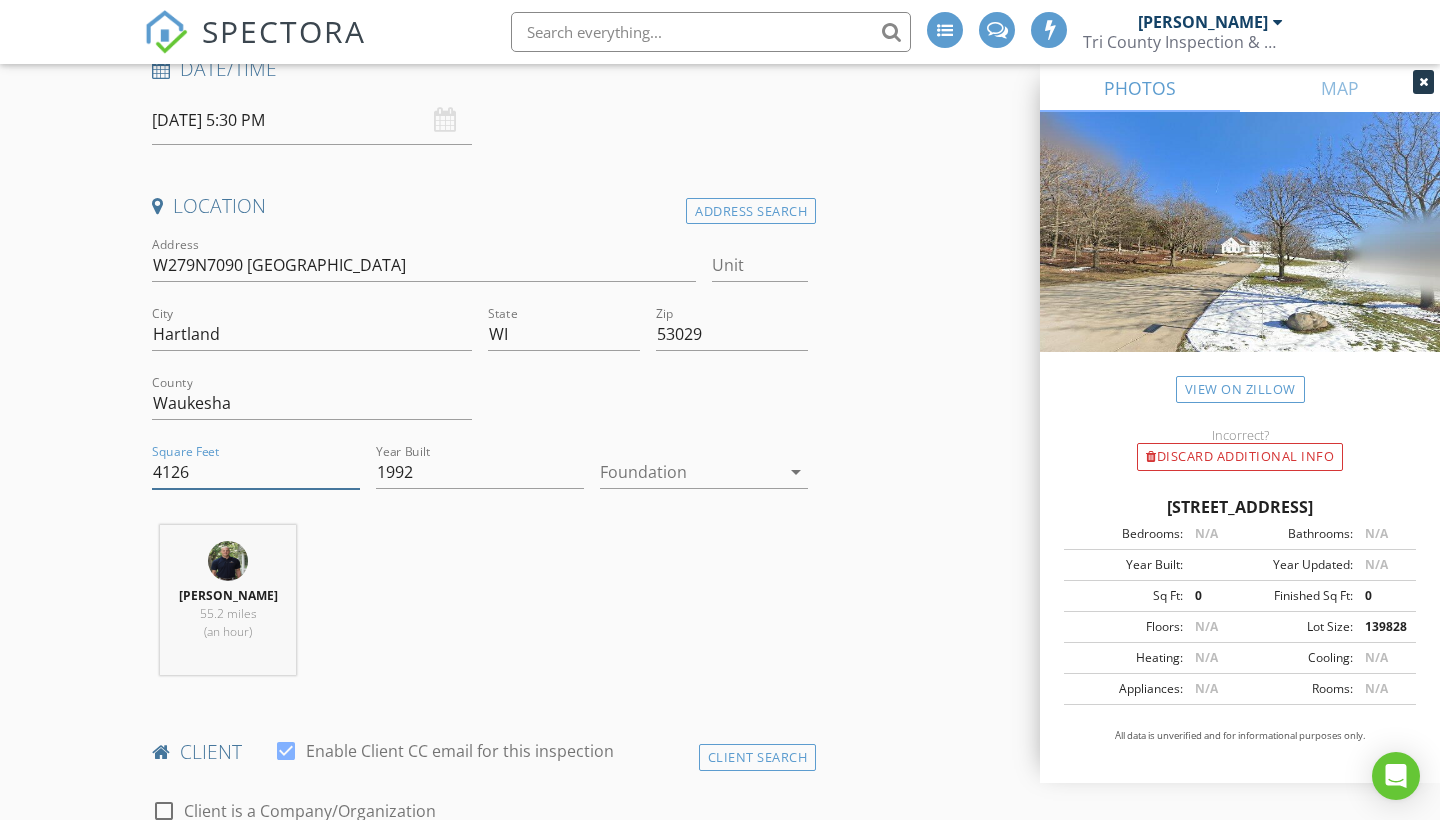 type on "4126" 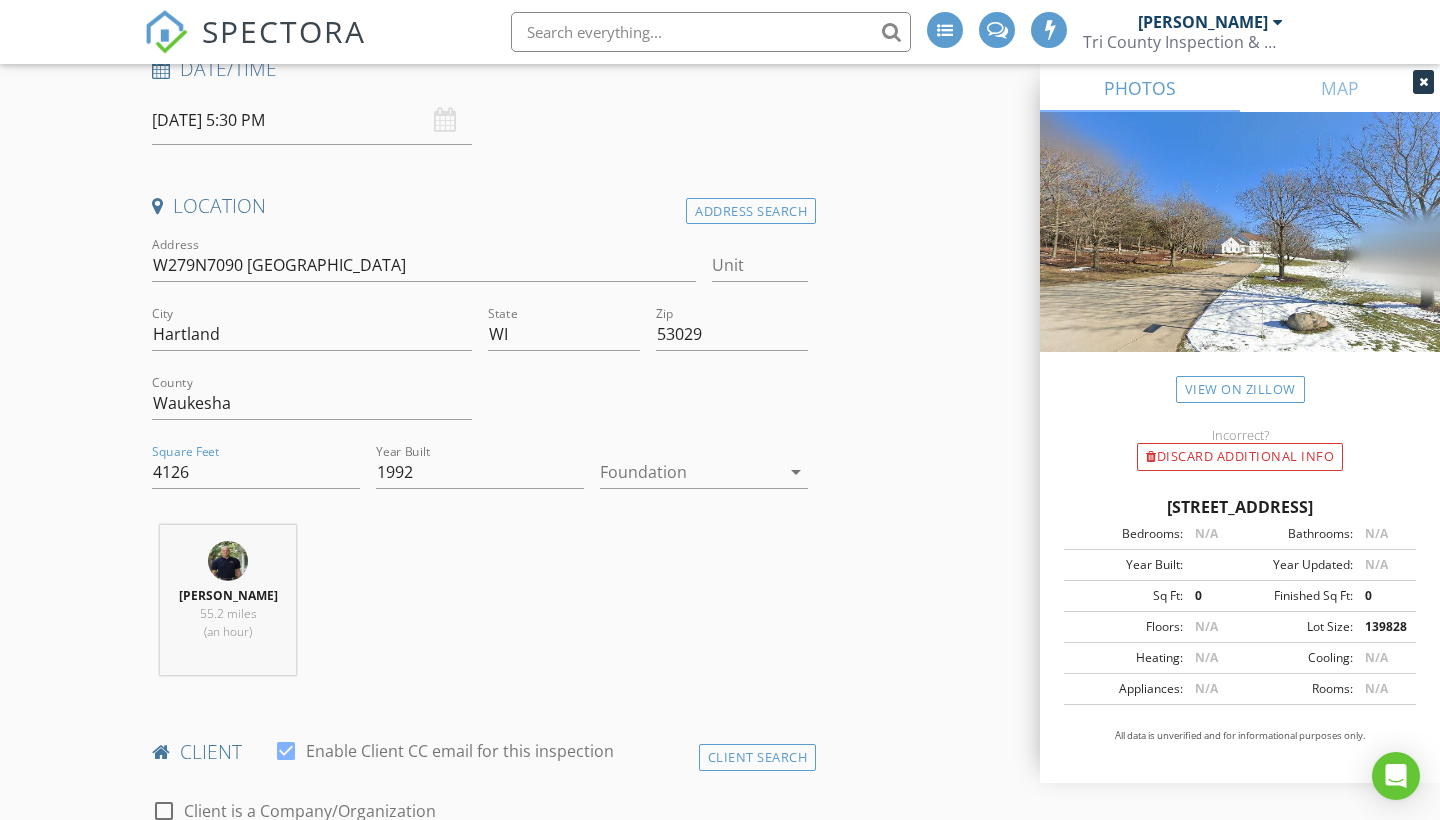click at bounding box center [690, 472] 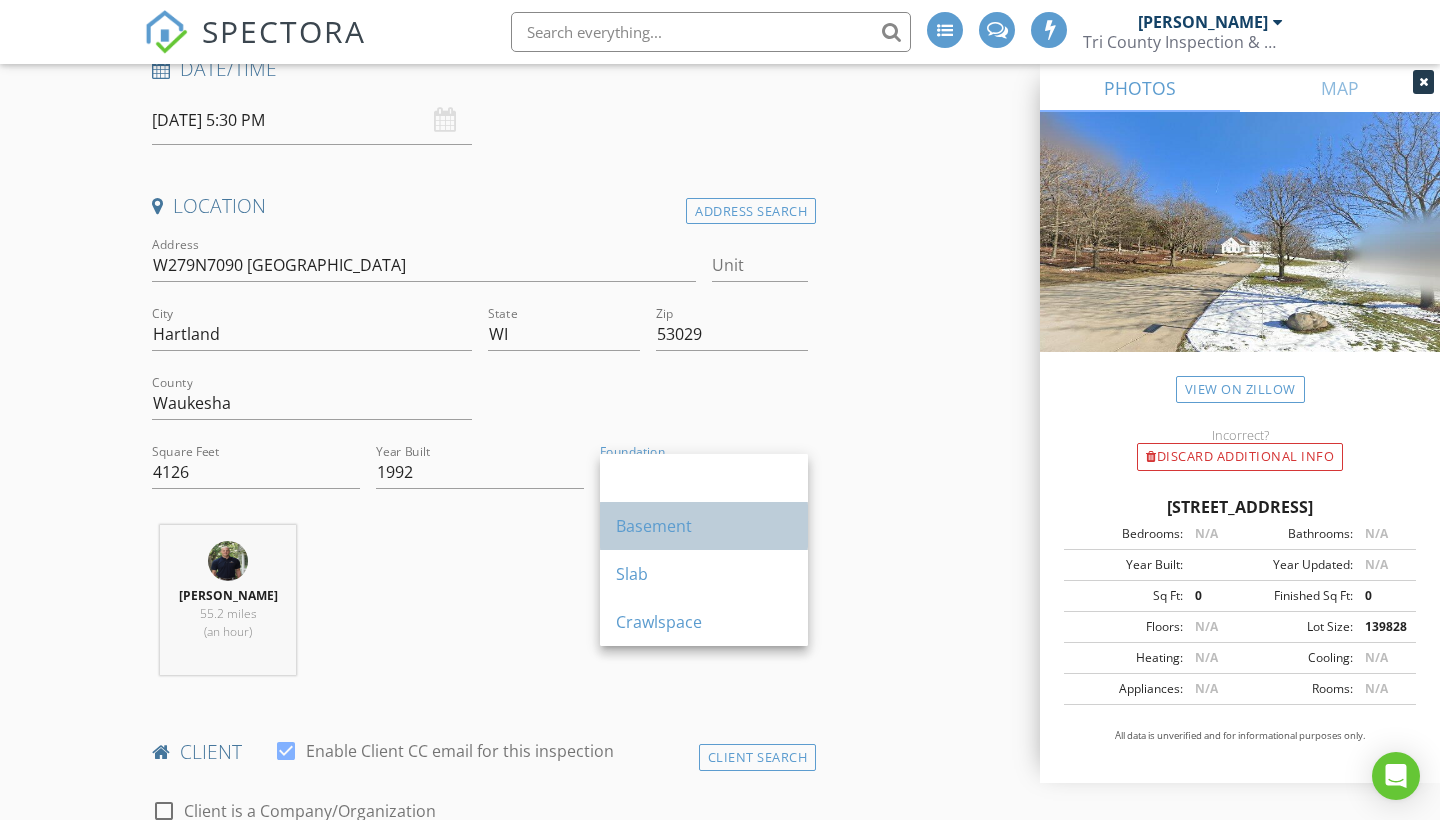 click on "Basement" at bounding box center (704, 526) 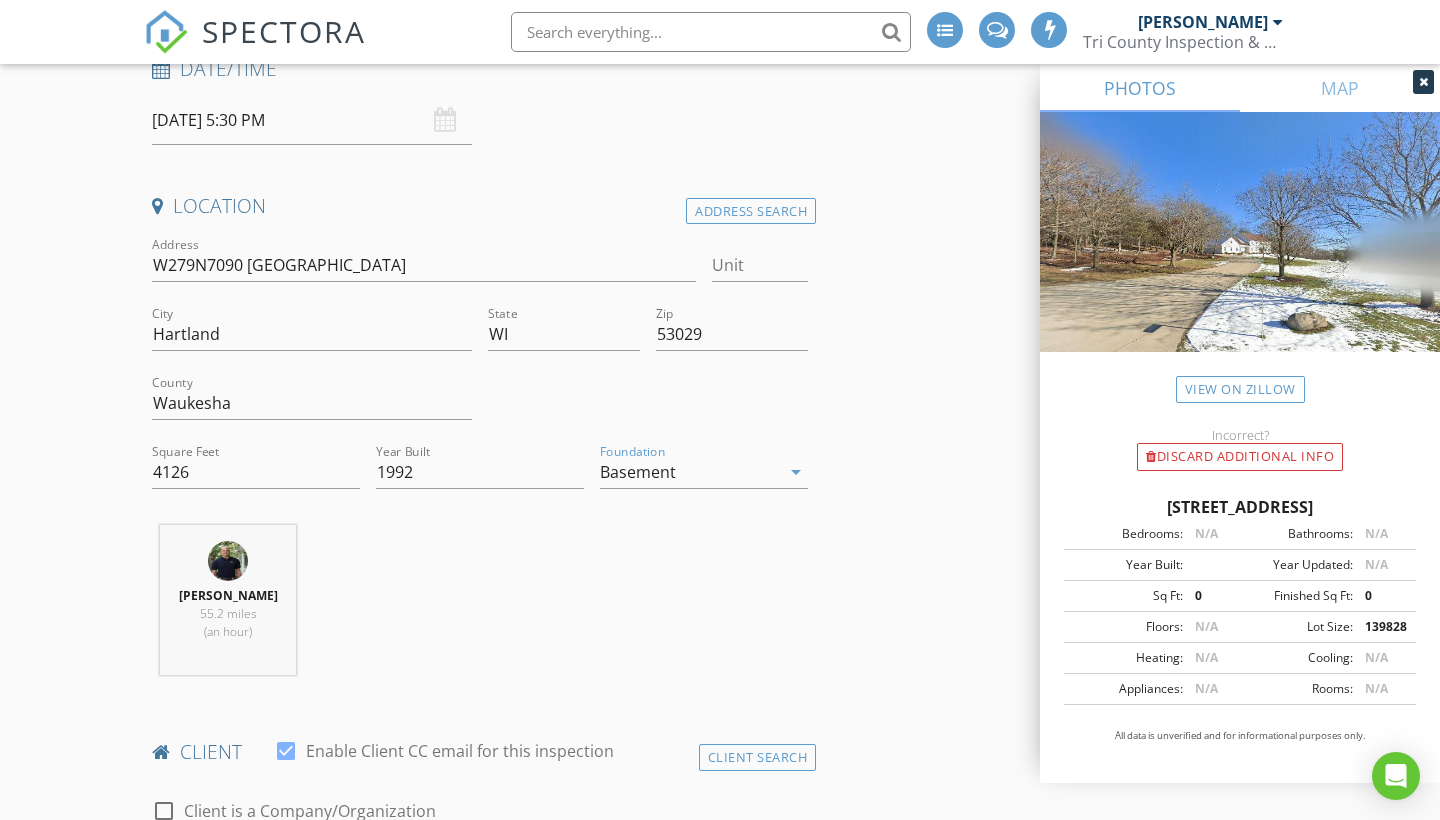 click on "Aaron Marjala     55.2 miles     (an hour)" at bounding box center (480, 608) 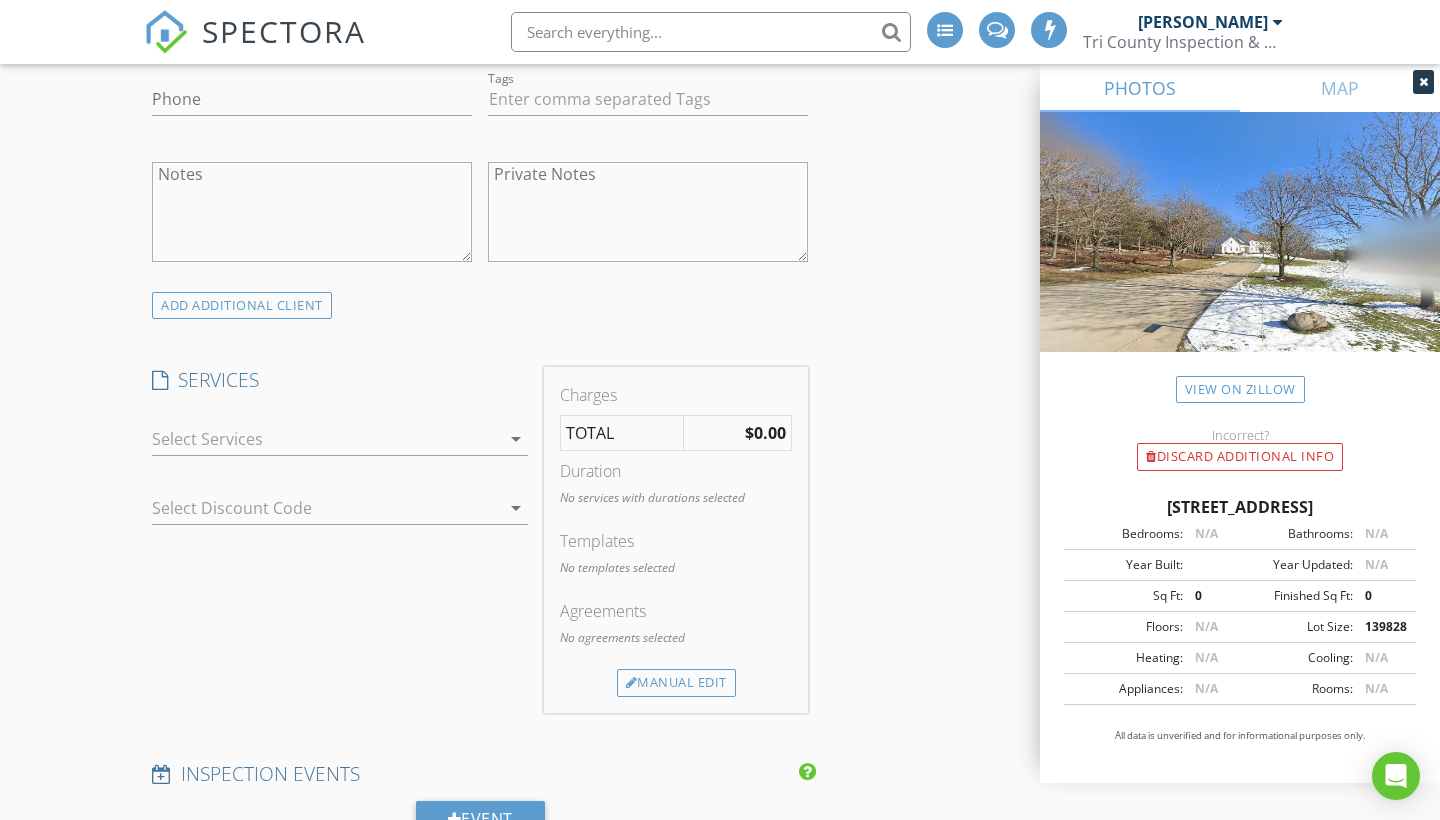 scroll, scrollTop: 1259, scrollLeft: 0, axis: vertical 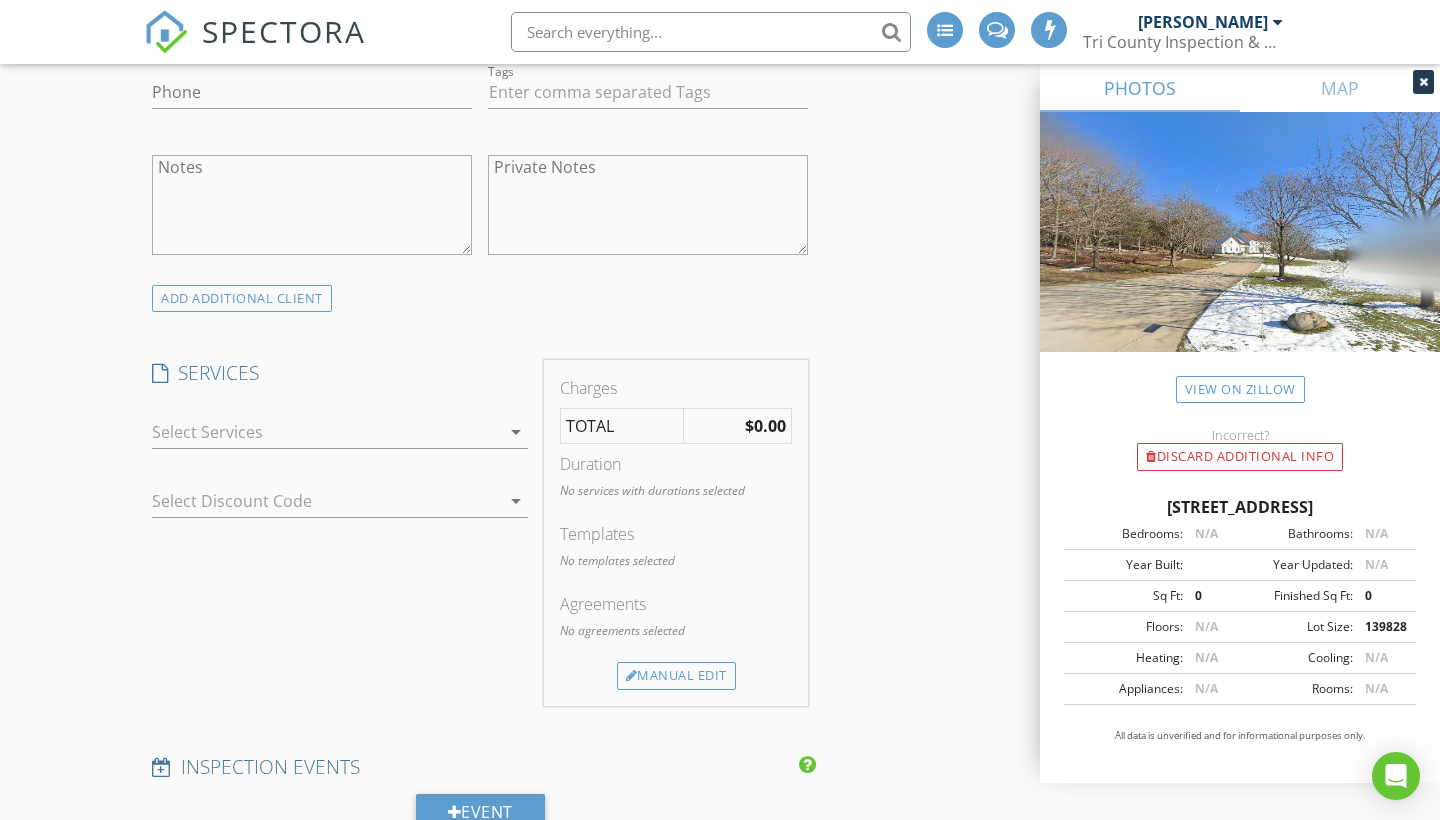 click at bounding box center [326, 432] 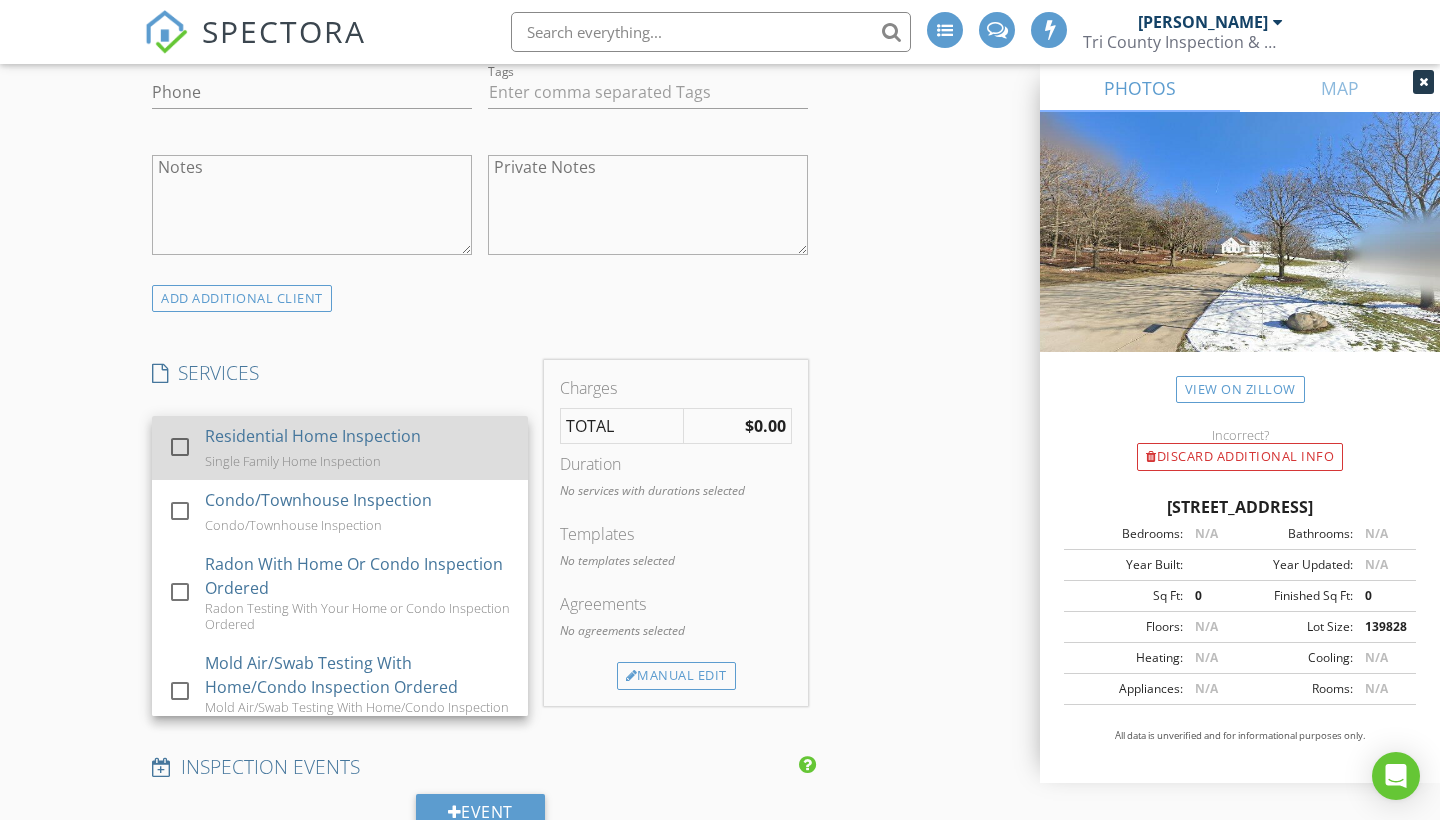 click on "Single Family Home Inspection" at bounding box center (293, 461) 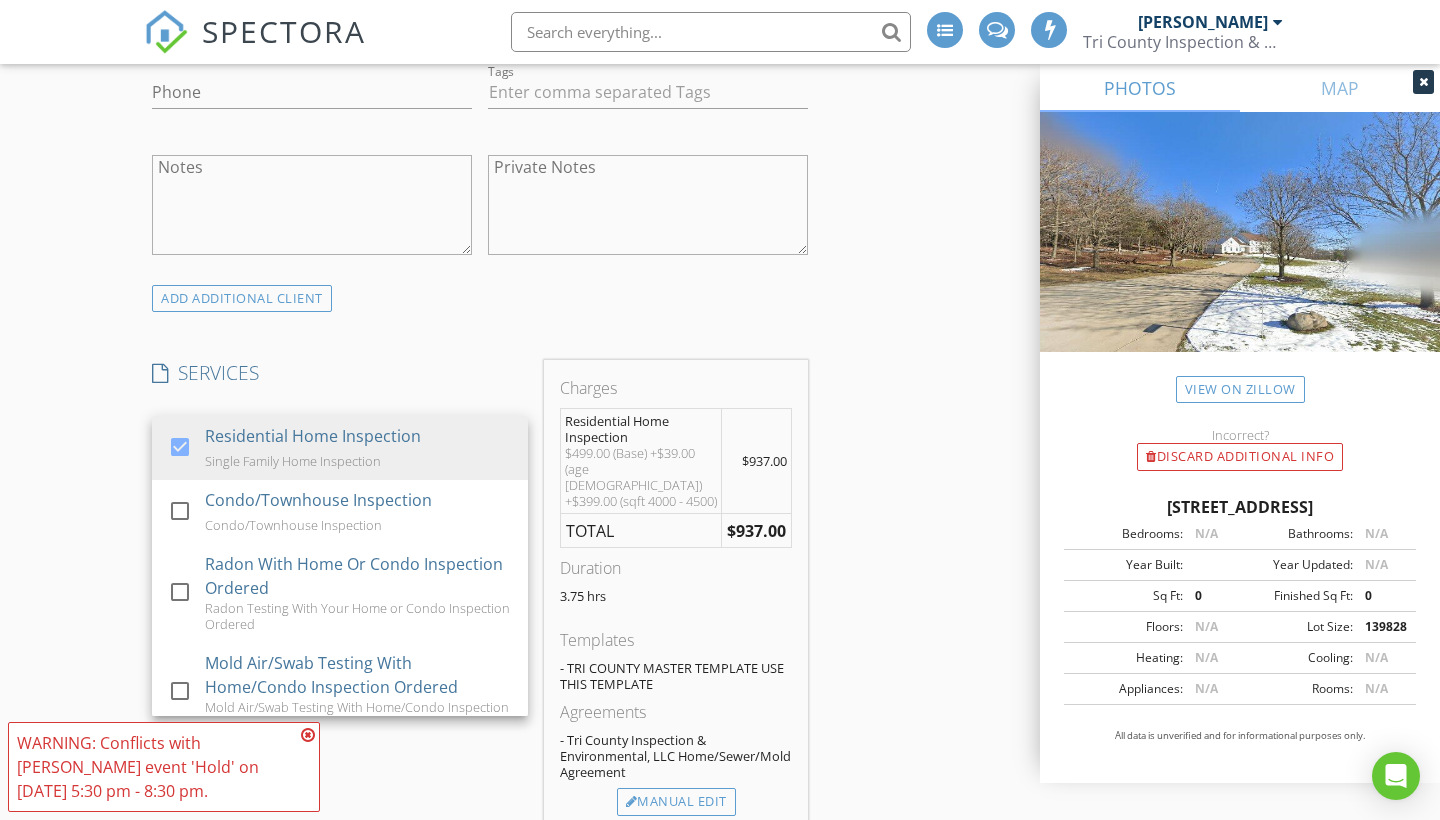 click on "INSPECTOR(S)
check_box   Aaron Marjala   PRIMARY   Aaron Marjala arrow_drop_down   check_box_outline_blank Aaron Marjala specifically requested
Date/Time
07/14/2025 5:30 PM
Location
Address Search       Address W279N7090 Mill Pond Way   Unit   City Hartland   State WI   Zip 53029   County Waukesha     Square Feet 4126   Year Built 1992   Foundation Basement arrow_drop_down     Aaron Marjala     55.2 miles     (an hour)
client
check_box Enable Client CC email for this inspection   Client Search     check_box_outline_blank Client is a Company/Organization     First Name   Last Name   Email   CC Email   Phone         Tags         Notes   Private Notes
ADD ADDITIONAL client
SERVICES
check_box   Residential Home Inspection   Single Family Home Inspection check_box_outline_blank" at bounding box center (720, 847) 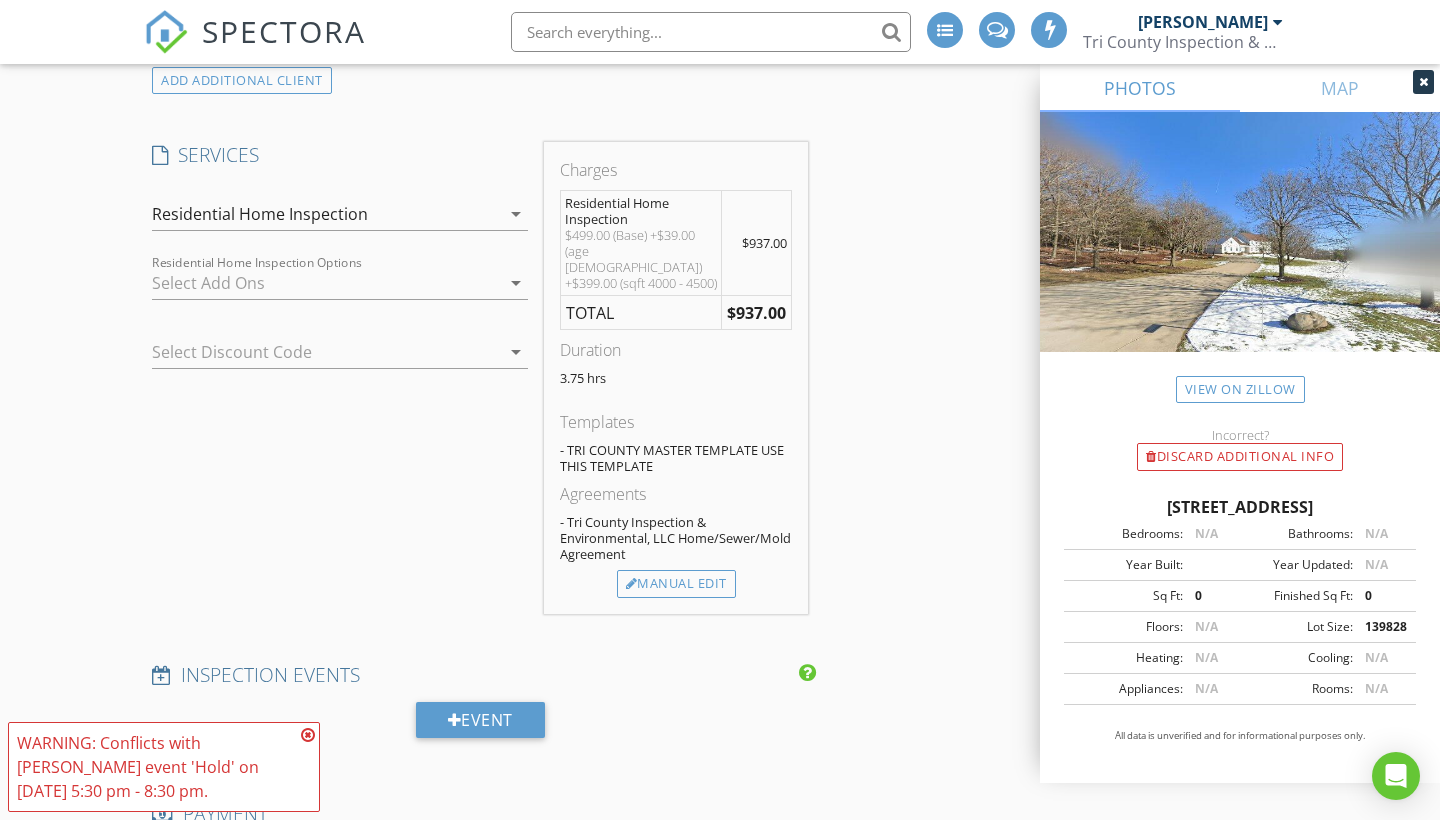 scroll, scrollTop: 1482, scrollLeft: 0, axis: vertical 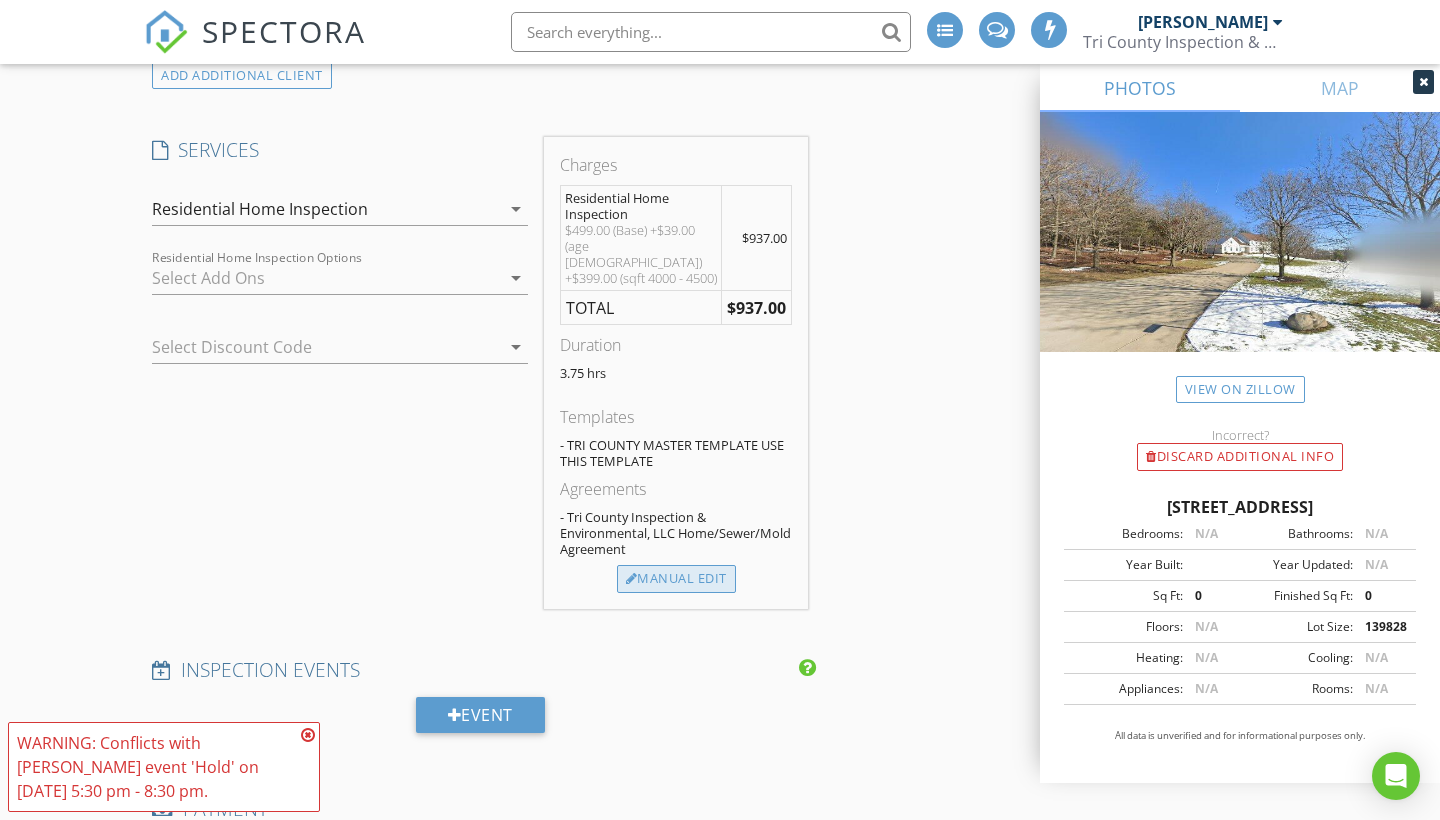 click on "Manual Edit" at bounding box center (676, 579) 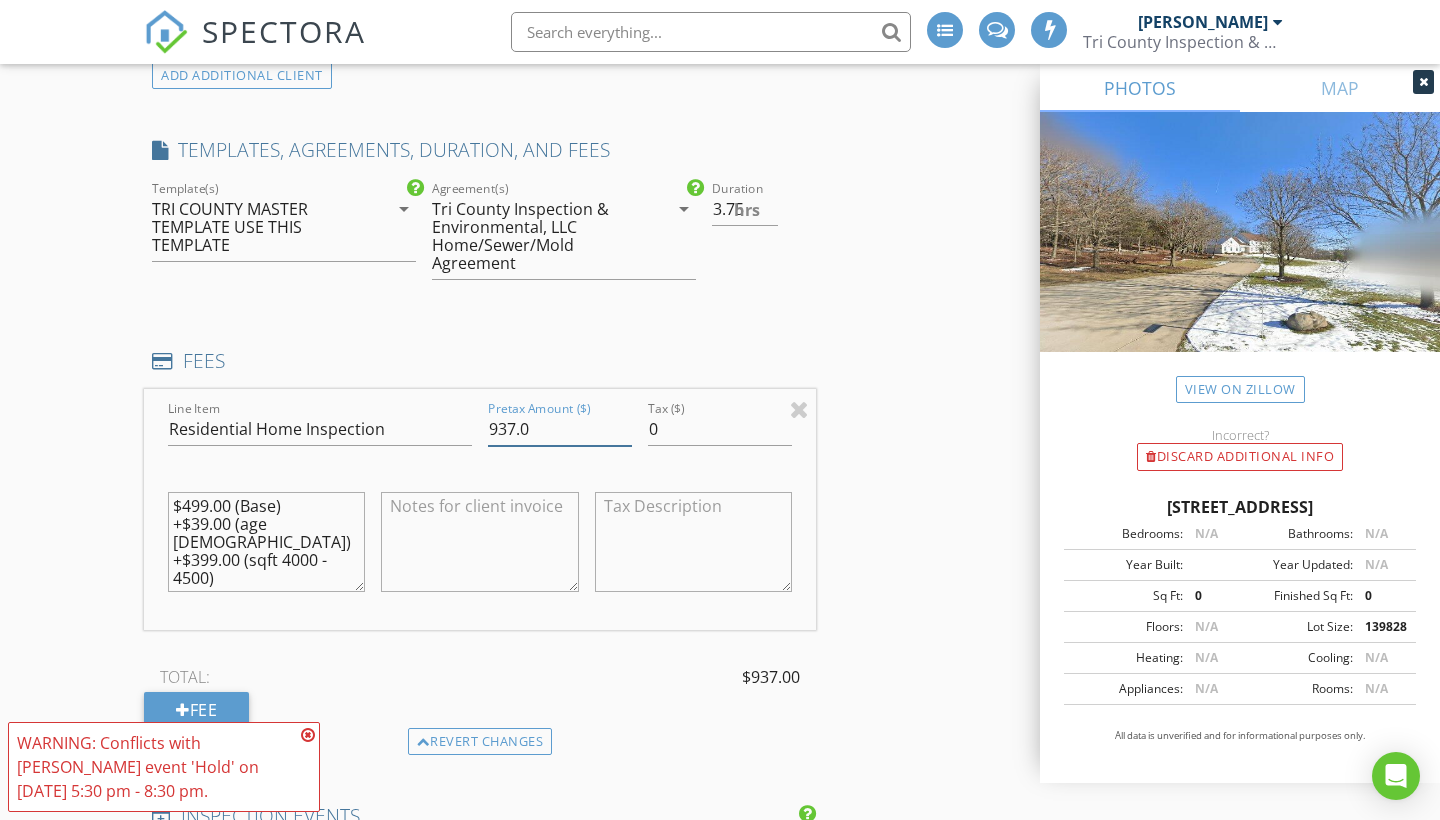 drag, startPoint x: 542, startPoint y: 430, endPoint x: 412, endPoint y: 418, distance: 130.55267 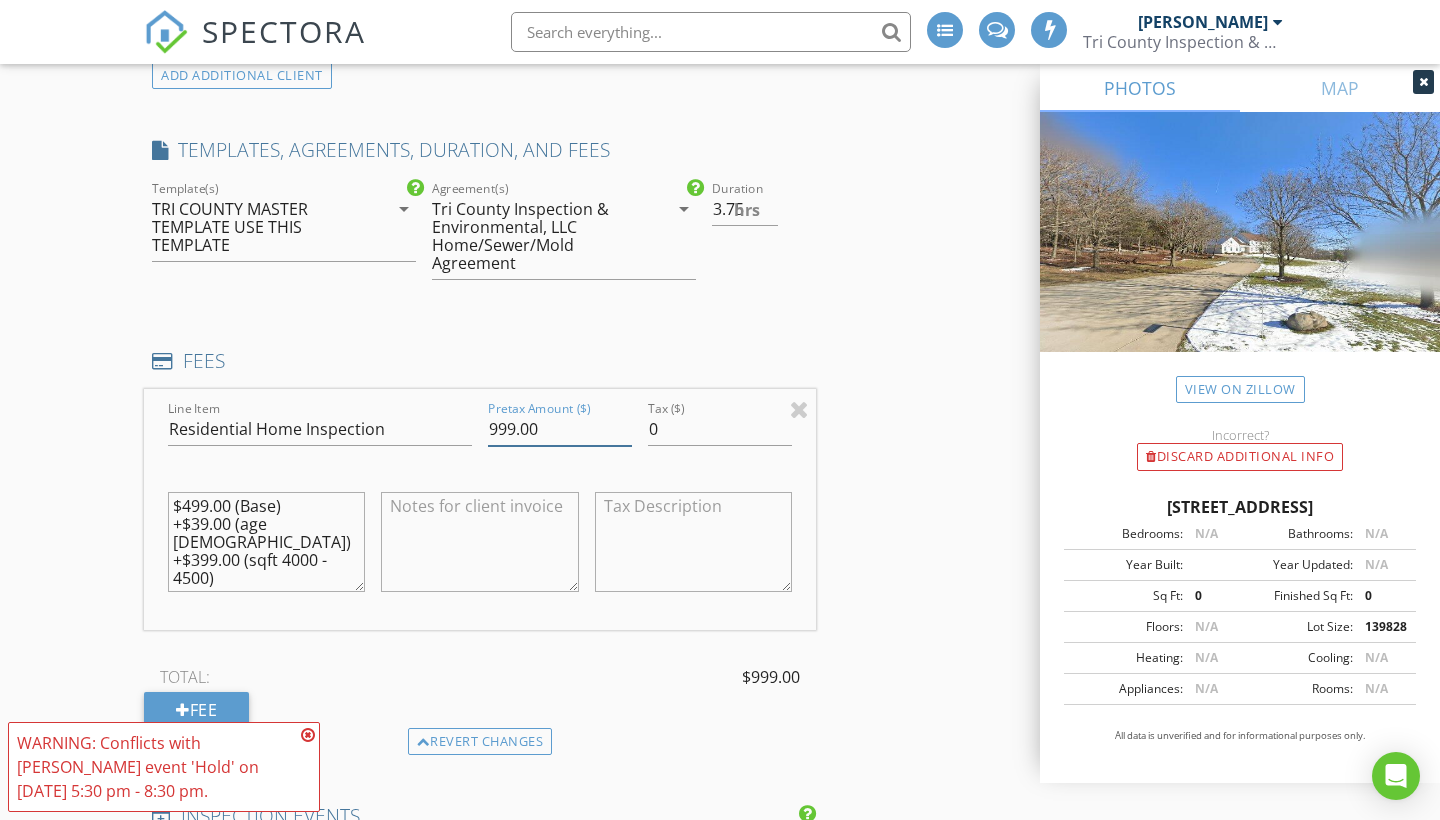 type on "999.00" 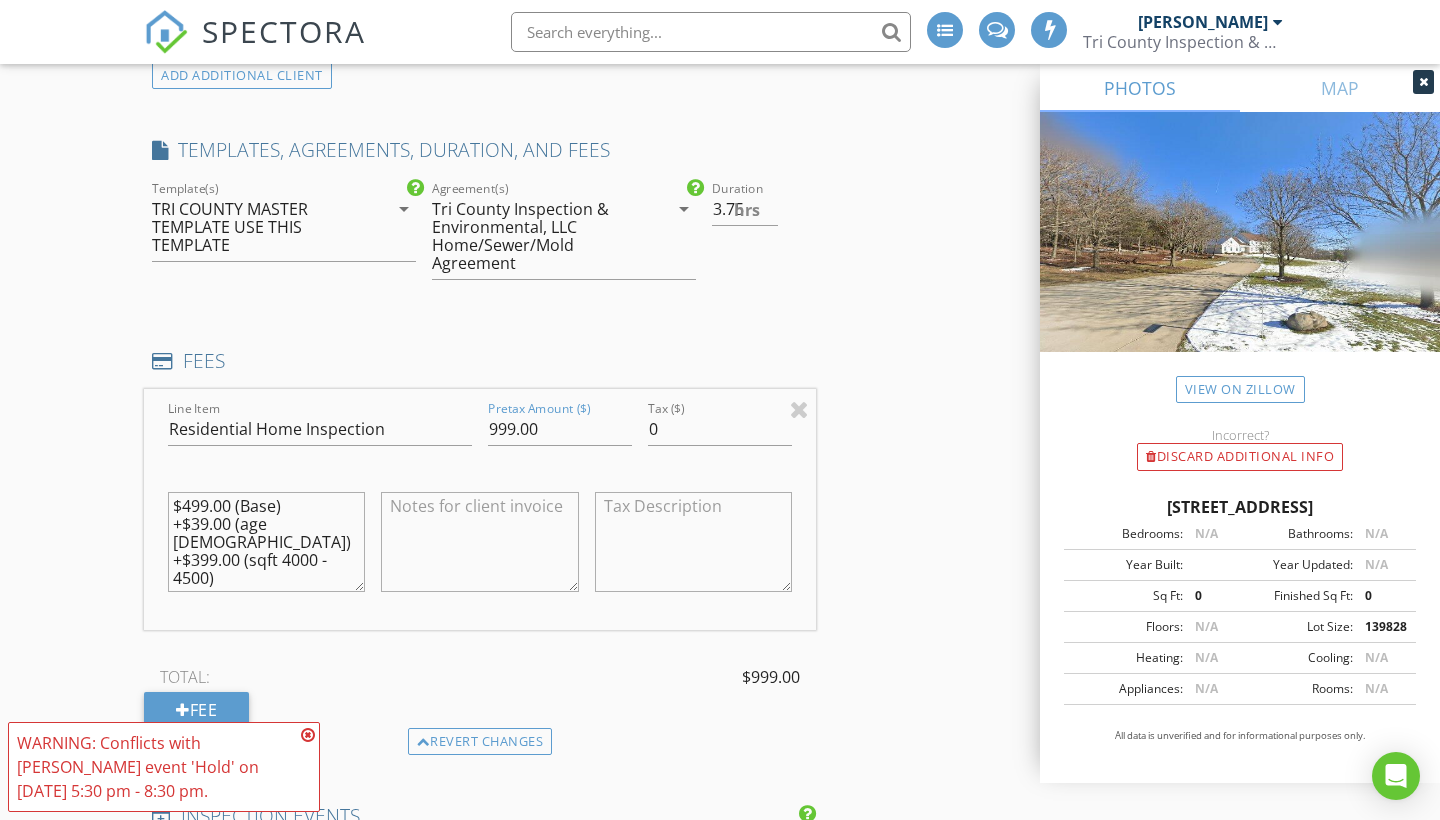 click on "INSPECTOR(S)
check_box   Aaron Marjala   PRIMARY   Aaron Marjala arrow_drop_down   check_box_outline_blank Aaron Marjala specifically requested
Date/Time
07/14/2025 5:30 PM
Location
Address Search       Address W279N7090 Mill Pond Way   Unit   City Hartland   State WI   Zip 53029   County Waukesha     Square Feet 4126   Year Built 1992   Foundation Basement arrow_drop_down     Aaron Marjala     55.2 miles     (an hour)
client
check_box Enable Client CC email for this inspection   Client Search     check_box_outline_blank Client is a Company/Organization     First Name   Last Name   Email   CC Email   Phone         Tags         Notes   Private Notes
ADD ADDITIONAL client
SERVICES
check_box   Residential Home Inspection   Single Family Home Inspection check_box_outline_blank" at bounding box center (720, 697) 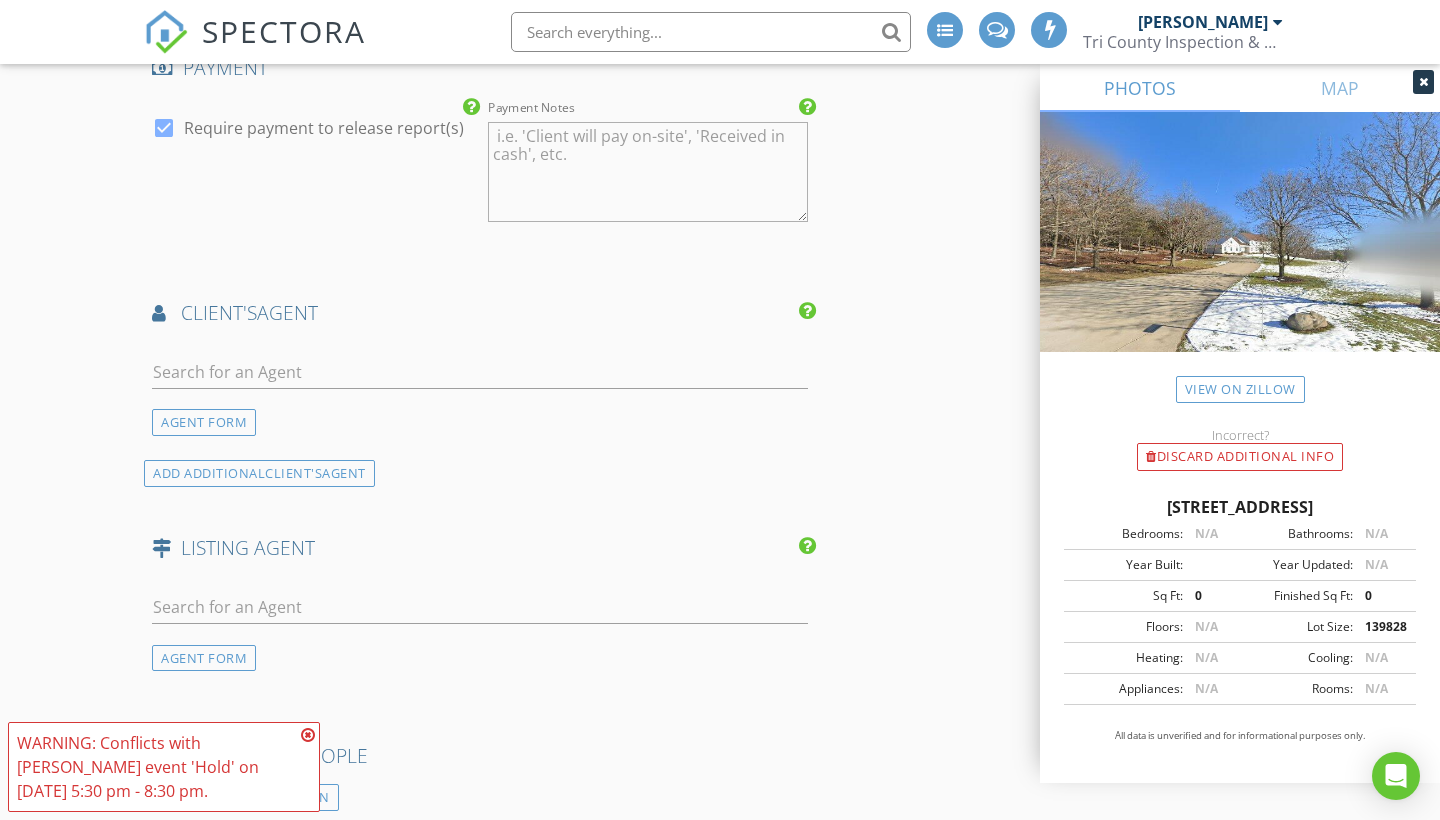 scroll, scrollTop: 2385, scrollLeft: 0, axis: vertical 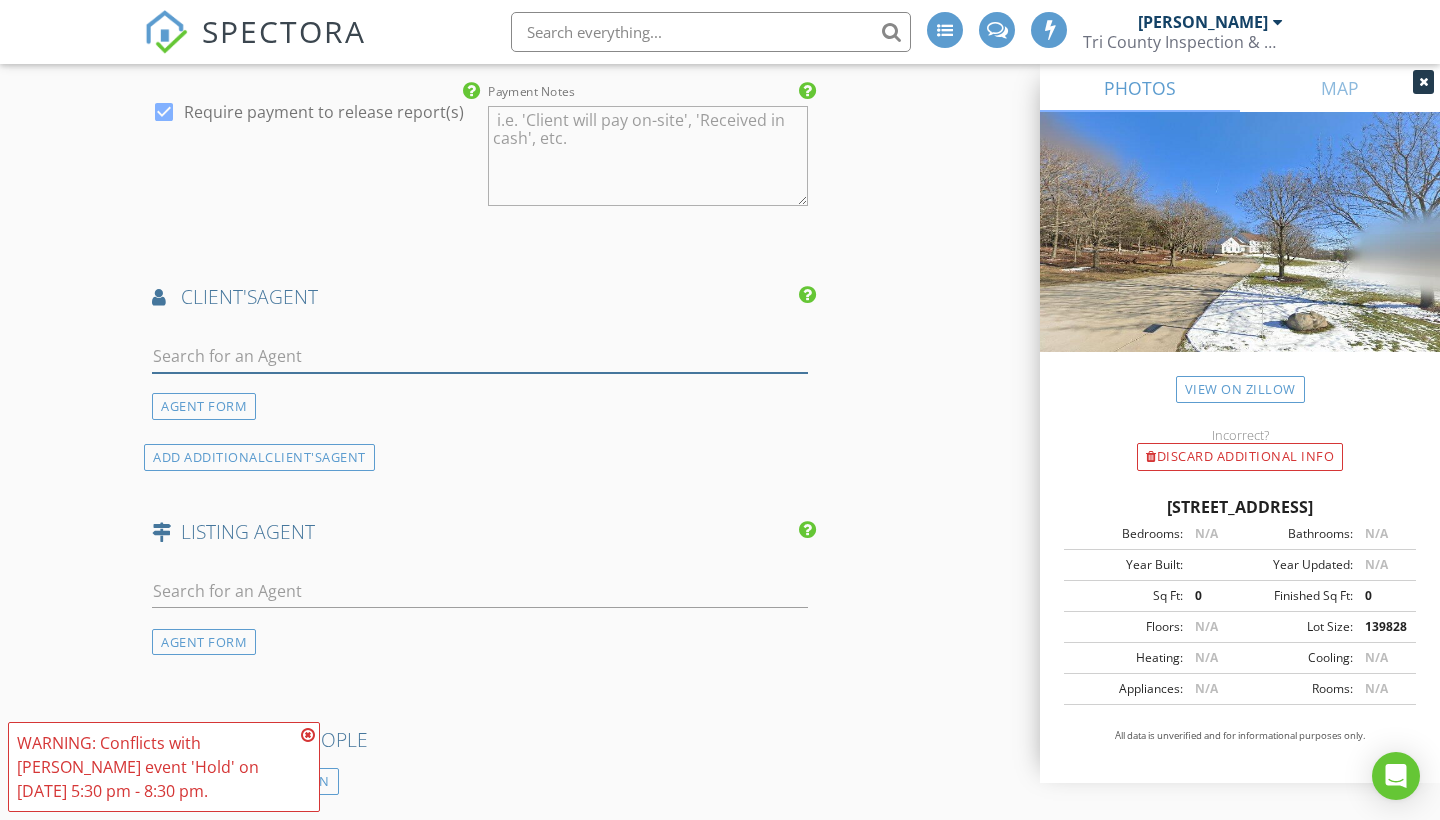 click at bounding box center [480, 356] 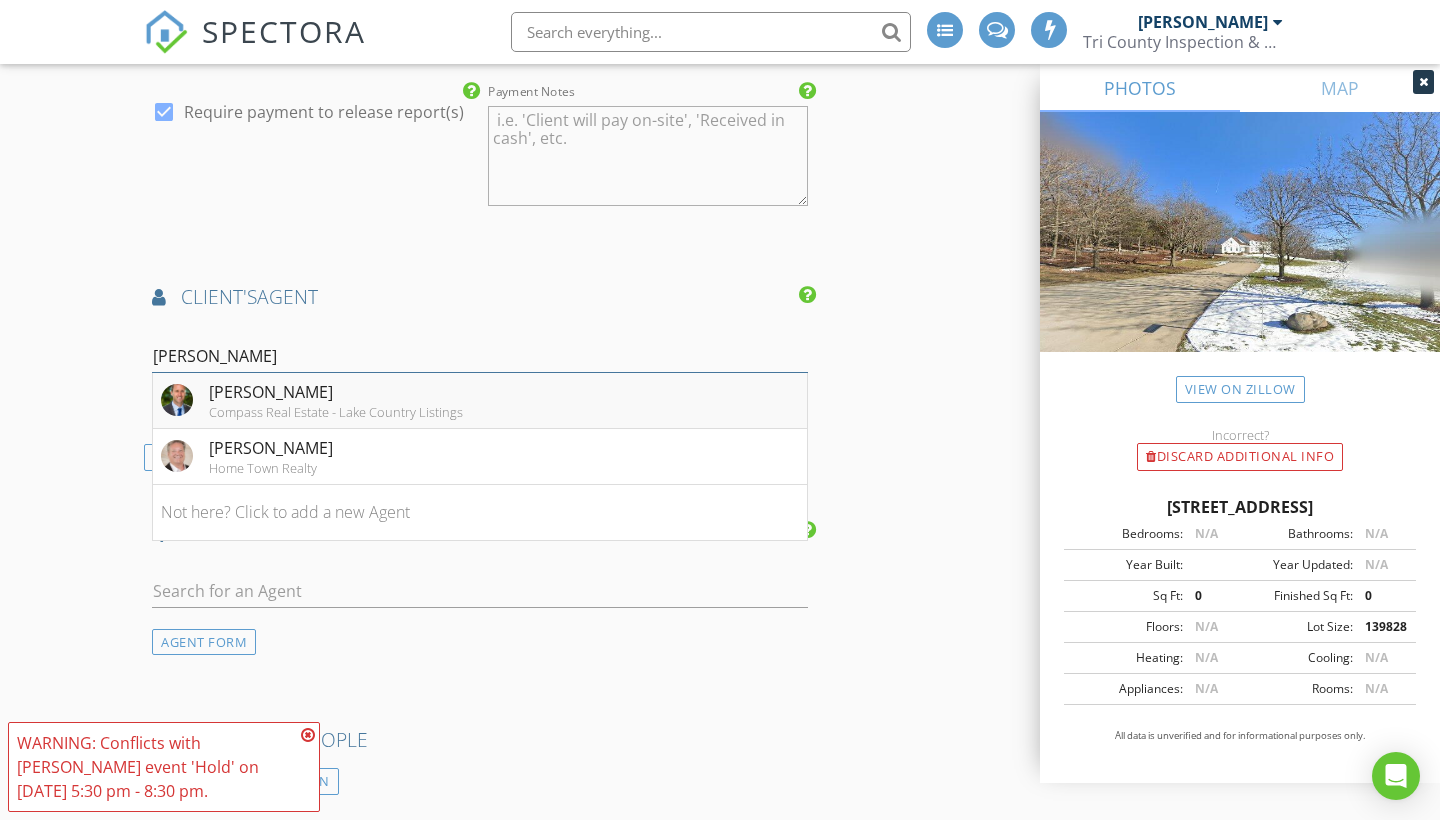 type on "jj h" 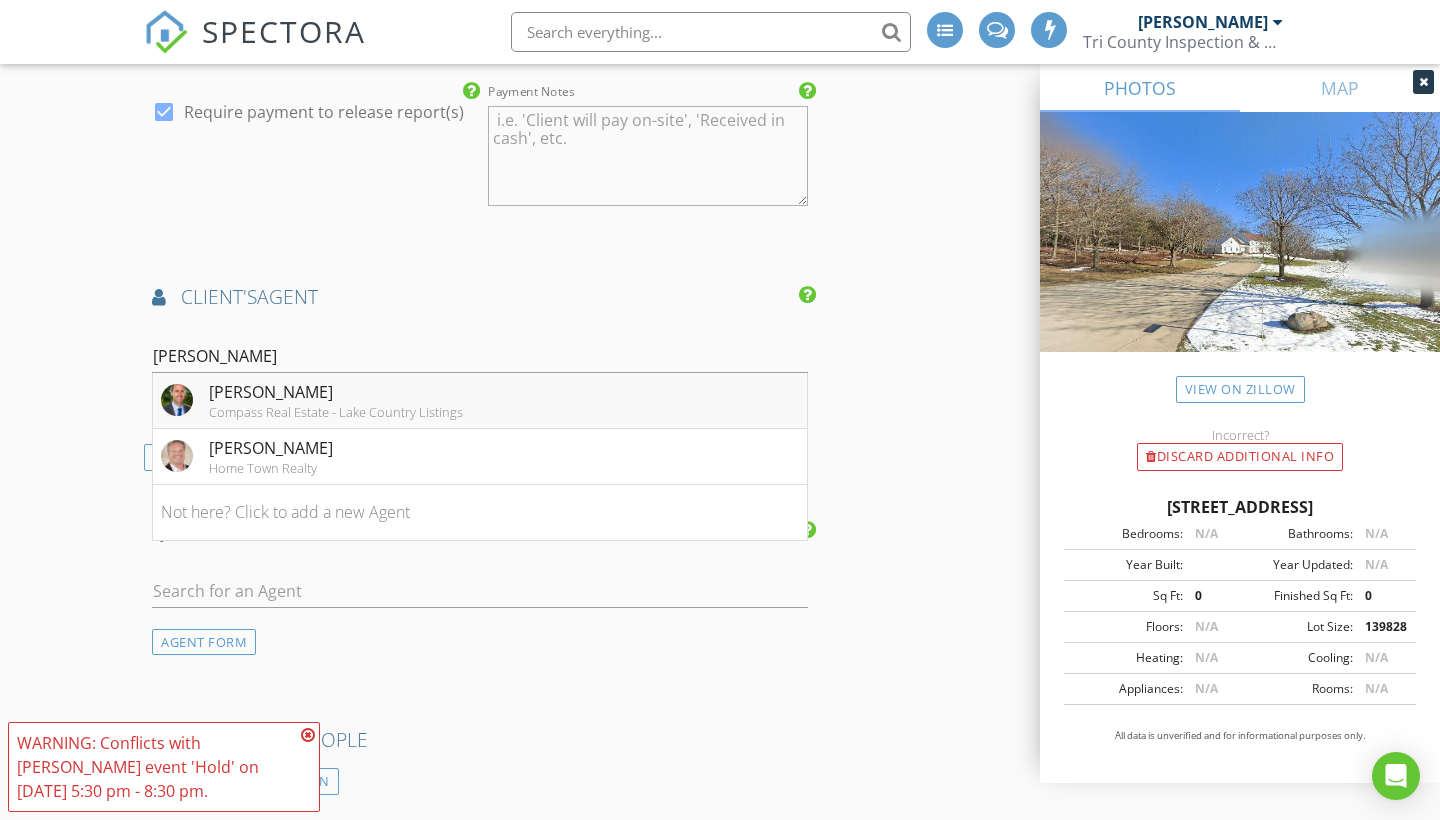 click on "Compass Real Estate - Lake Country Listings" at bounding box center [336, 412] 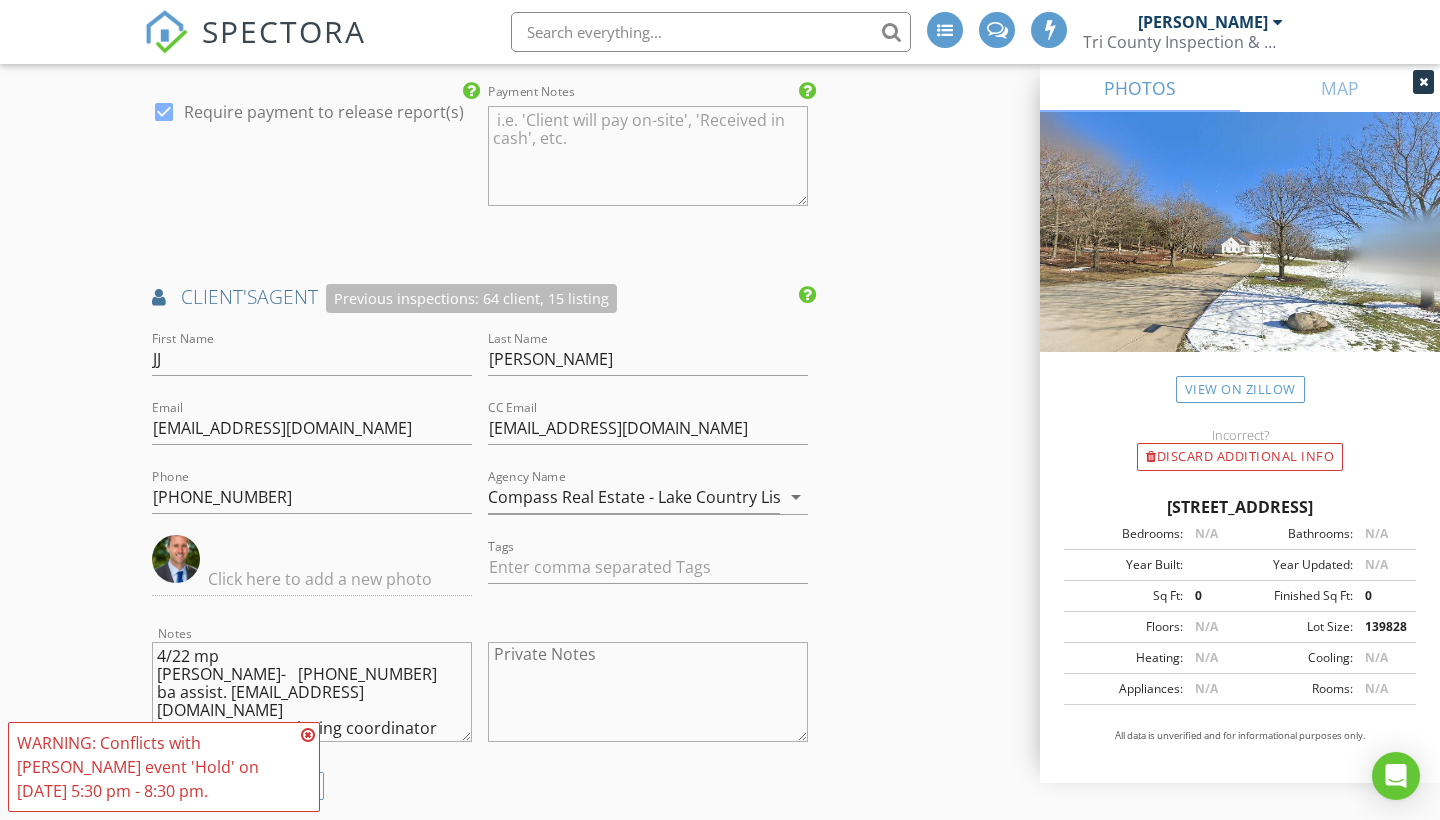 click on "New Inspection
INSPECTOR(S)
check_box   Aaron Marjala   PRIMARY   Aaron Marjala arrow_drop_down   check_box_outline_blank Aaron Marjala specifically requested
Date/Time
07/14/2025 5:30 PM
Location
Address Search       Address W279N7090 Mill Pond Way   Unit   City Hartland   State WI   Zip 53029   County Waukesha     Square Feet 4126   Year Built 1992   Foundation Basement arrow_drop_down     Aaron Marjala     55.2 miles     (an hour)
client
check_box Enable Client CC email for this inspection   Client Search     check_box_outline_blank Client is a Company/Organization     First Name   Last Name   Email   CC Email   Phone         Tags         Notes   Private Notes
ADD ADDITIONAL client
SERVICES
check_box   Residential Home Inspection   Single Family Home Inspection" at bounding box center (720, -49) 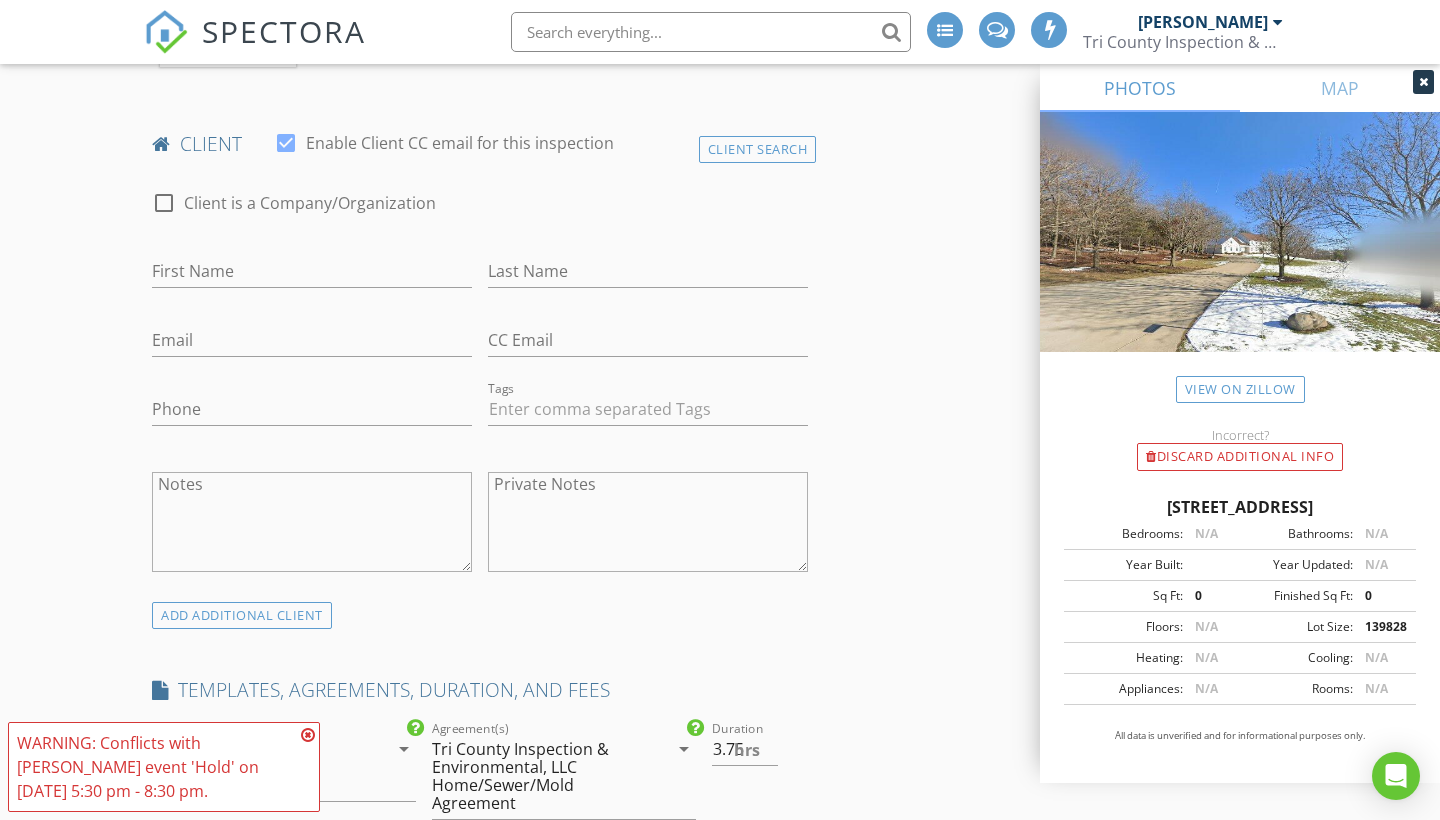 scroll, scrollTop: 918, scrollLeft: 0, axis: vertical 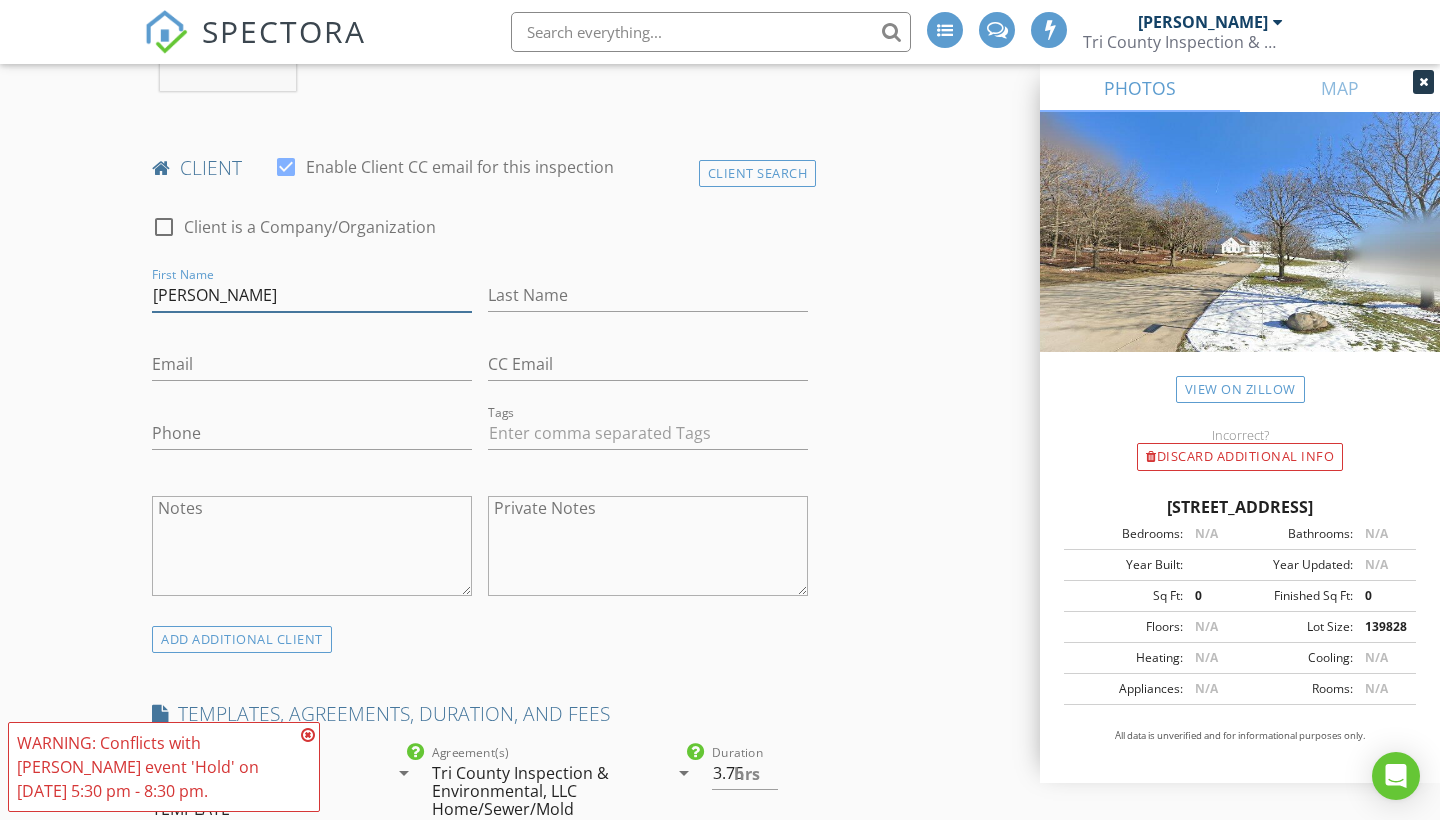 type on "Matt" 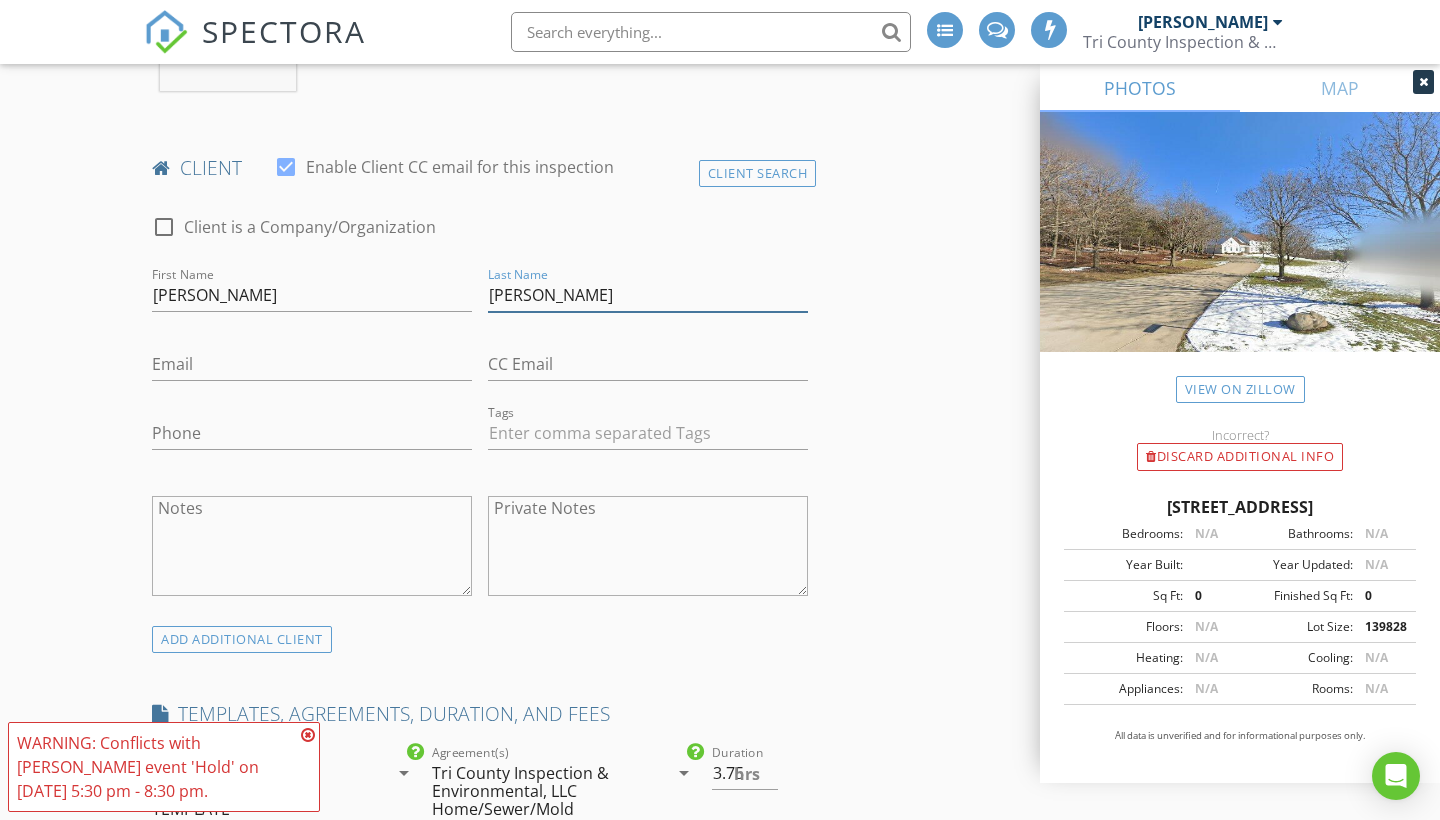 type on "Malec" 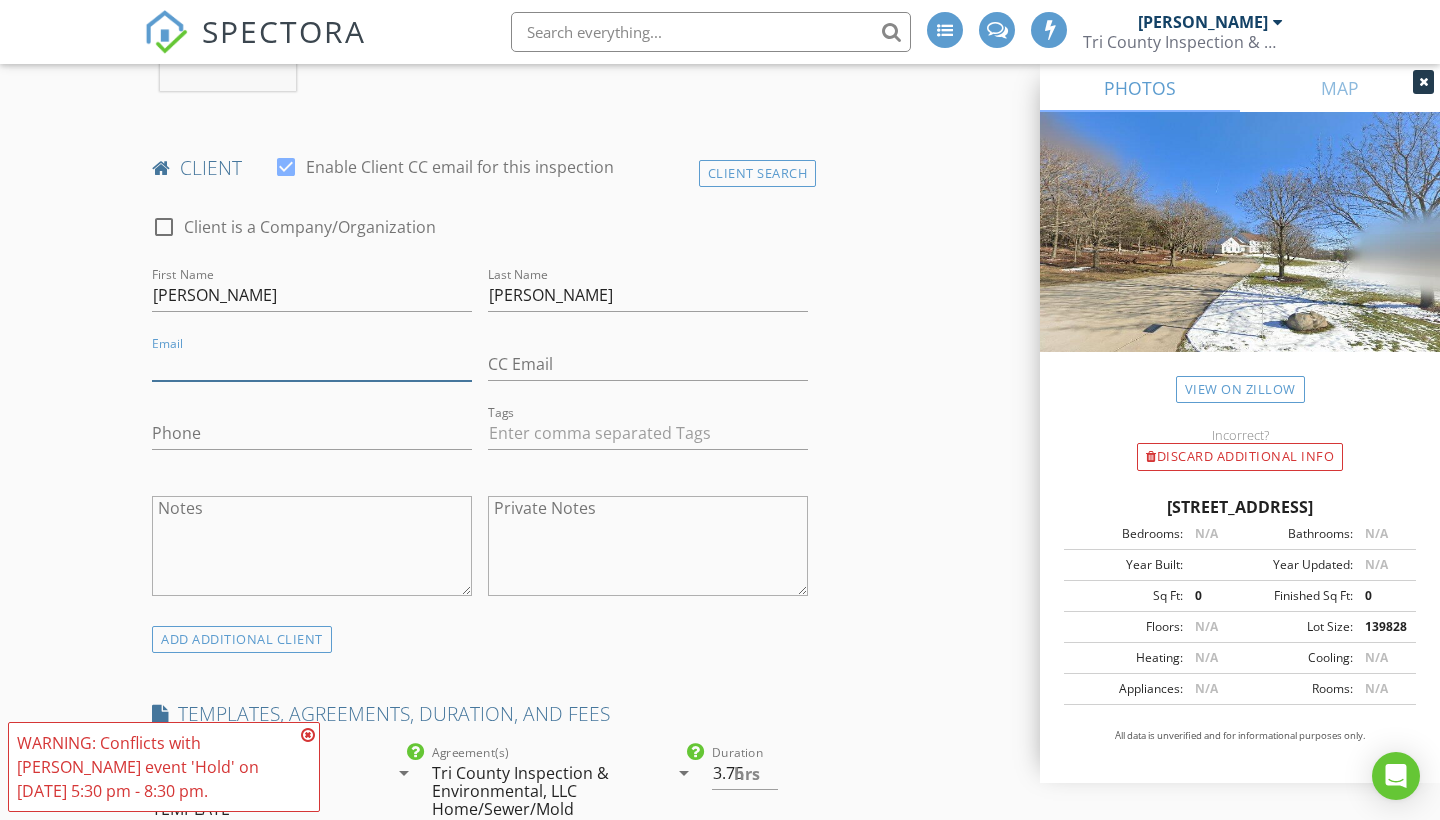 paste on "Matt & Jess Malec" 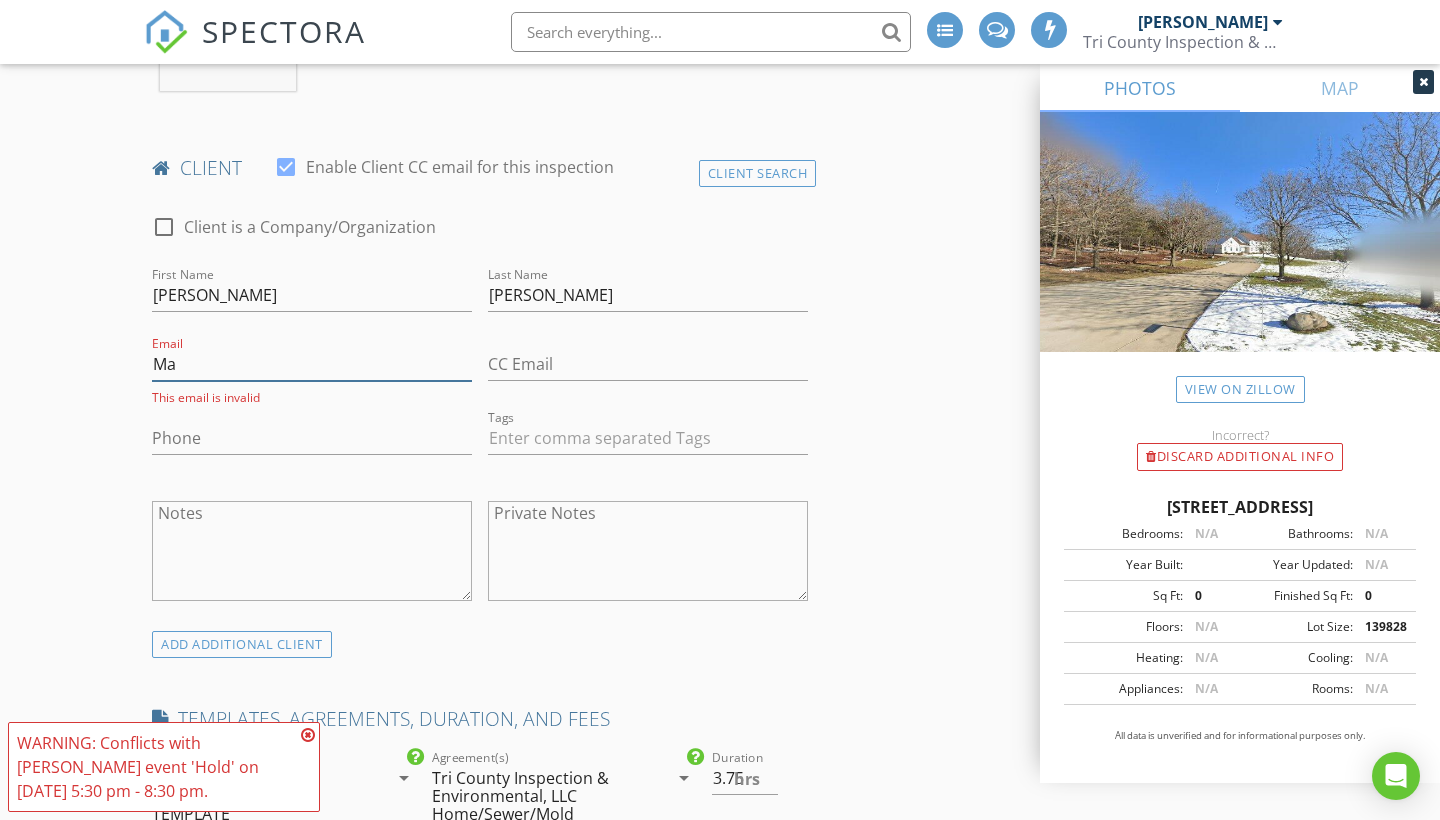 type on "M" 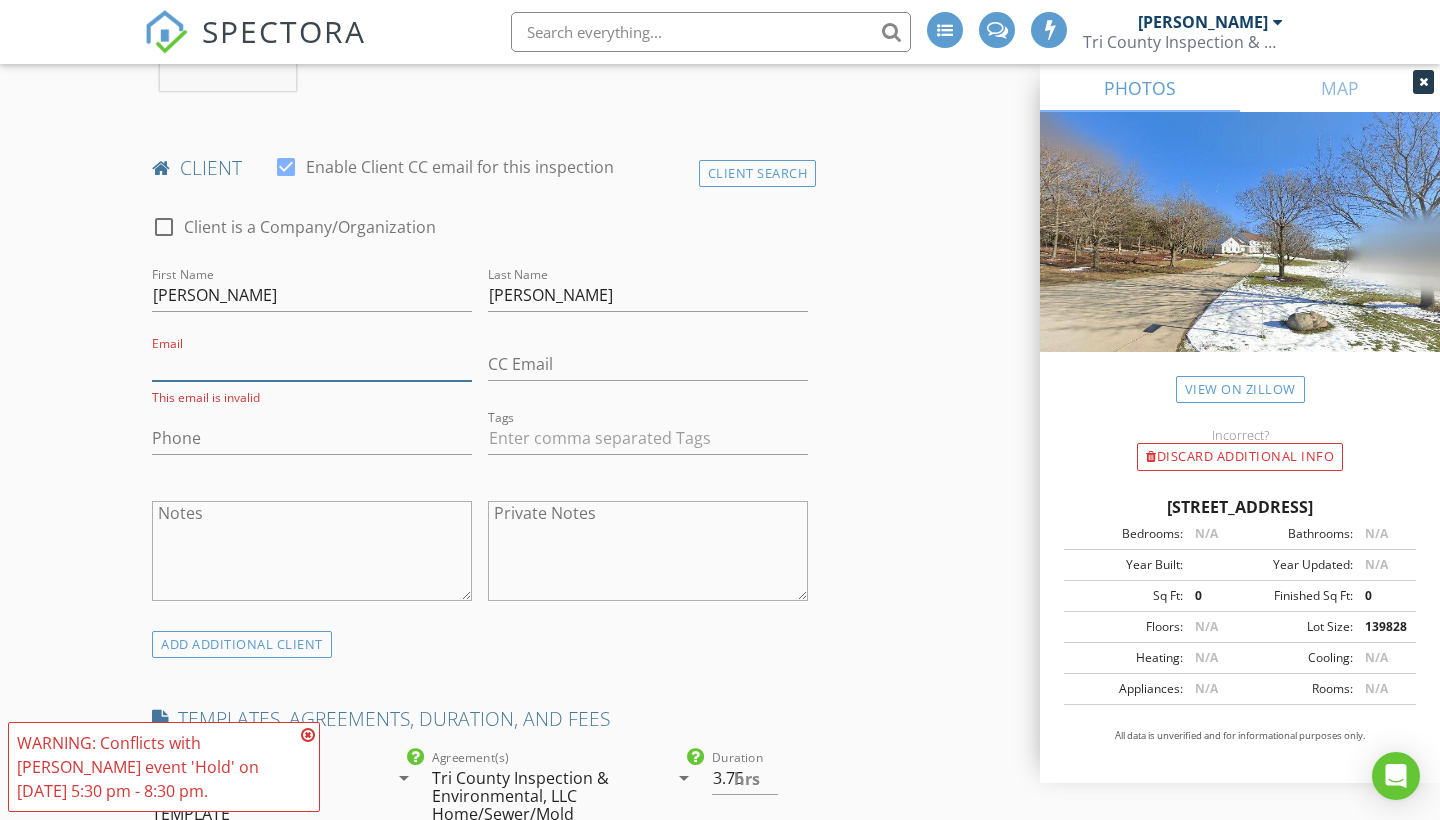 paste on "jessmalec@hotmail.com" 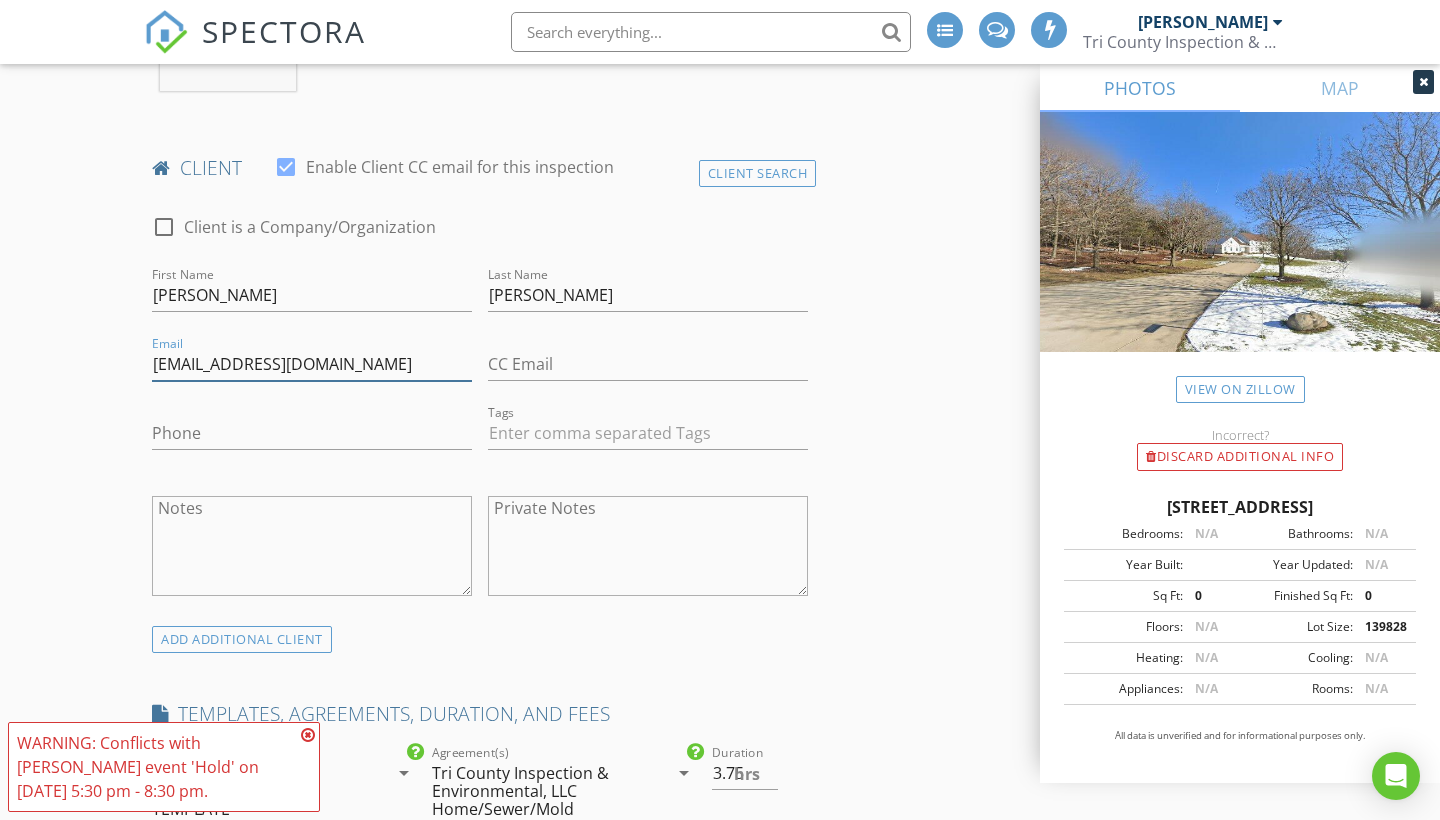 type on "jessmalec@hotmail.com" 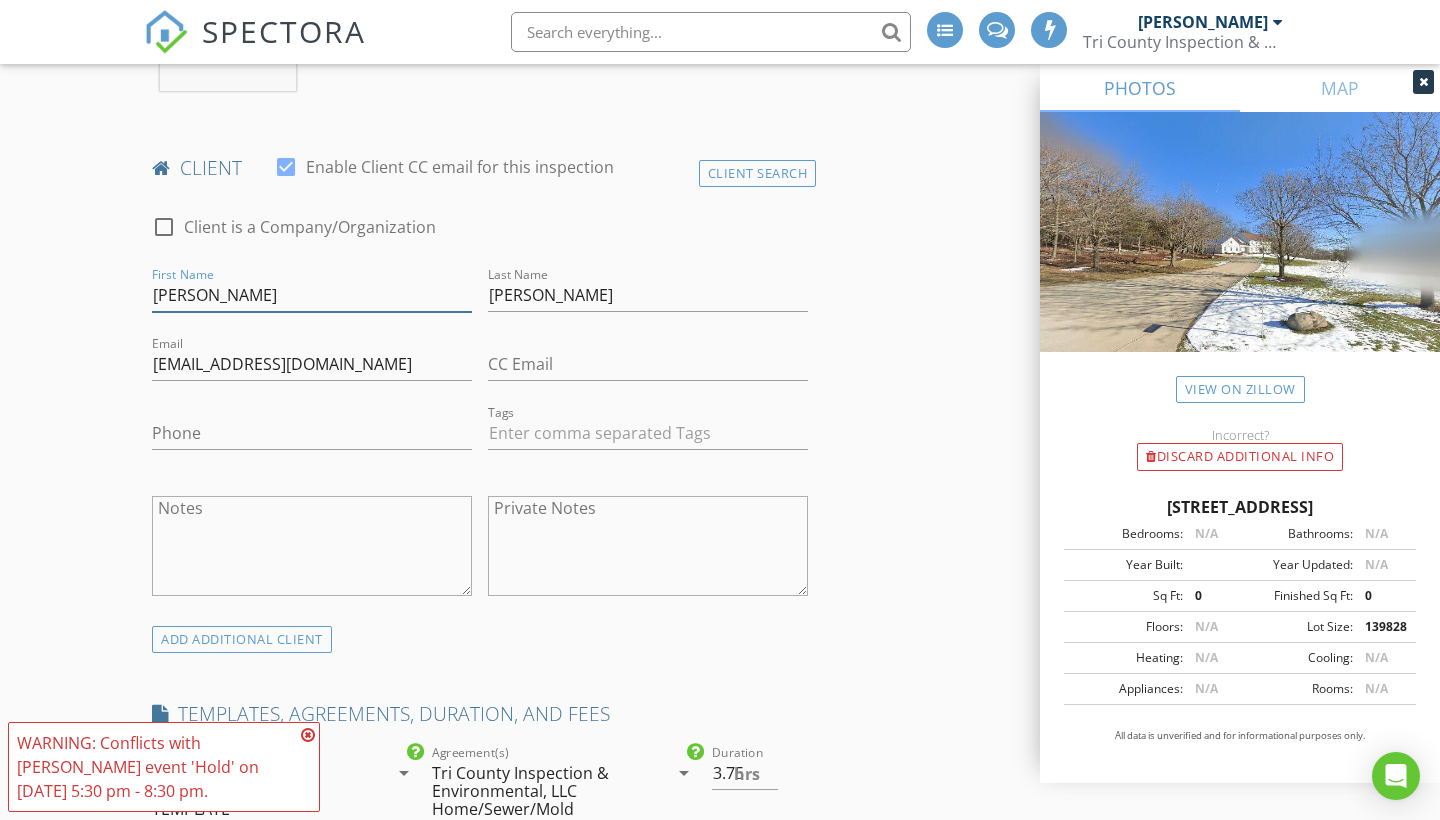 drag, startPoint x: 236, startPoint y: 288, endPoint x: 87, endPoint y: 284, distance: 149.05368 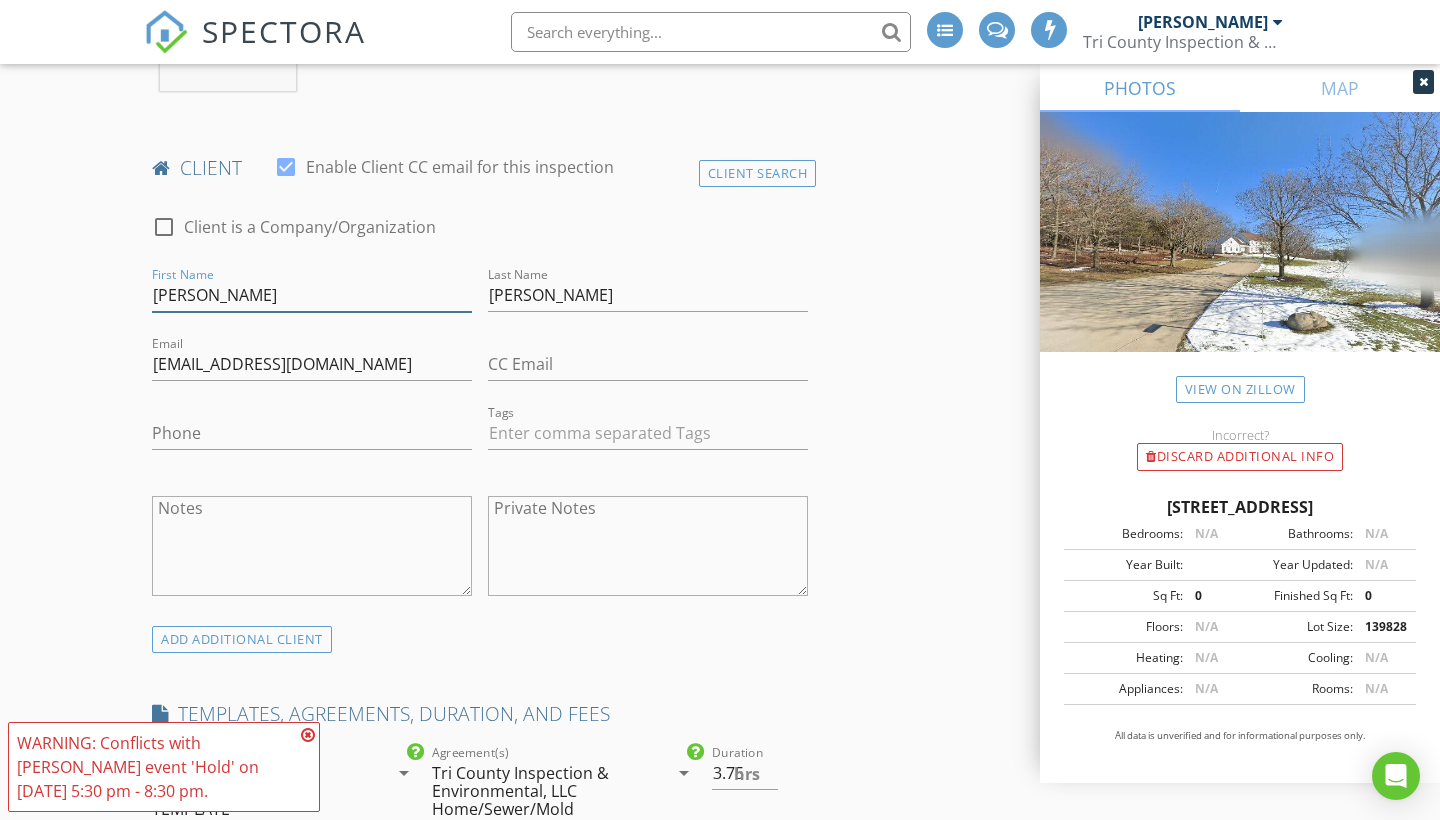 type on "Jessica" 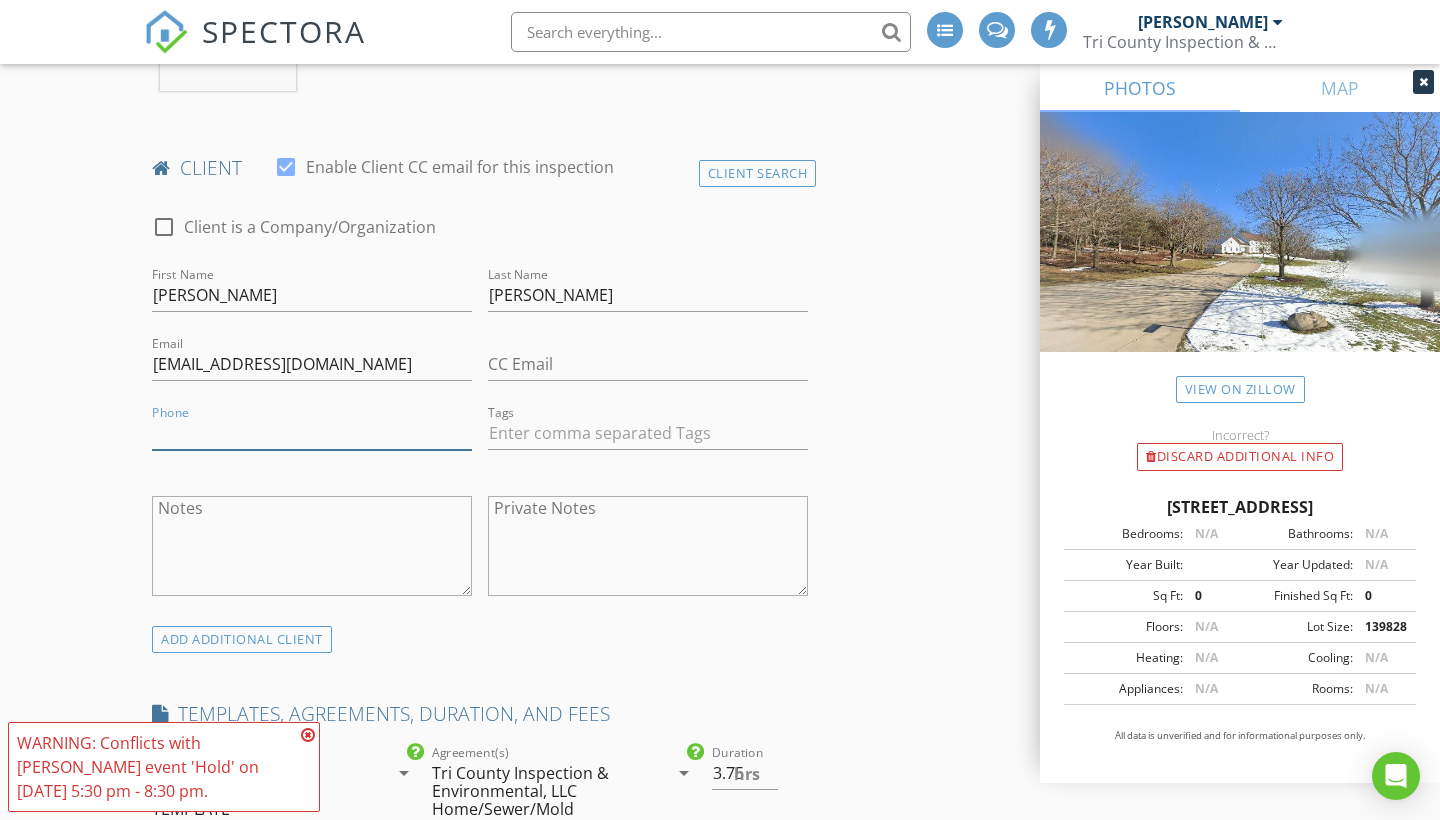 paste on "414-803-1138" 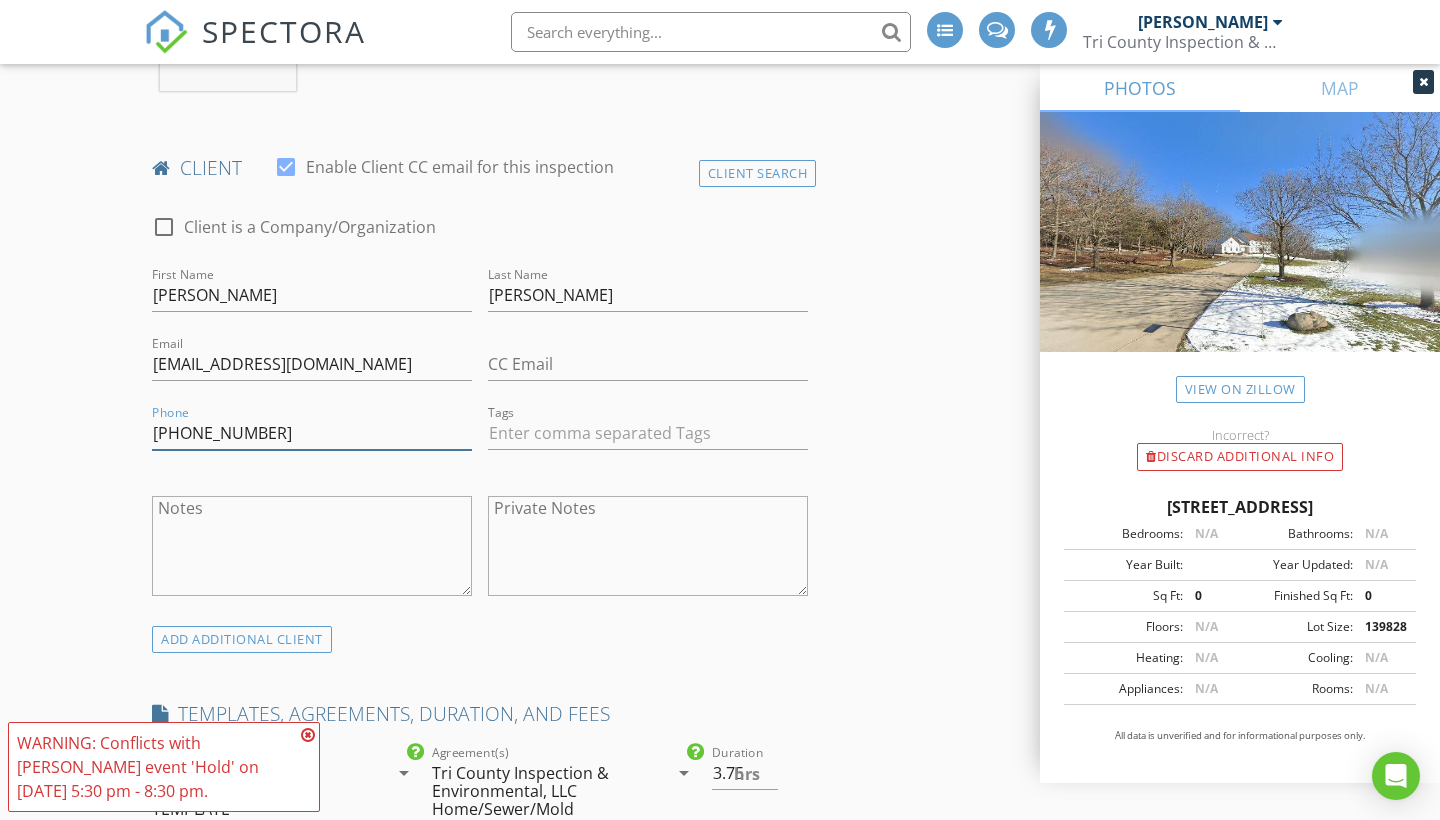 type on "414-803-1138" 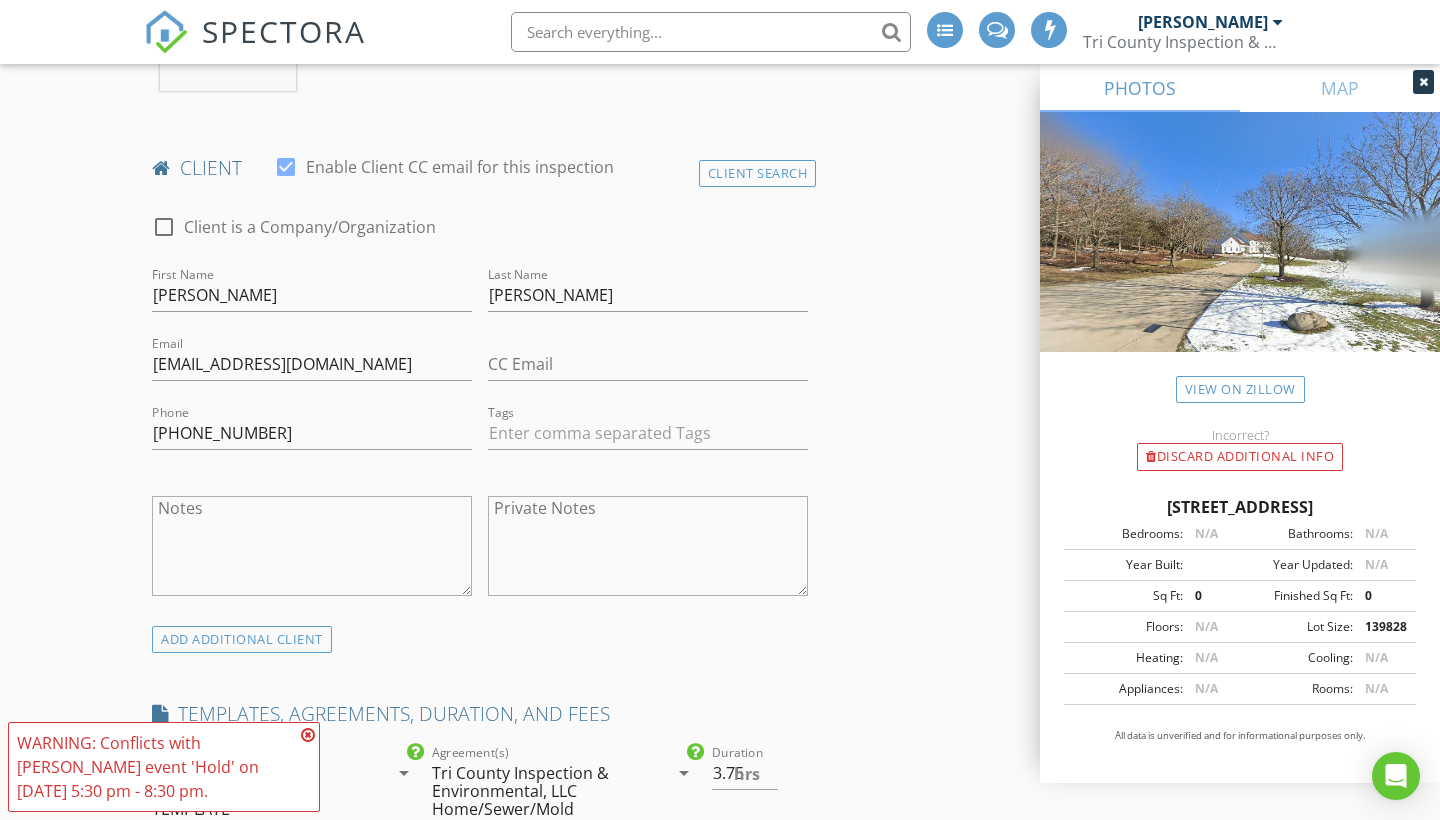 click on "INSPECTOR(S)
check_box   Aaron Marjala   PRIMARY   Aaron Marjala arrow_drop_down   check_box_outline_blank Aaron Marjala specifically requested
Date/Time
07/14/2025 5:30 PM
Location
Address Search       Address W279N7090 Mill Pond Way   Unit   City Hartland   State WI   Zip 53029   County Waukesha     Square Feet 4126   Year Built 1992   Foundation Basement arrow_drop_down     Aaron Marjala     55.2 miles     (an hour)
client
check_box Enable Client CC email for this inspection   Client Search     check_box_outline_blank Client is a Company/Organization     First Name Jessica   Last Name Malec   Email jessmalec@hotmail.com   CC Email   Phone 414-803-1138         Tags         Notes   Private Notes
ADD ADDITIONAL client
SERVICES
check_box   Residential Home Inspection" at bounding box center (720, 1451) 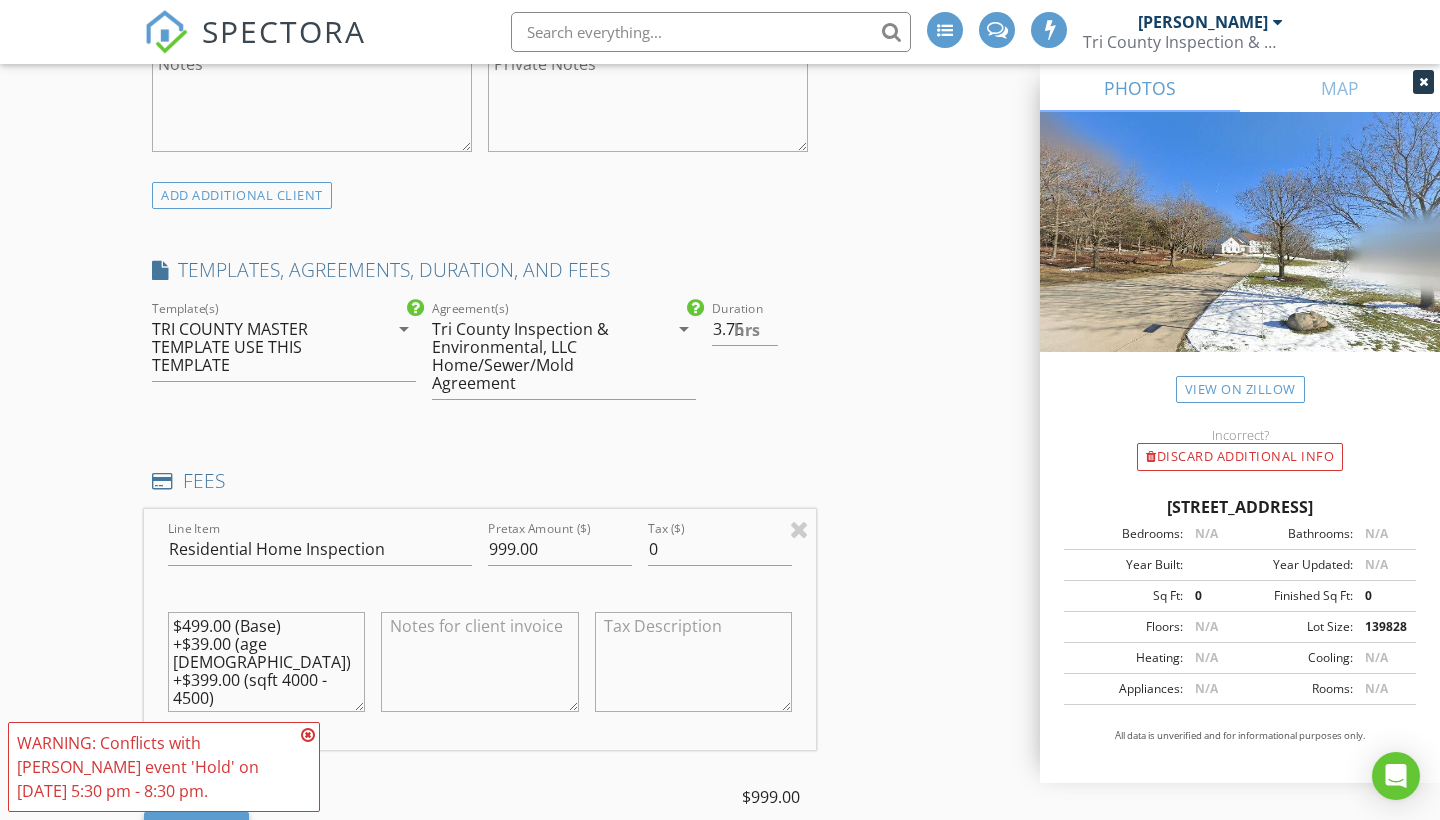 scroll, scrollTop: 1397, scrollLeft: 0, axis: vertical 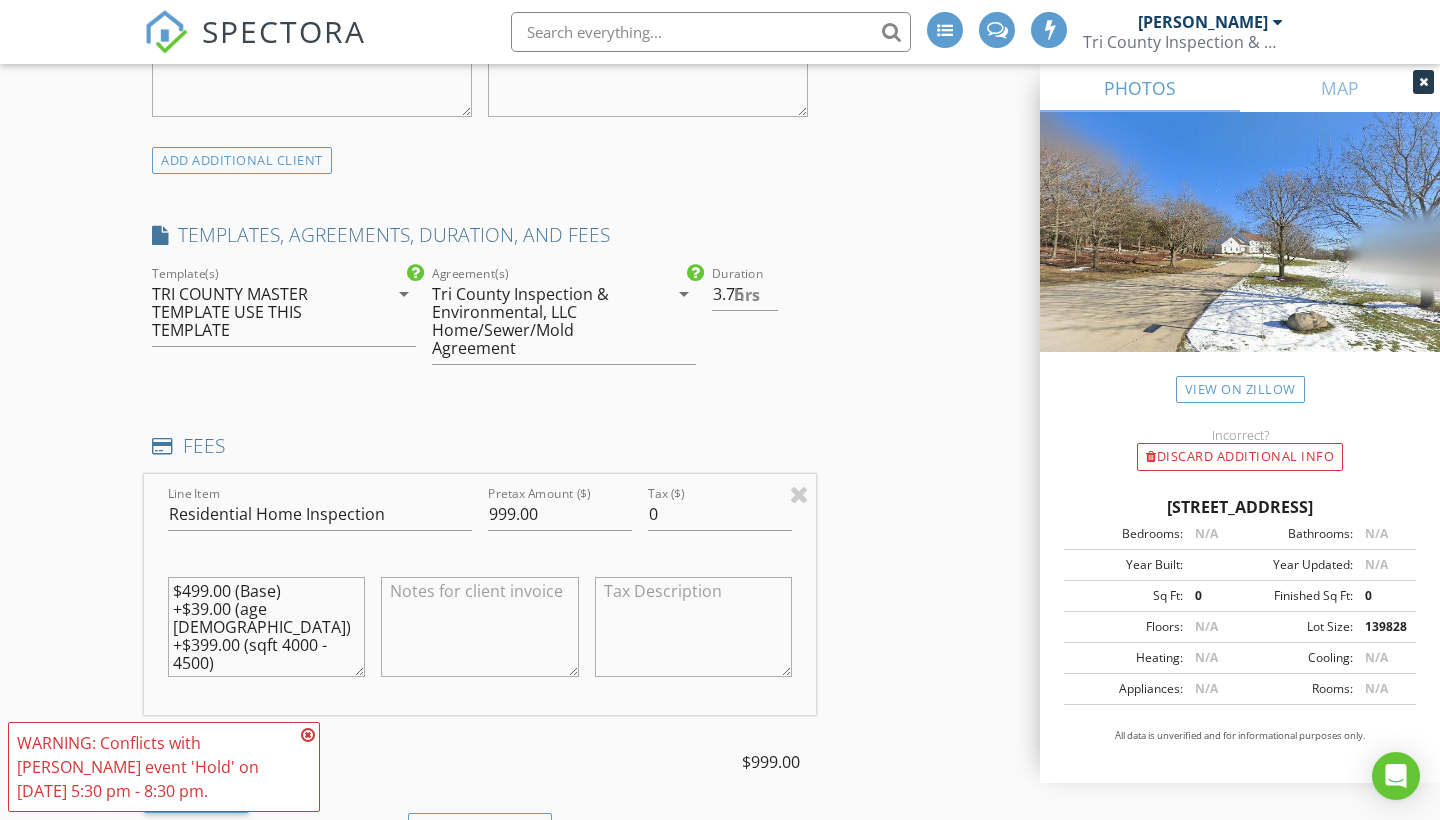 click at bounding box center (479, 627) 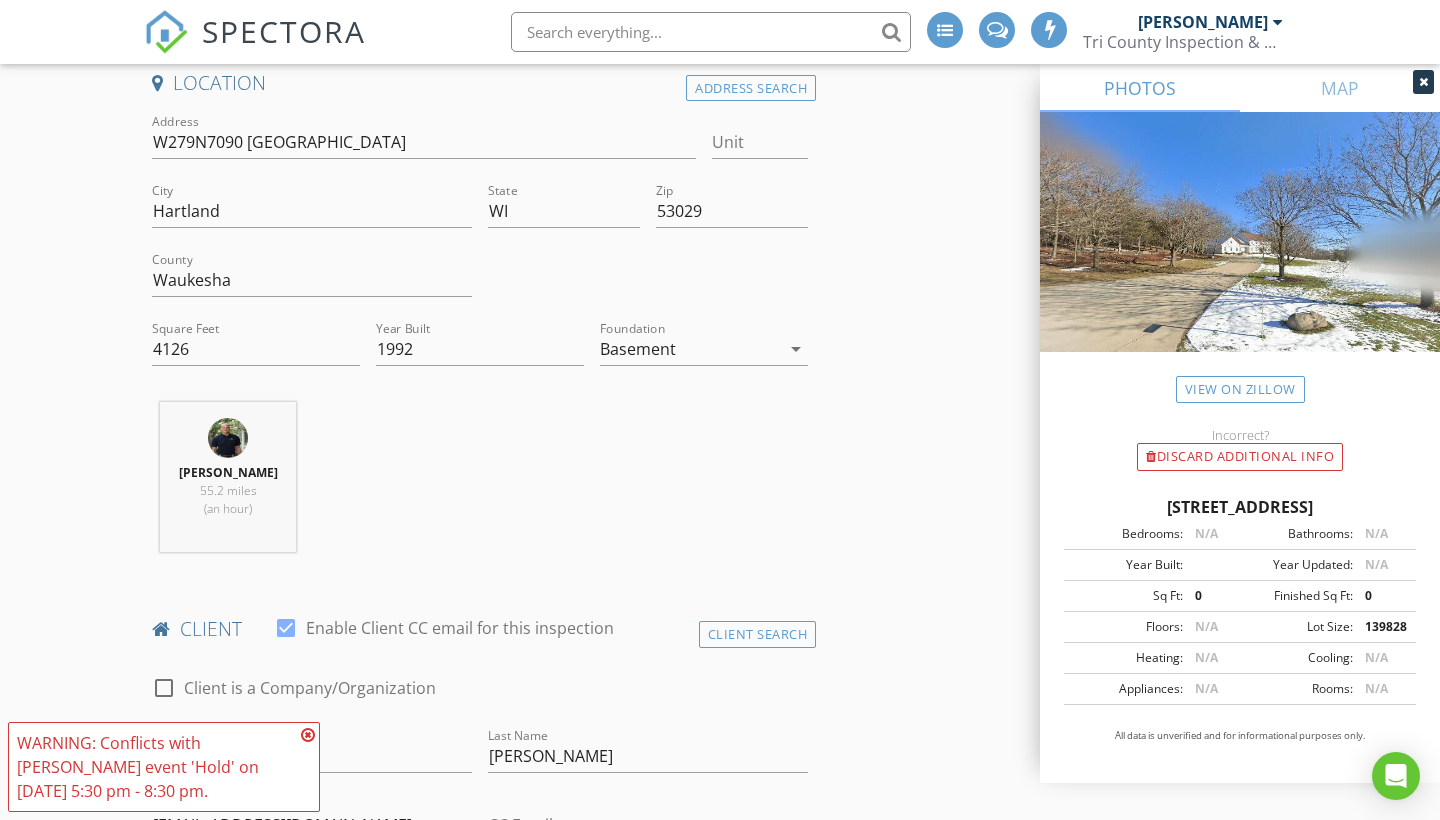 scroll, scrollTop: 444, scrollLeft: 0, axis: vertical 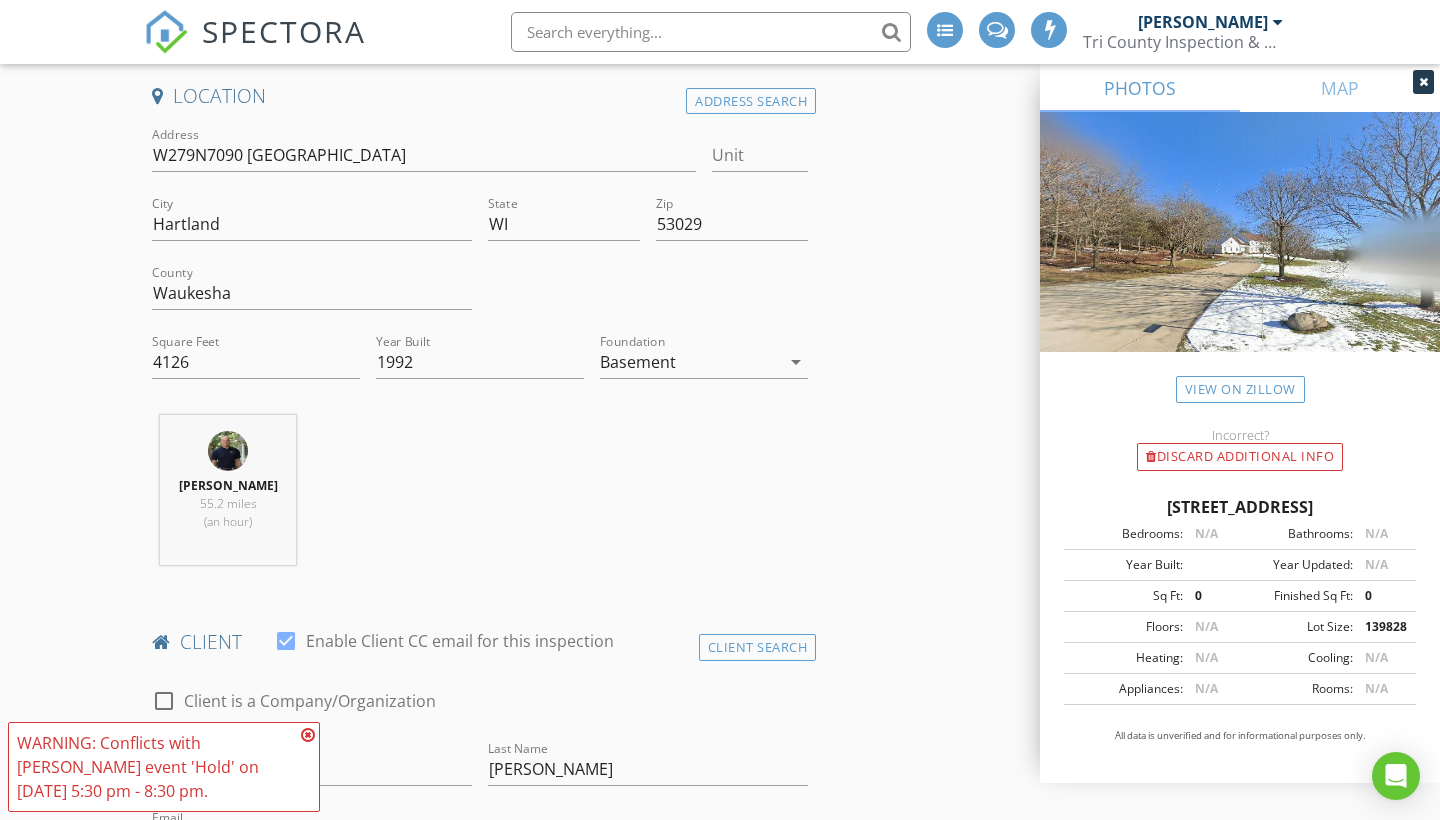click on "WARNING: Conflicts with Aaron Marjala's event 'Hold' on 07/14/2025  5:30 pm -  8:30 pm." at bounding box center [156, 767] 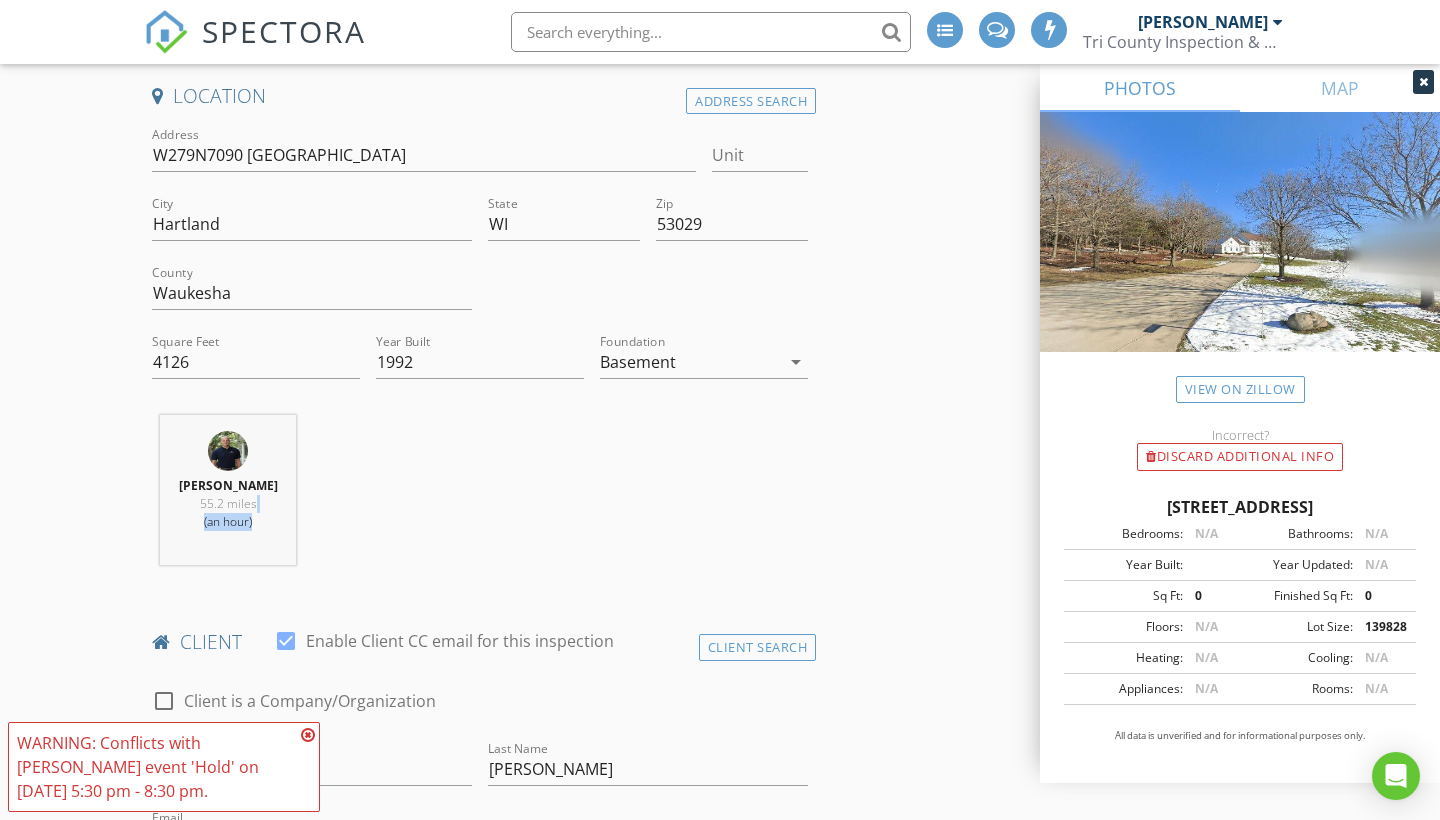 click on "INSPECTOR(S)
check_box   Aaron Marjala   PRIMARY   Aaron Marjala arrow_drop_down   check_box_outline_blank Aaron Marjala specifically requested
Date/Time
07/14/2025 5:30 PM
Location
Address Search       Address W279N7090 Mill Pond Way   Unit   City Hartland   State WI   Zip 53029   County Waukesha     Square Feet 4126   Year Built 1992   Foundation Basement arrow_drop_down     Aaron Marjala     55.2 miles     (an hour)
client
check_box Enable Client CC email for this inspection   Client Search     check_box_outline_blank Client is a Company/Organization     First Name Jessica   Last Name Malec   Email jessmalec@hotmail.com   CC Email   Phone 414-803-1138         Tags         Notes   Private Notes
ADD ADDITIONAL client
SERVICES
check_box   Residential Home Inspection" at bounding box center [720, 1925] 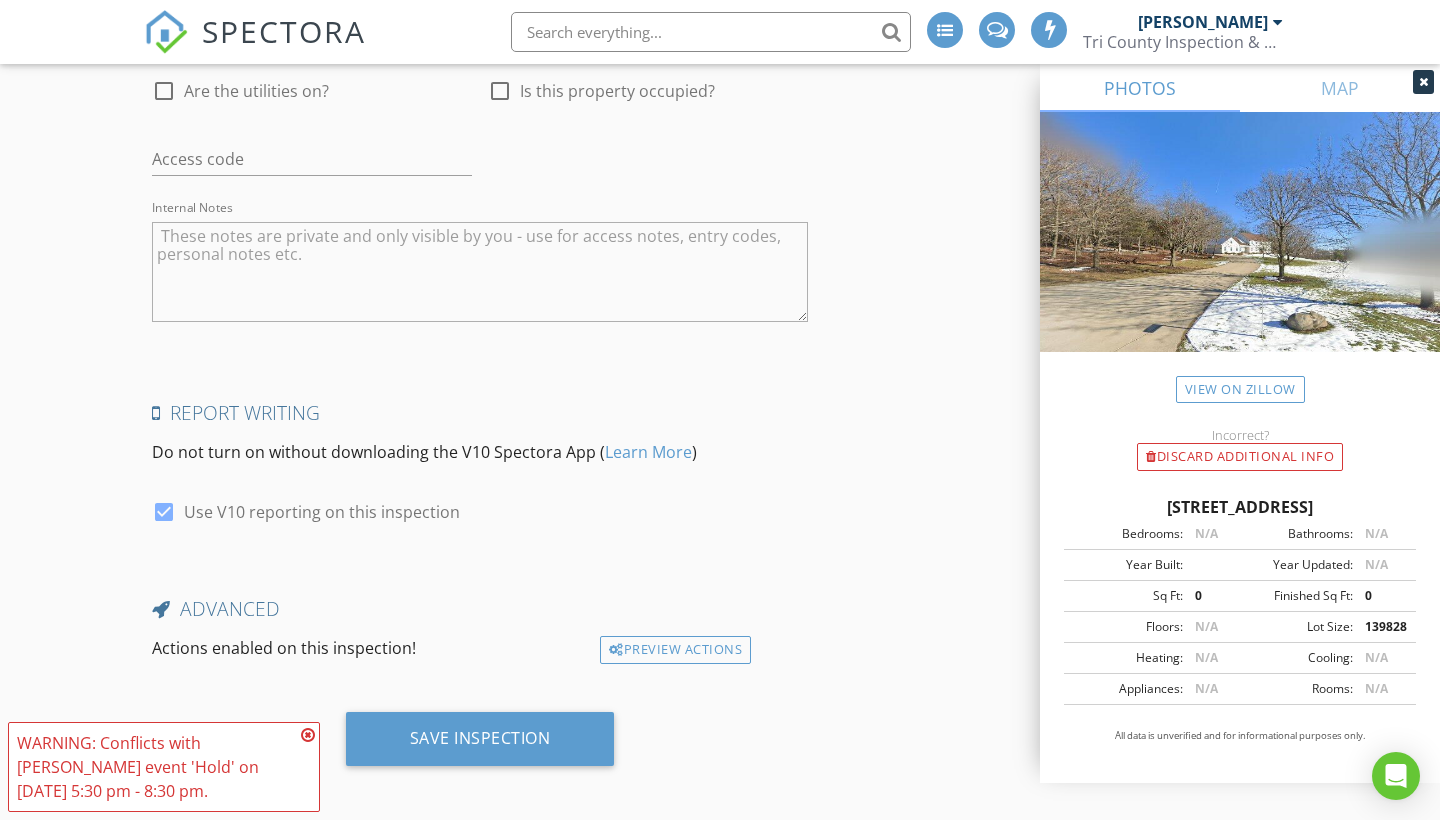 scroll, scrollTop: 3724, scrollLeft: 0, axis: vertical 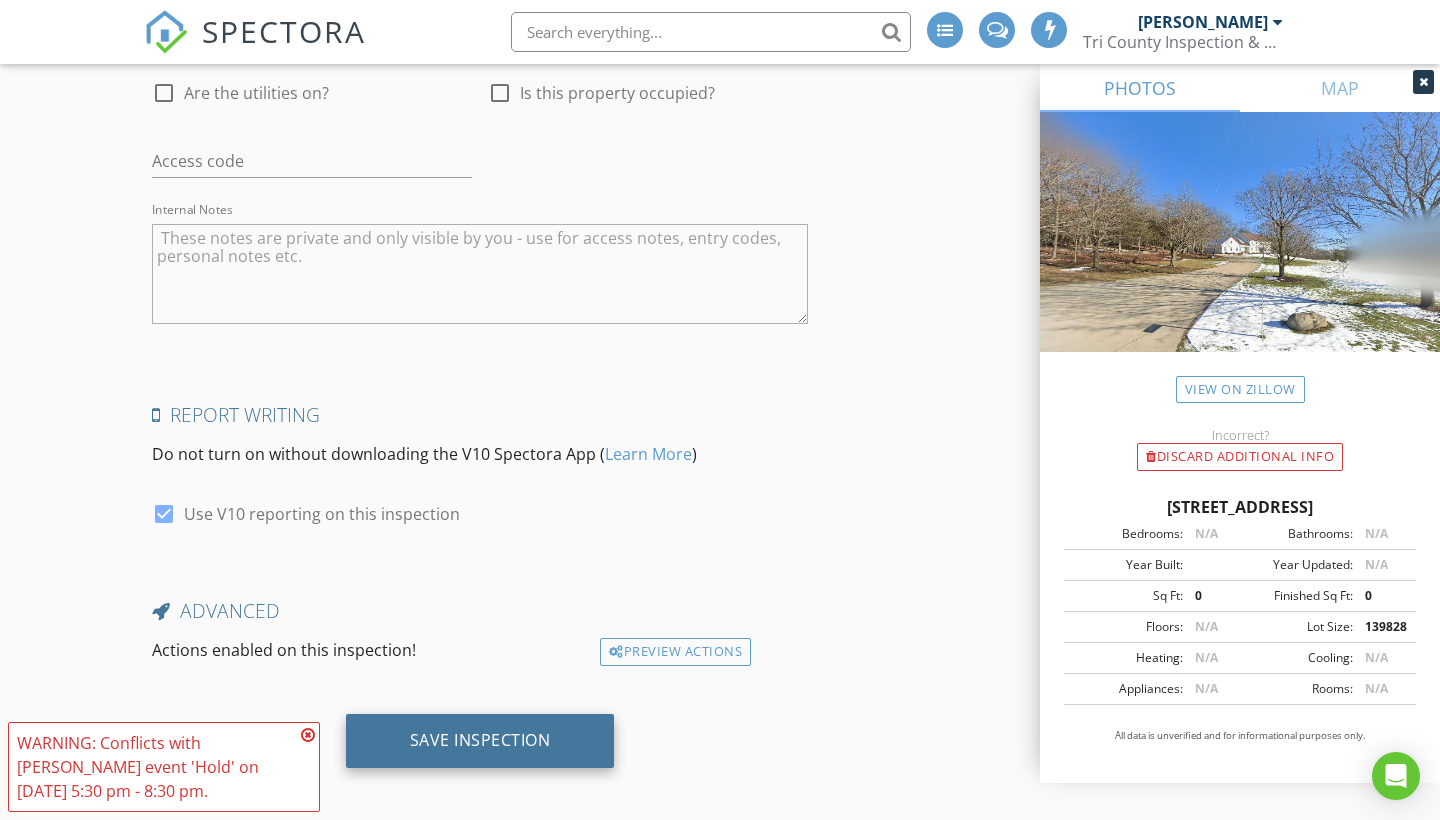 click on "Save Inspection" at bounding box center [480, 741] 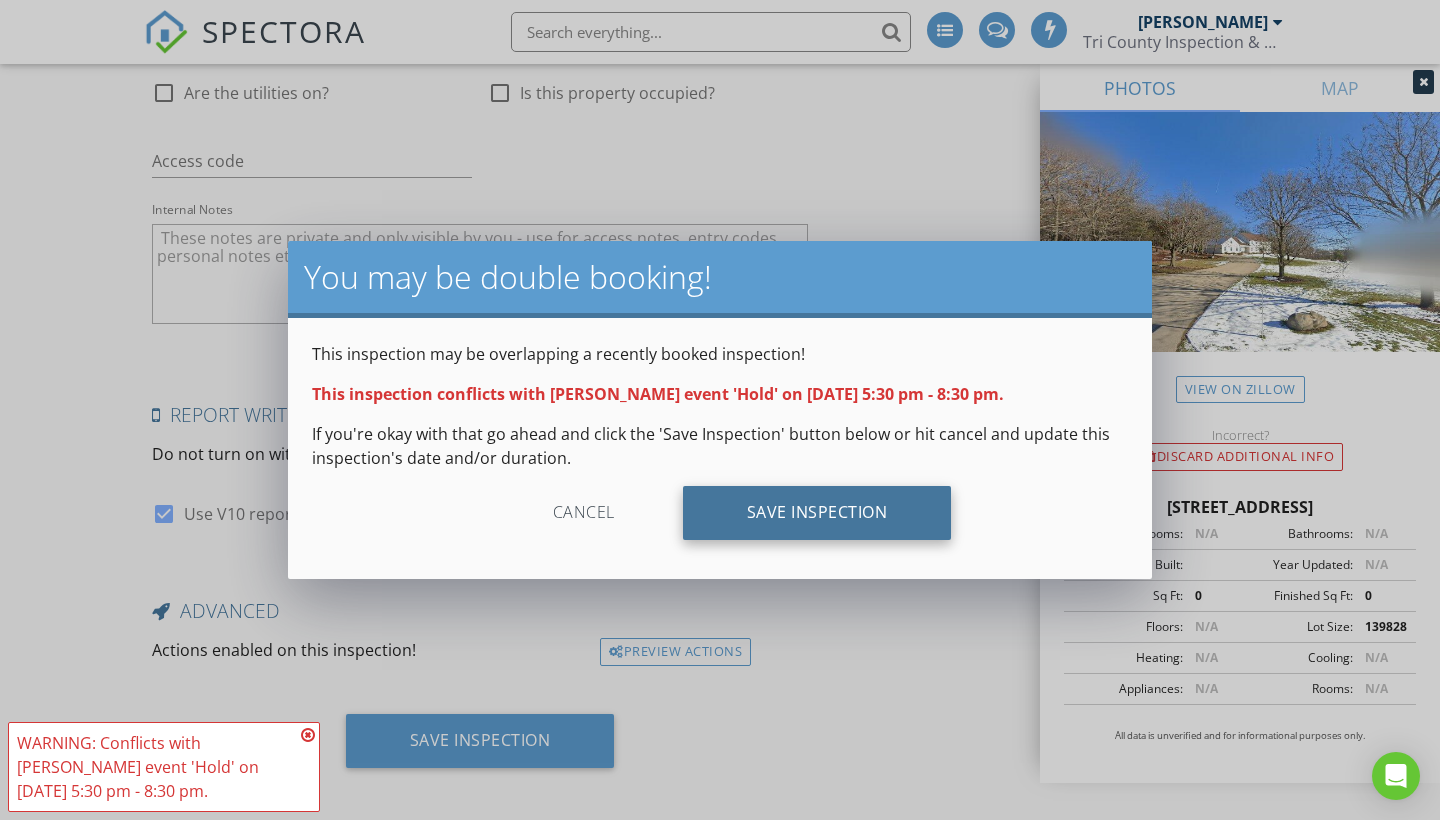 click on "Save Inspection" at bounding box center (817, 513) 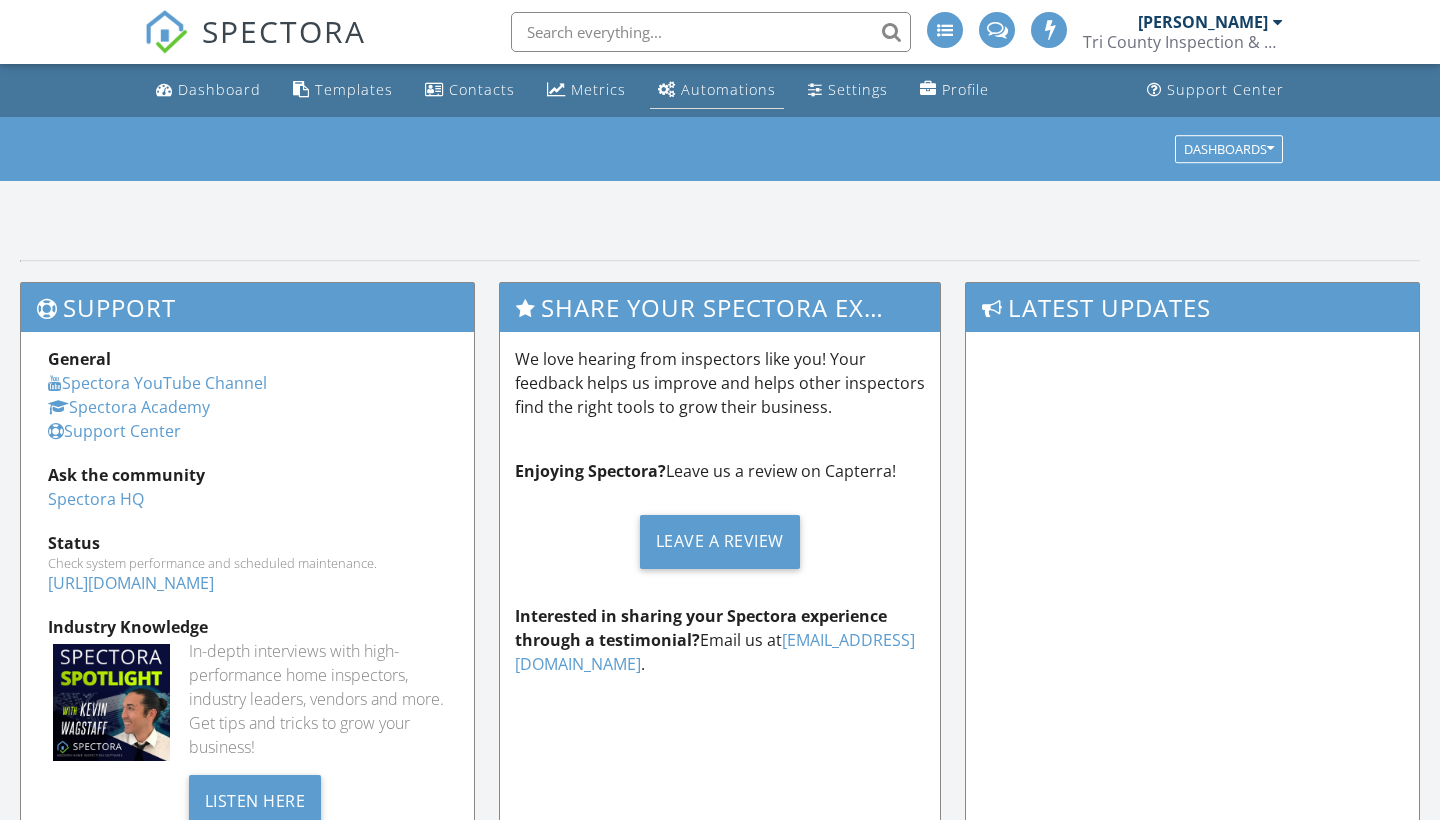 scroll, scrollTop: 0, scrollLeft: 0, axis: both 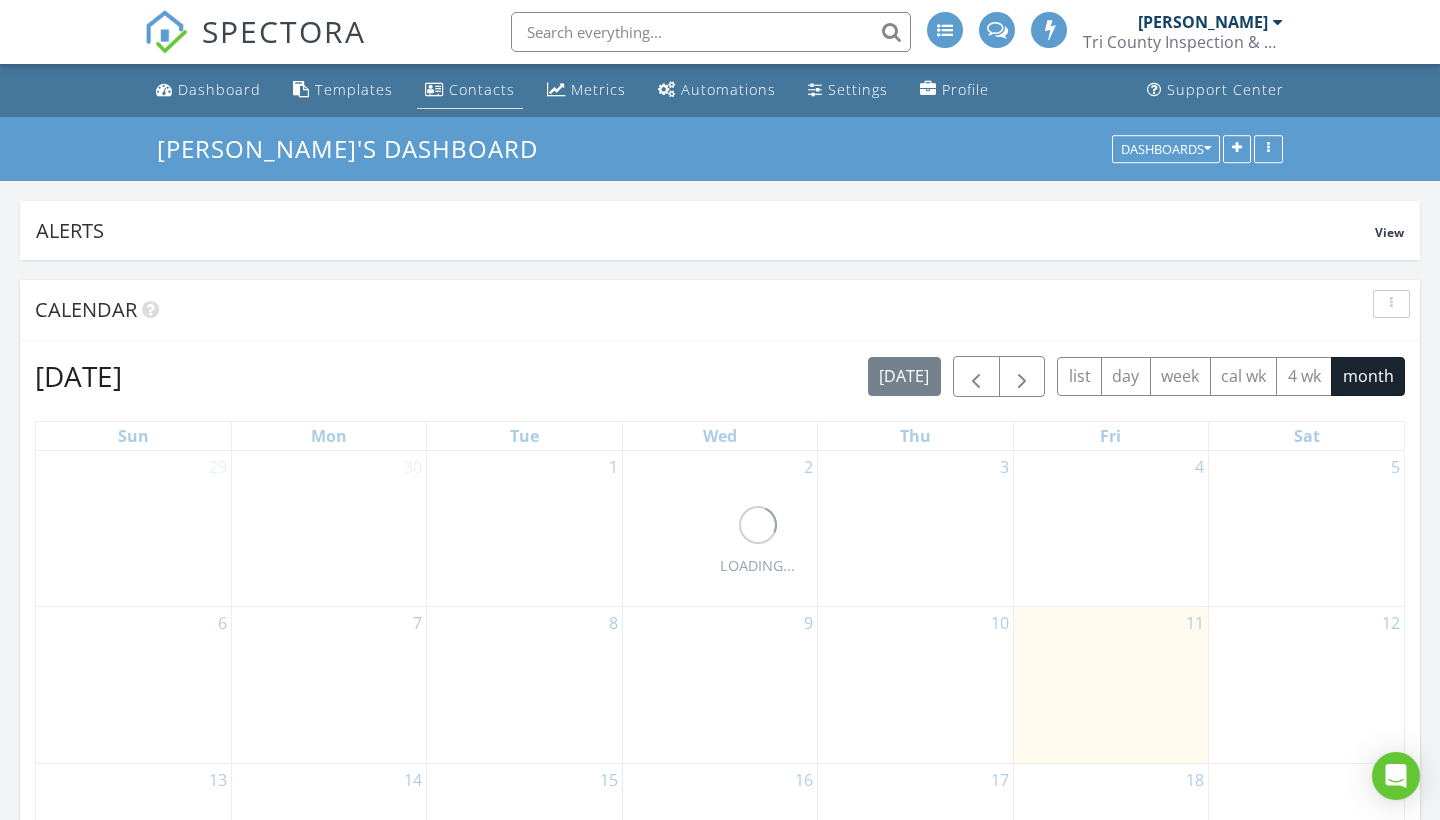 click on "Contacts" at bounding box center (470, 90) 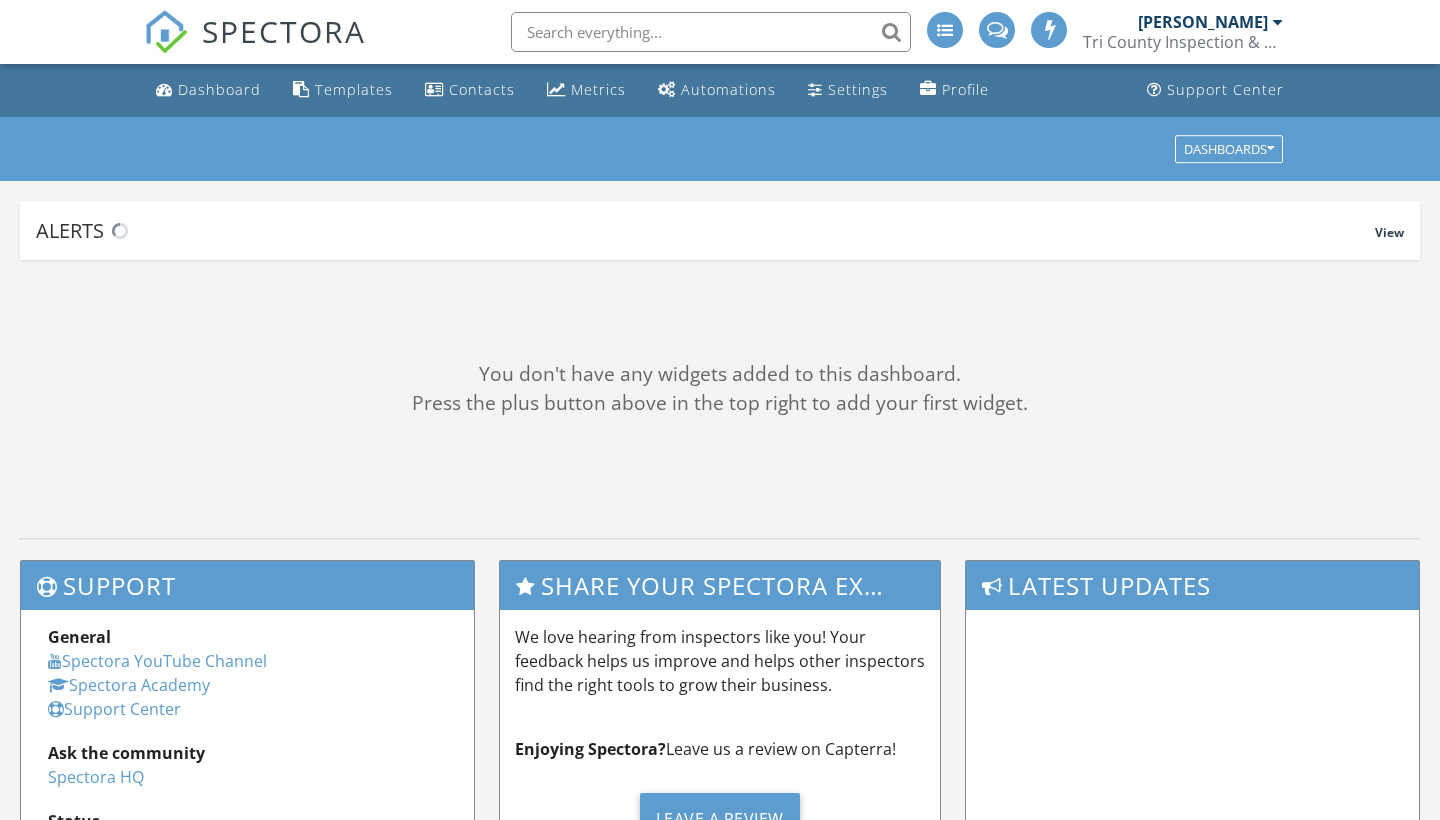 scroll, scrollTop: 0, scrollLeft: 0, axis: both 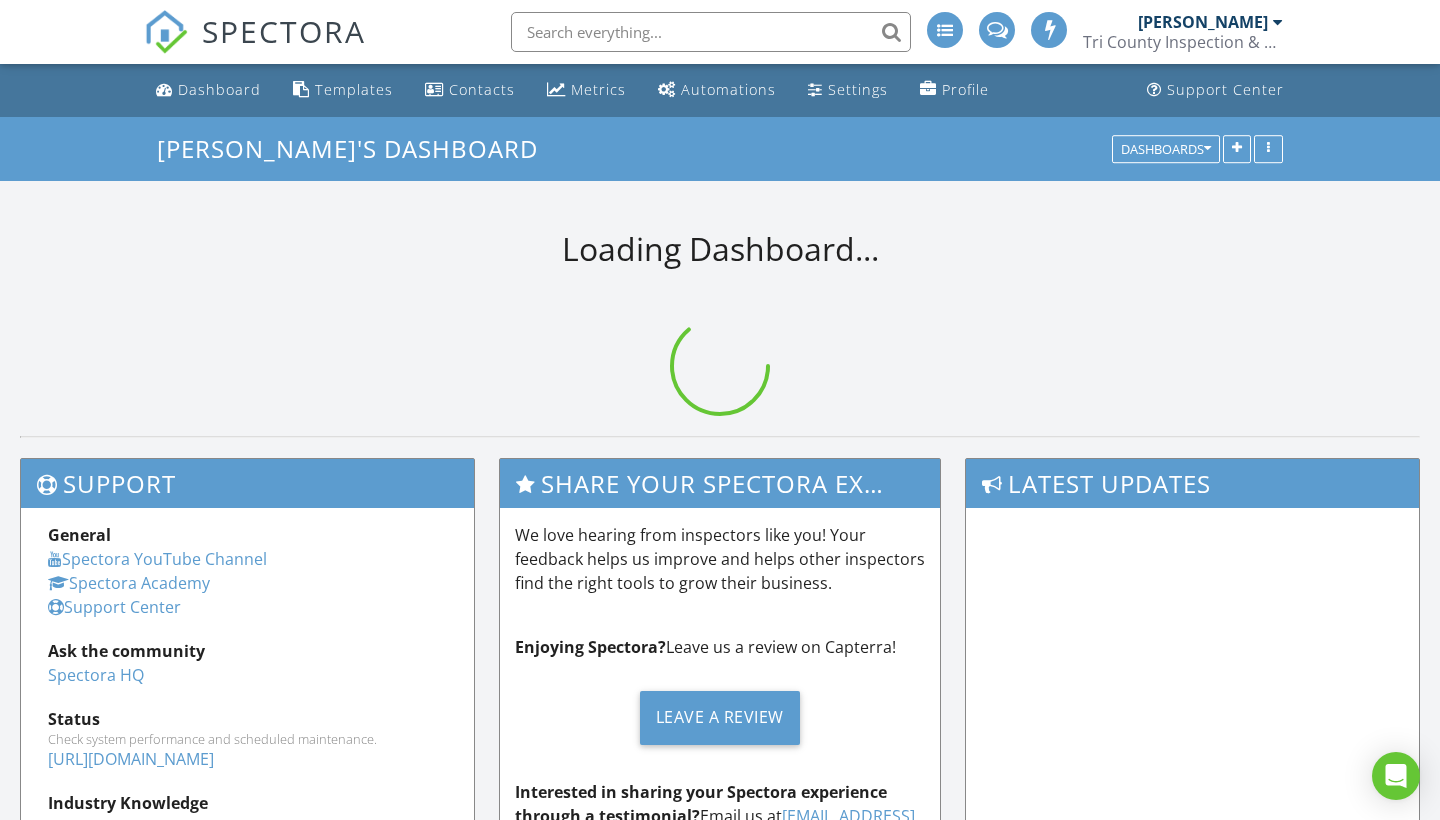 click at bounding box center (711, 32) 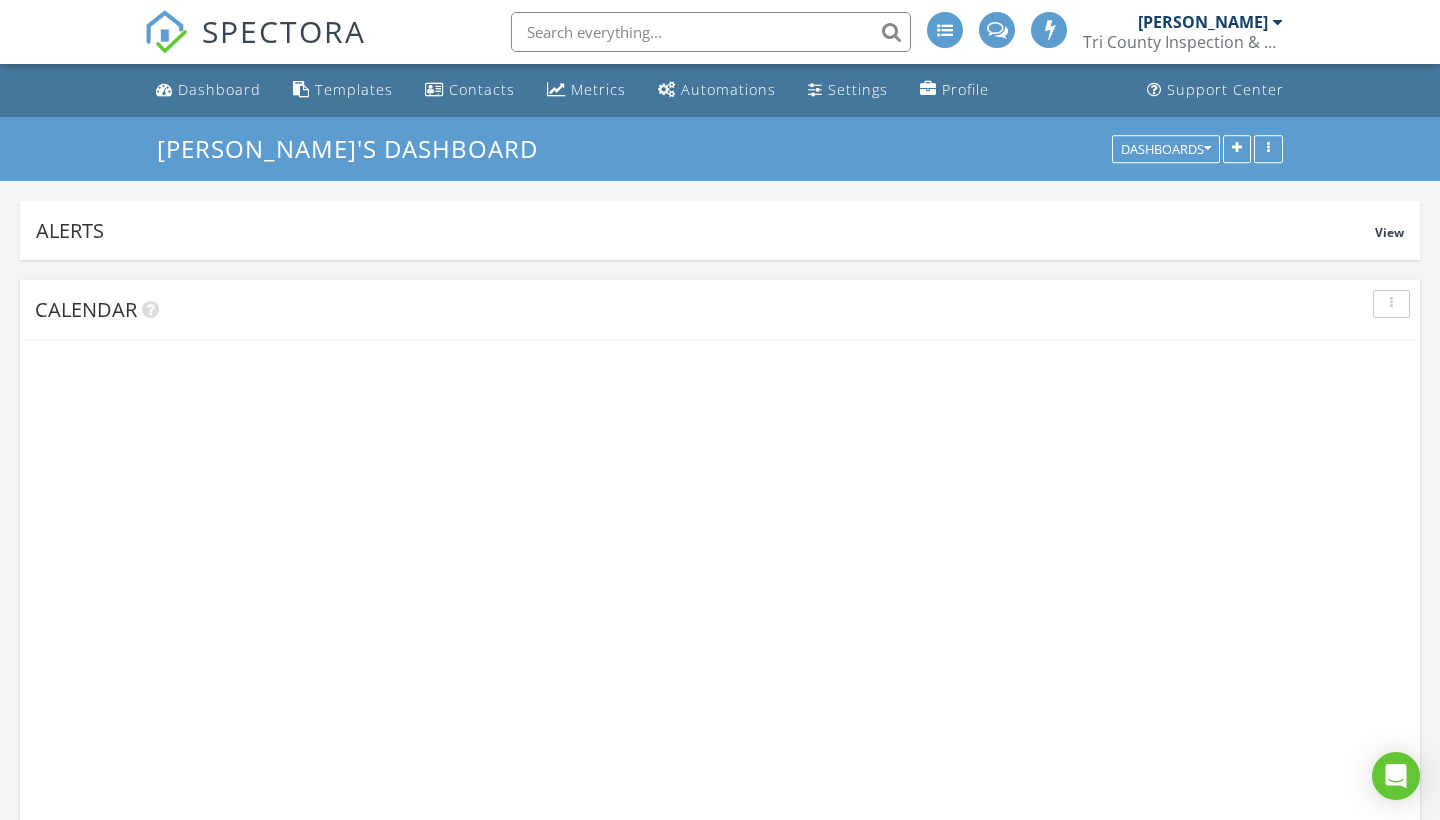 scroll, scrollTop: 10, scrollLeft: 10, axis: both 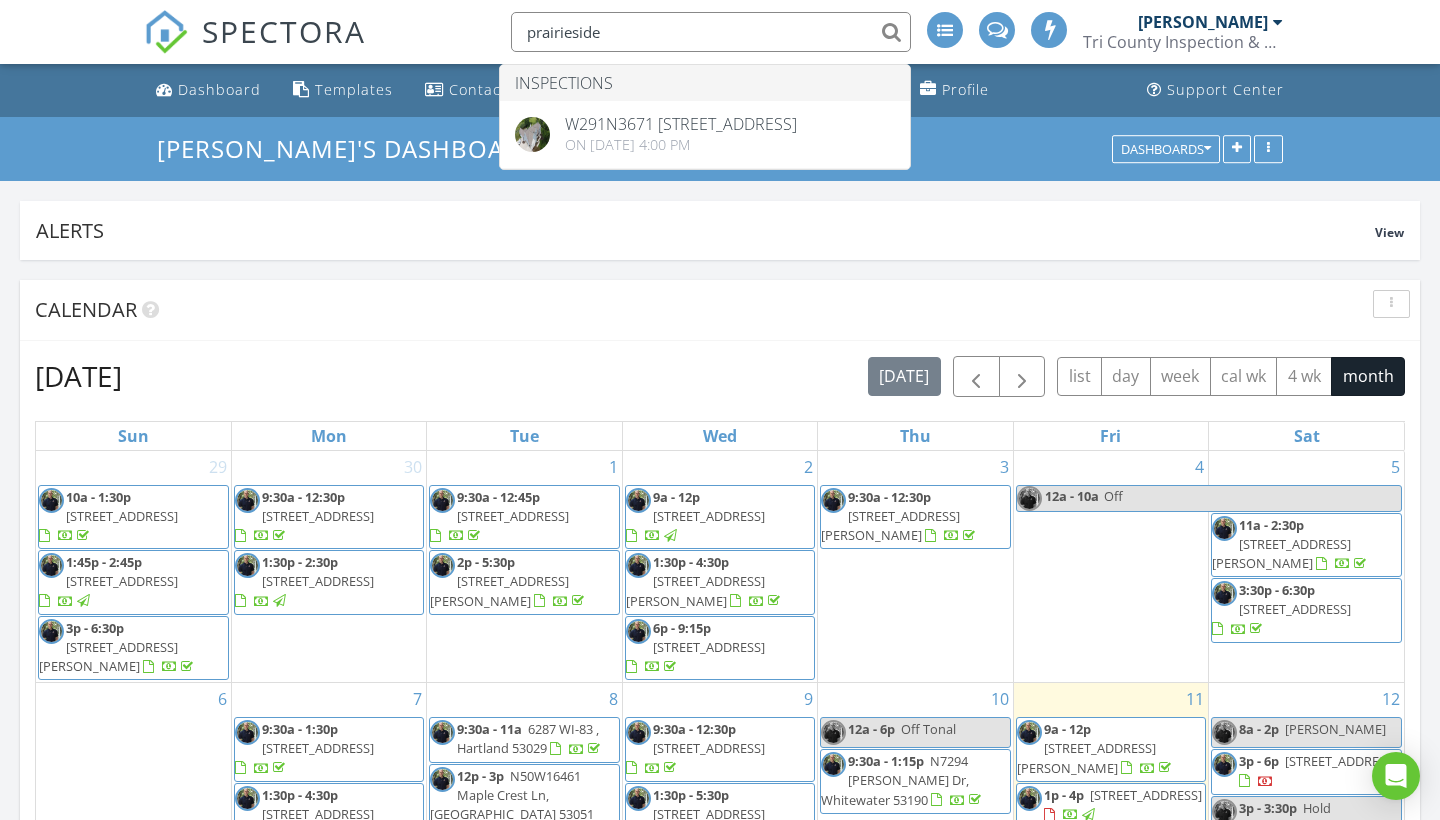 type on "Prairieside" 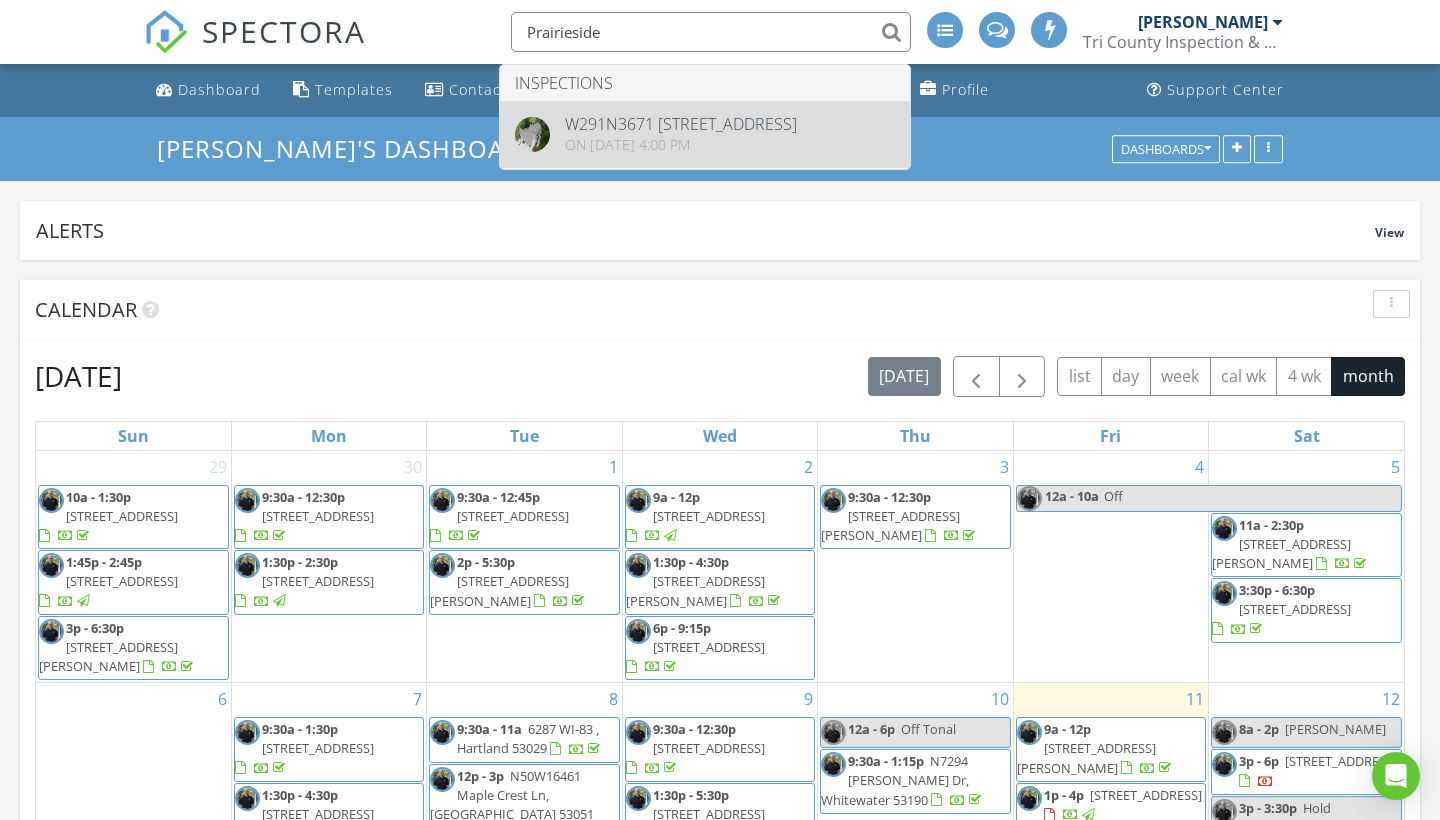 drag, startPoint x: 619, startPoint y: 47, endPoint x: 665, endPoint y: 140, distance: 103.75452 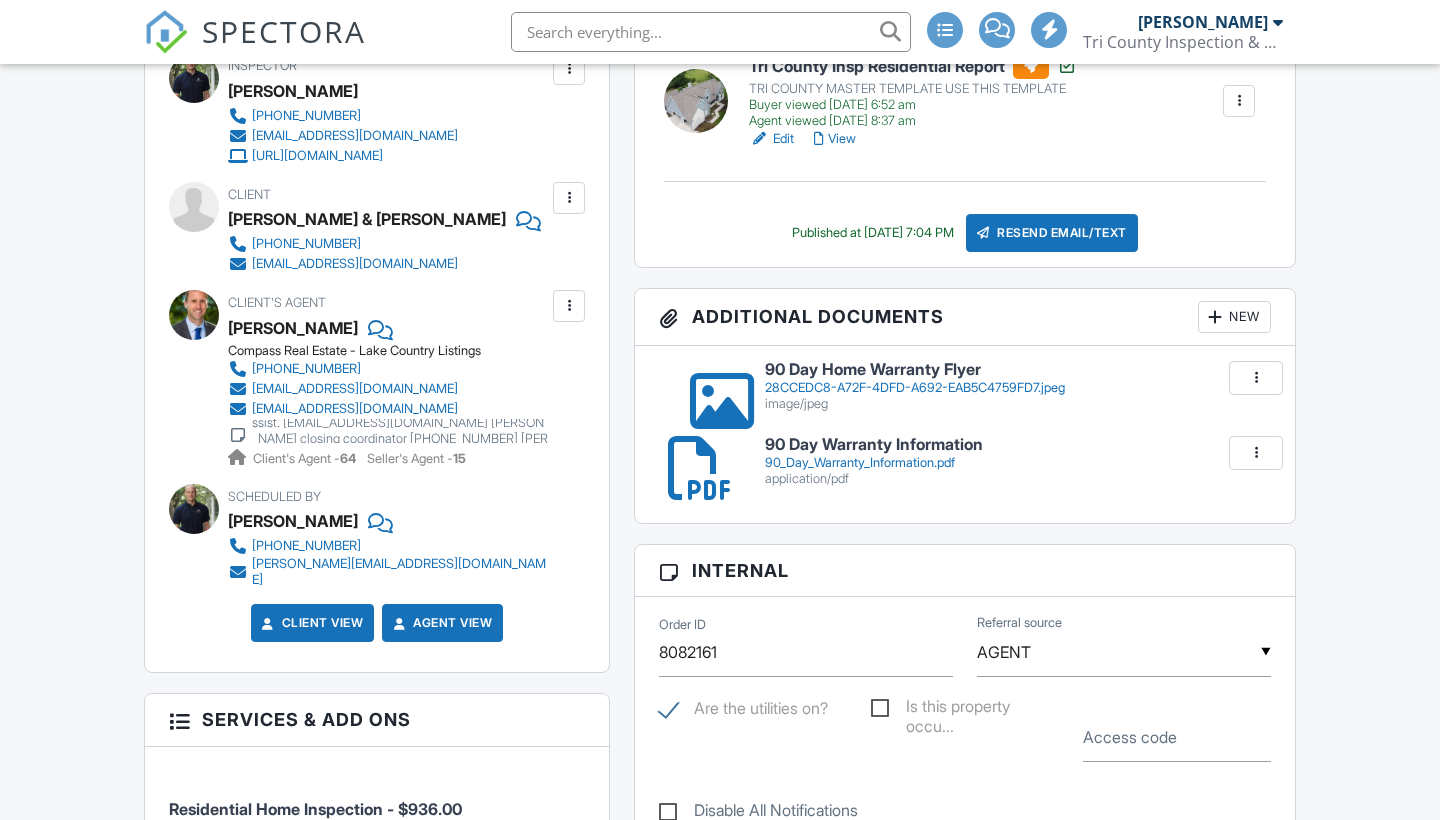 scroll, scrollTop: 643, scrollLeft: 0, axis: vertical 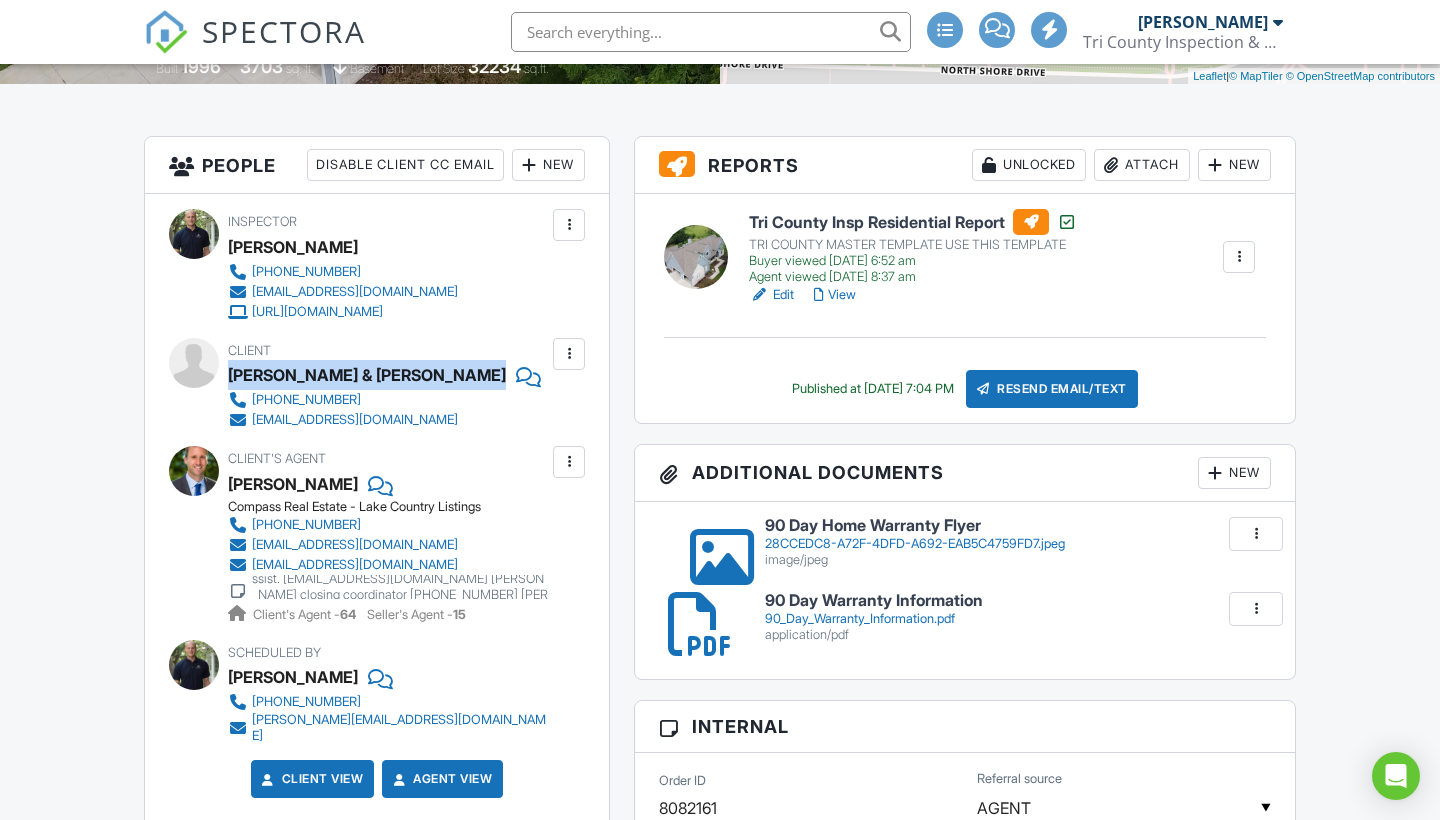 drag, startPoint x: 468, startPoint y: 364, endPoint x: 229, endPoint y: 370, distance: 239.0753 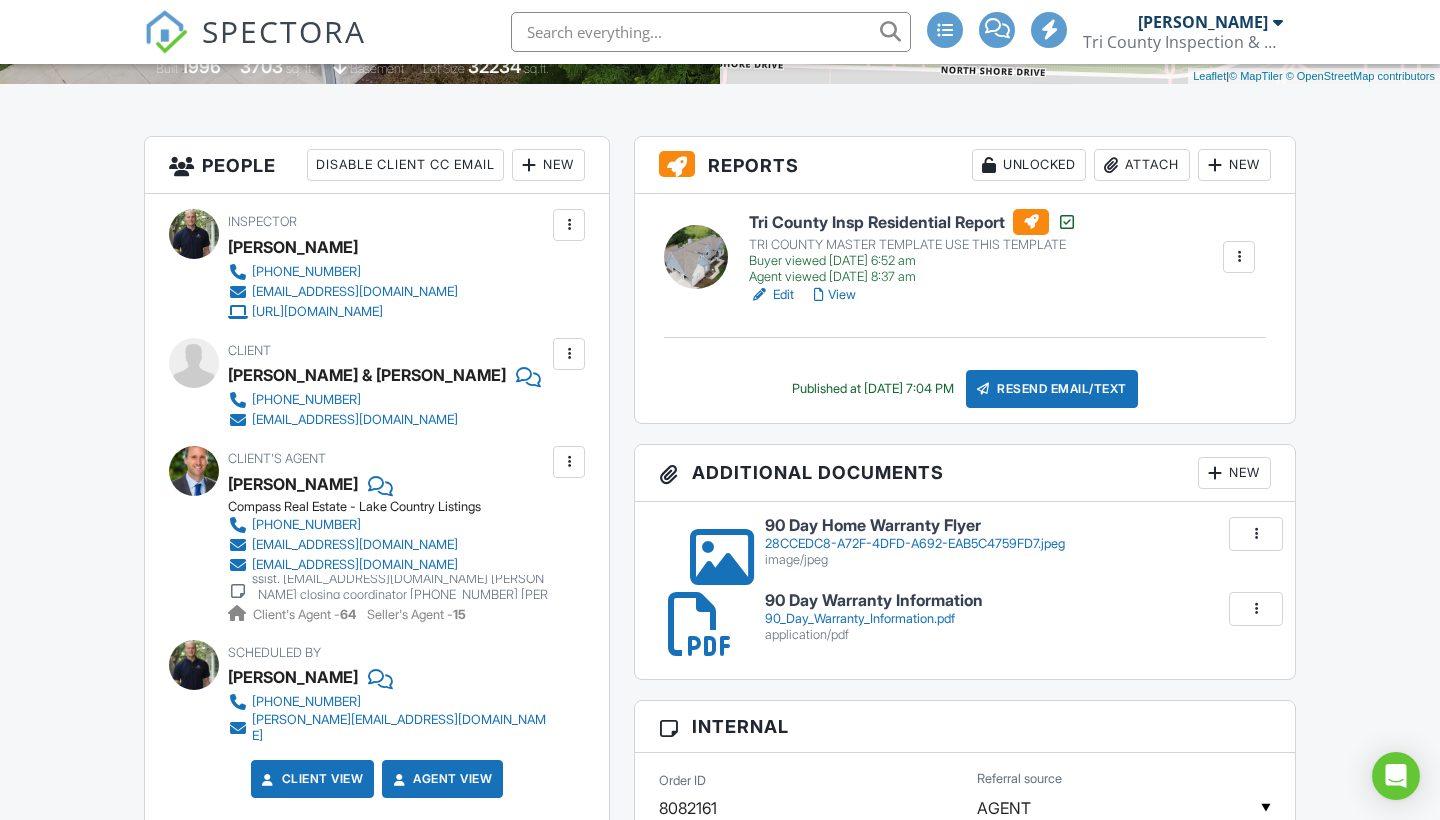 click on "Client
Matt & Jess Malec
414-803-1138
jessmalec@hotmail.com" at bounding box center [424, 384] 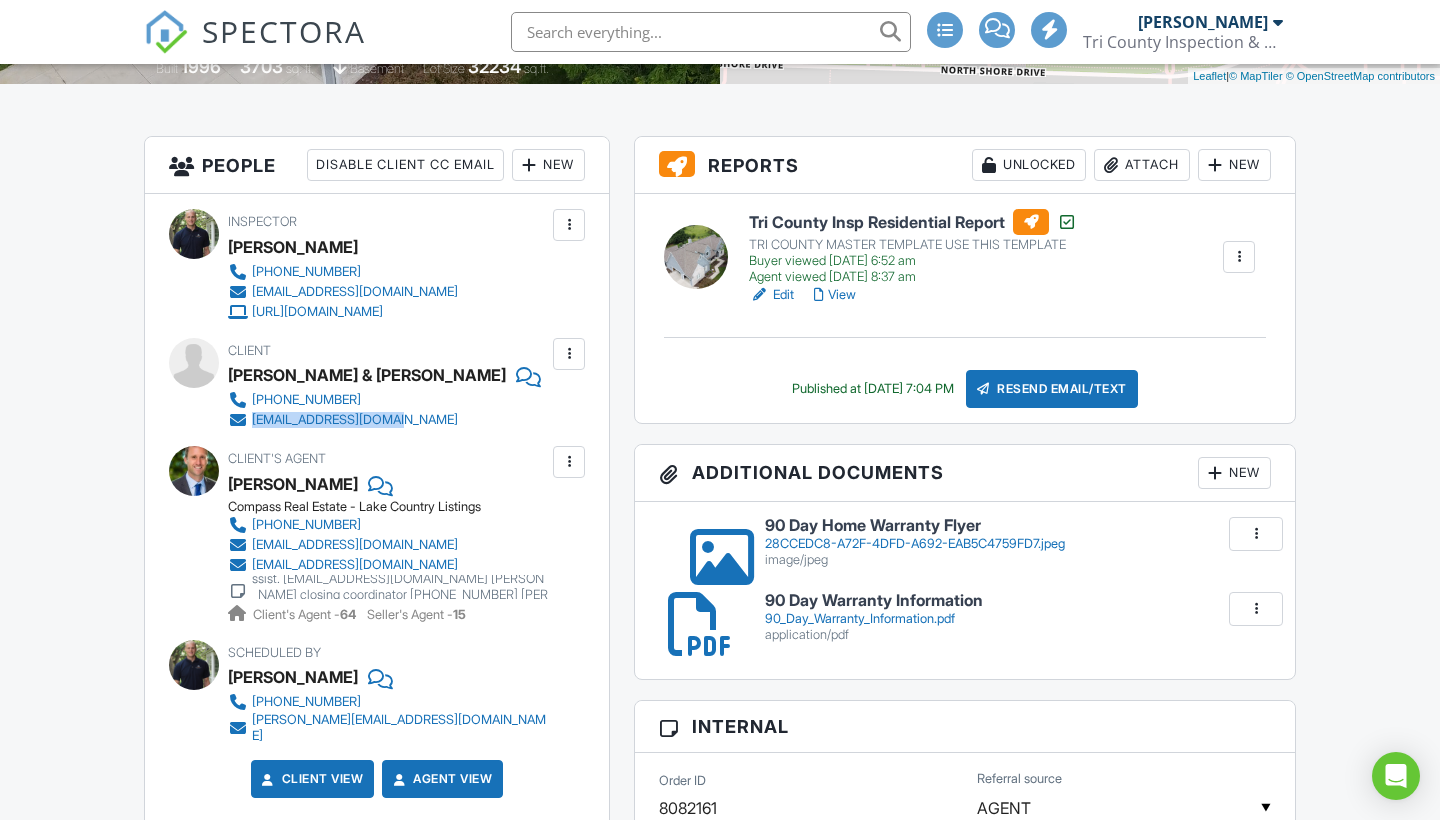 drag, startPoint x: 448, startPoint y: 420, endPoint x: 251, endPoint y: 418, distance: 197.01015 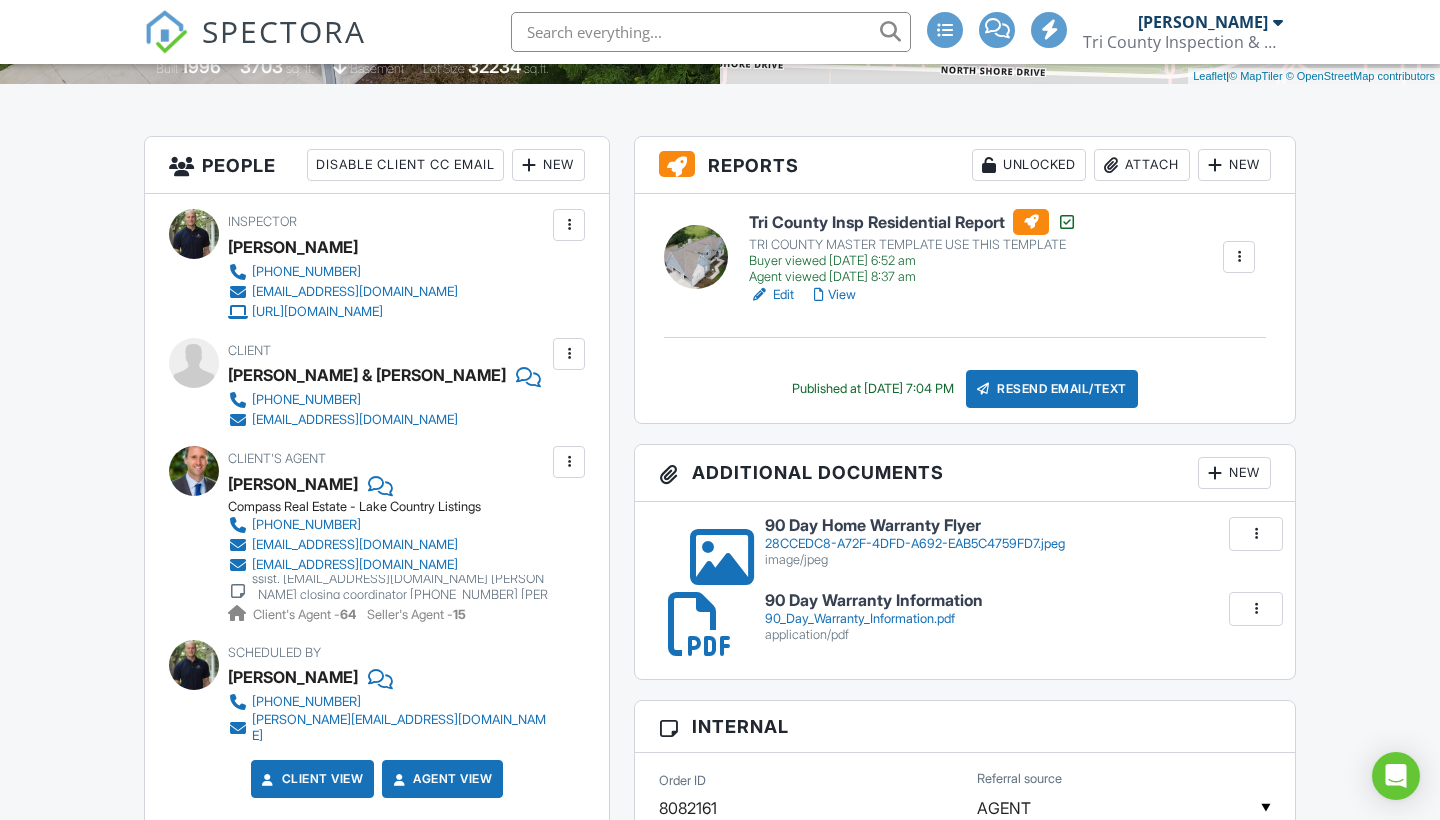 click on "Client
Matt & Jess Malec
414-803-1138
jessmalec@hotmail.com" at bounding box center [424, 384] 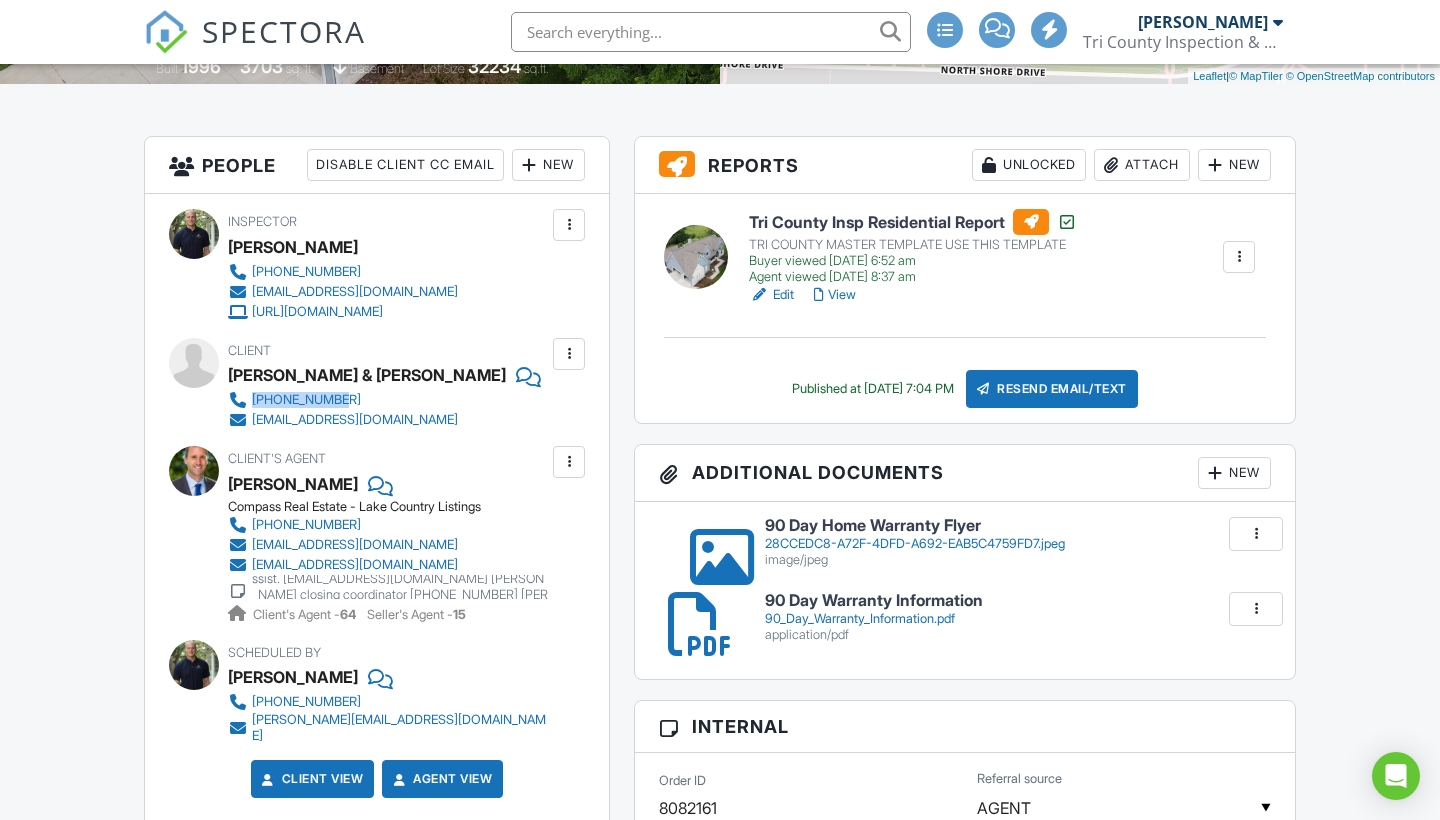 drag, startPoint x: 417, startPoint y: 398, endPoint x: 254, endPoint y: 401, distance: 163.0276 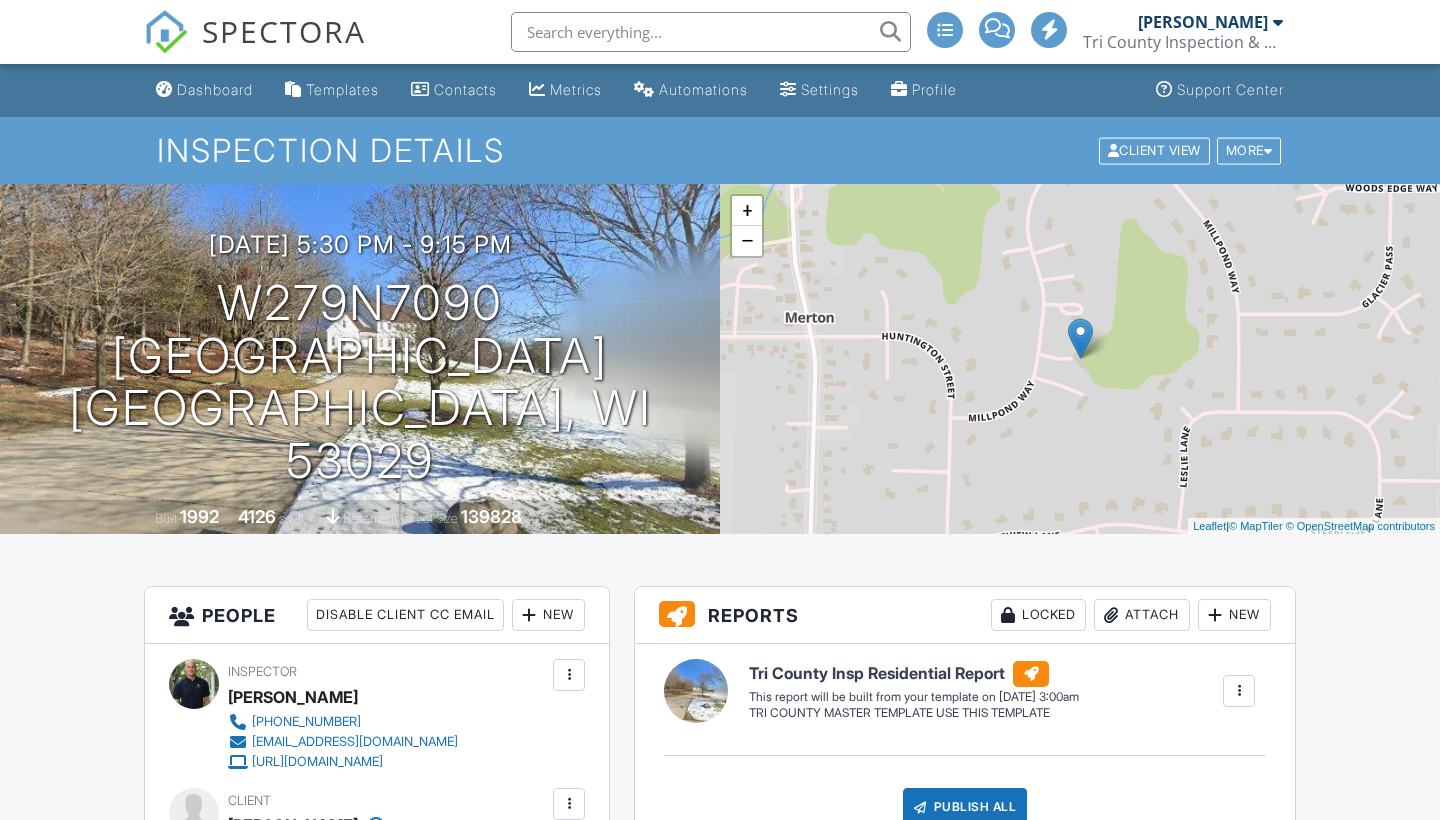 scroll, scrollTop: 0, scrollLeft: 0, axis: both 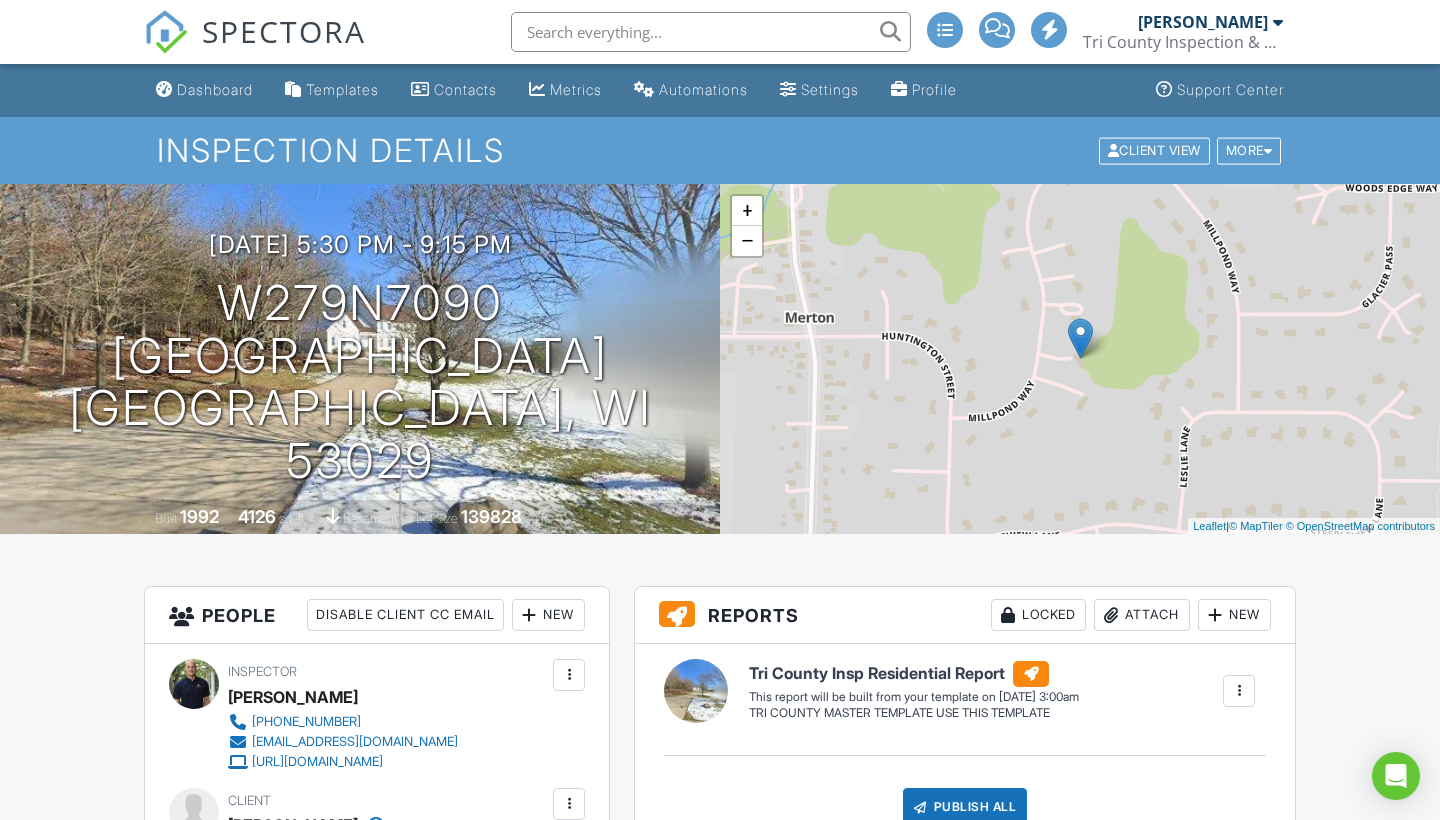 click on "SPECTORA" at bounding box center (284, 31) 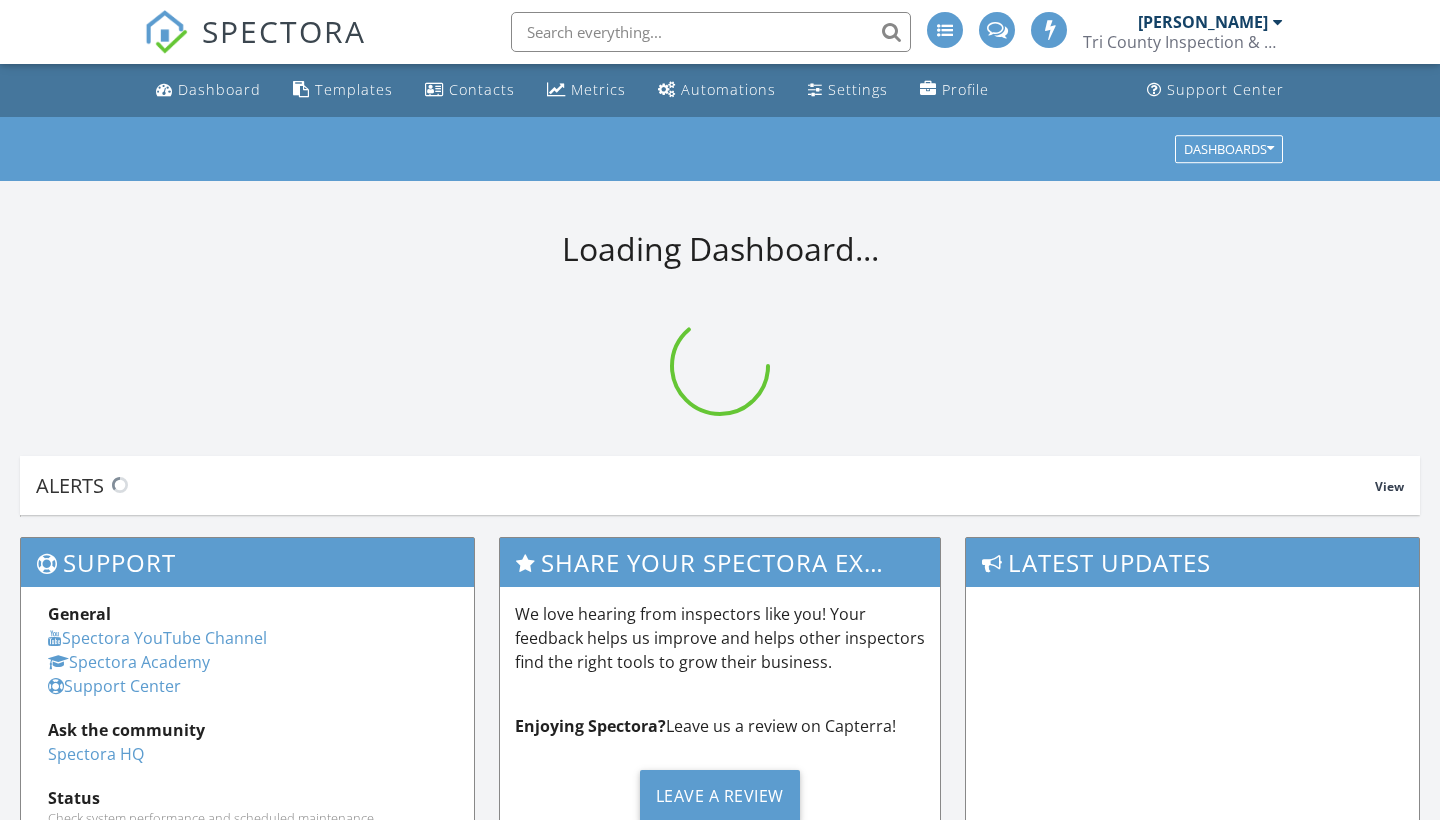 scroll, scrollTop: 0, scrollLeft: 0, axis: both 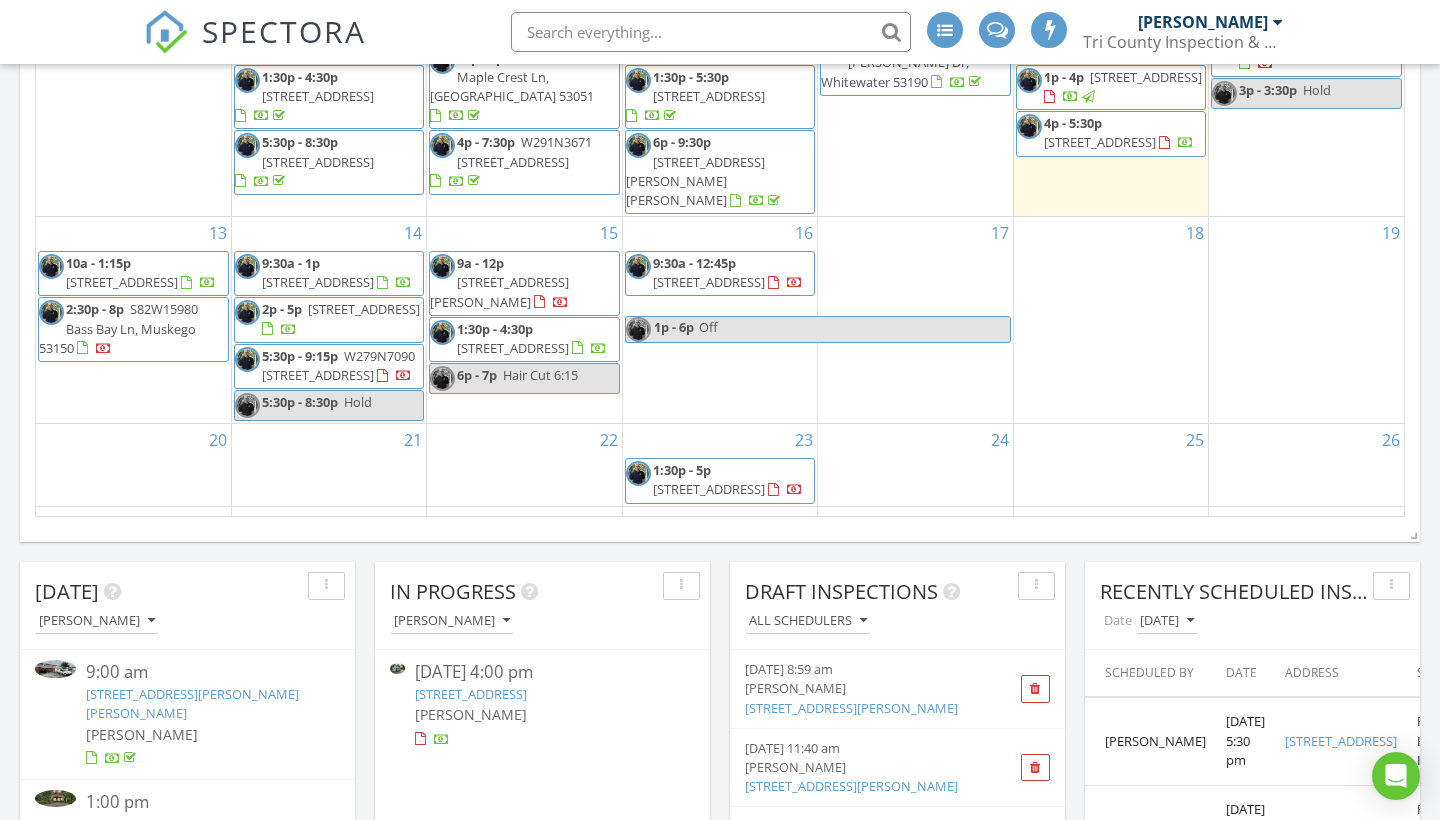 click on "W279N7090 Mill Pond Way, Hartland 53029" at bounding box center (338, 365) 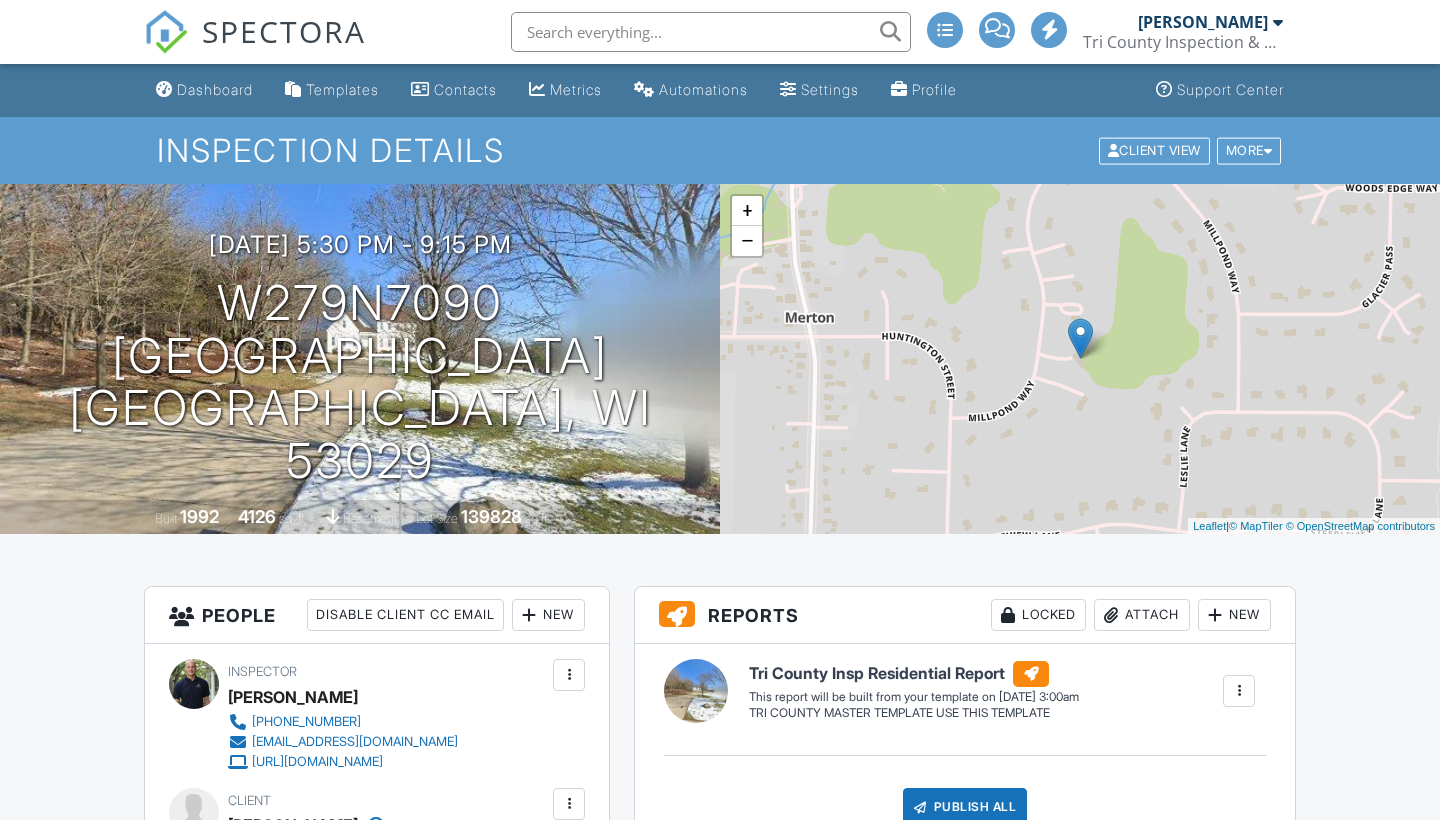 click on "[DATE]  5:30 pm
- 9:15 pm
W279N7090 [GEOGRAPHIC_DATA]
[GEOGRAPHIC_DATA], WI 53029" at bounding box center [360, 359] 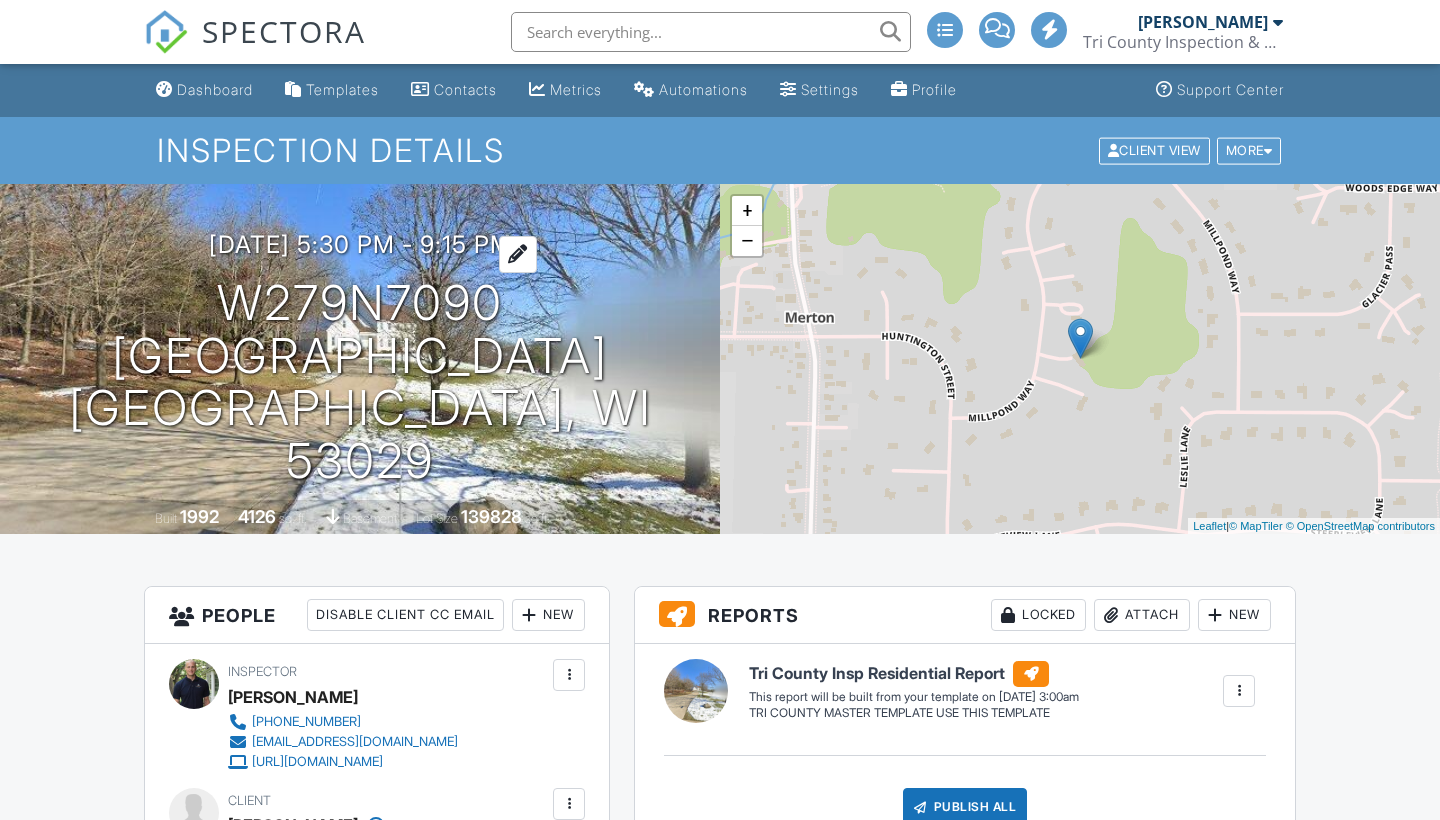 click on "07/14/2025  5:30 pm
- 9:15 pm" at bounding box center [360, 244] 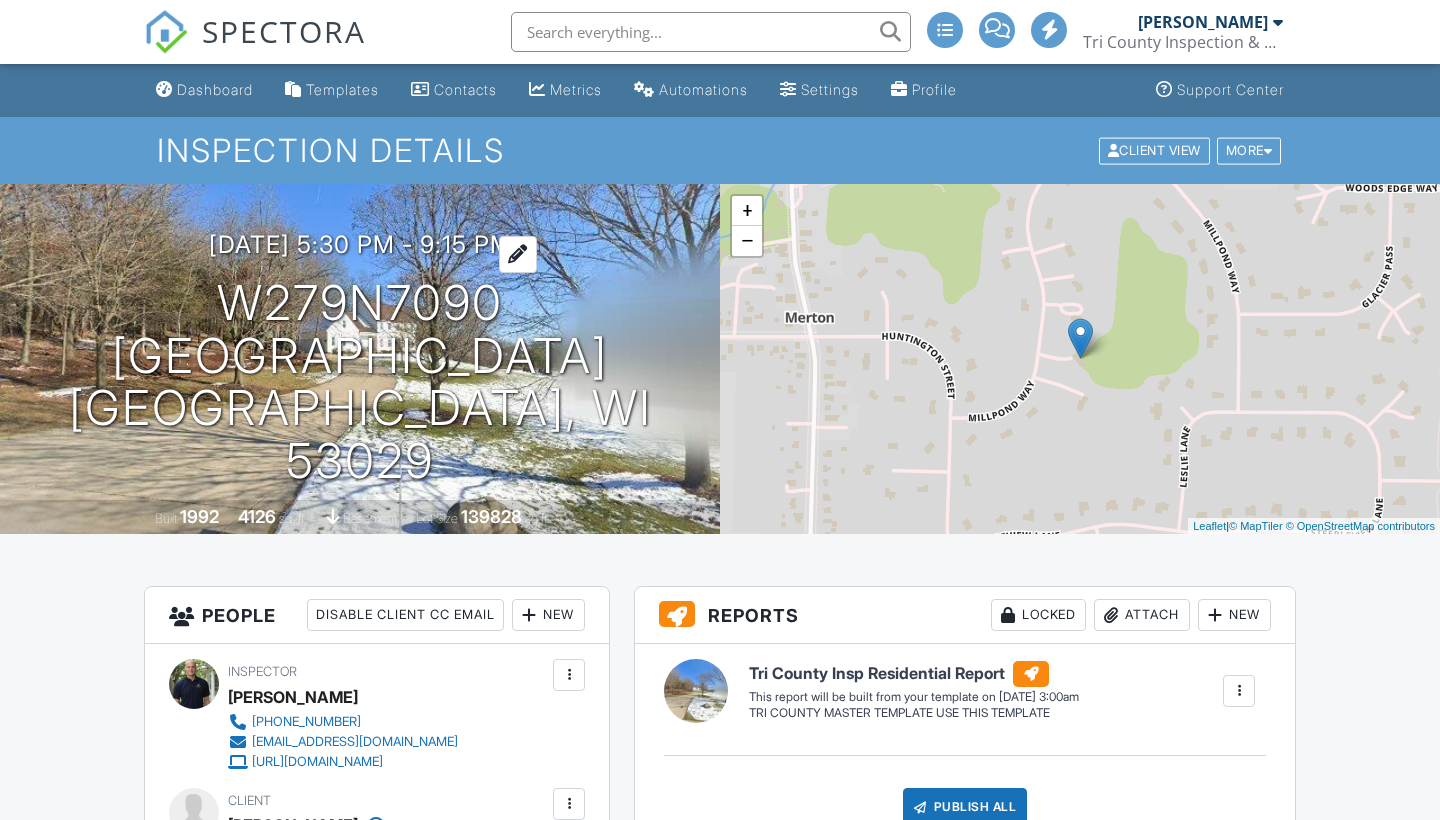 scroll, scrollTop: 0, scrollLeft: 0, axis: both 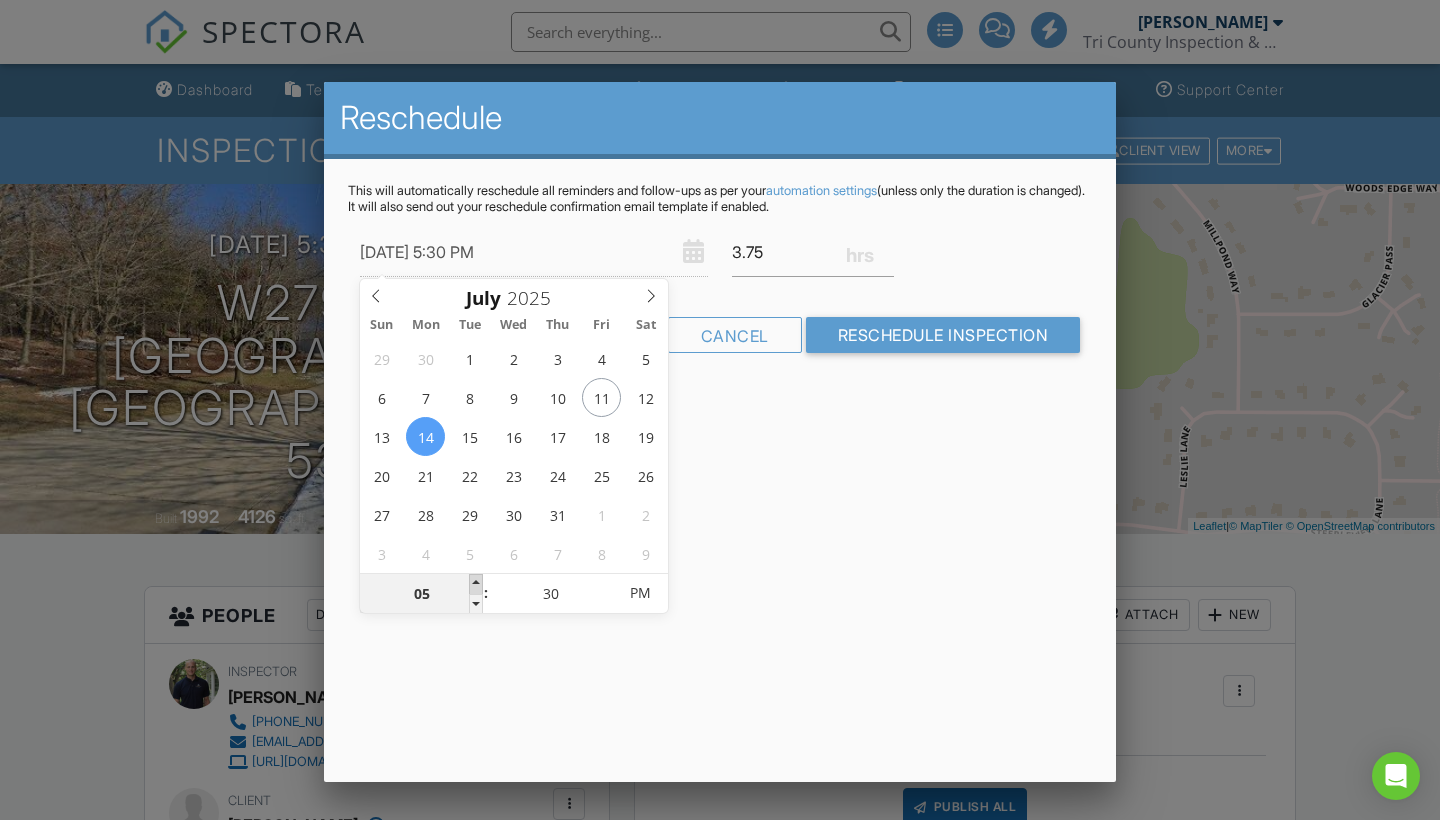 type on "07/14/2025 6:30 PM" 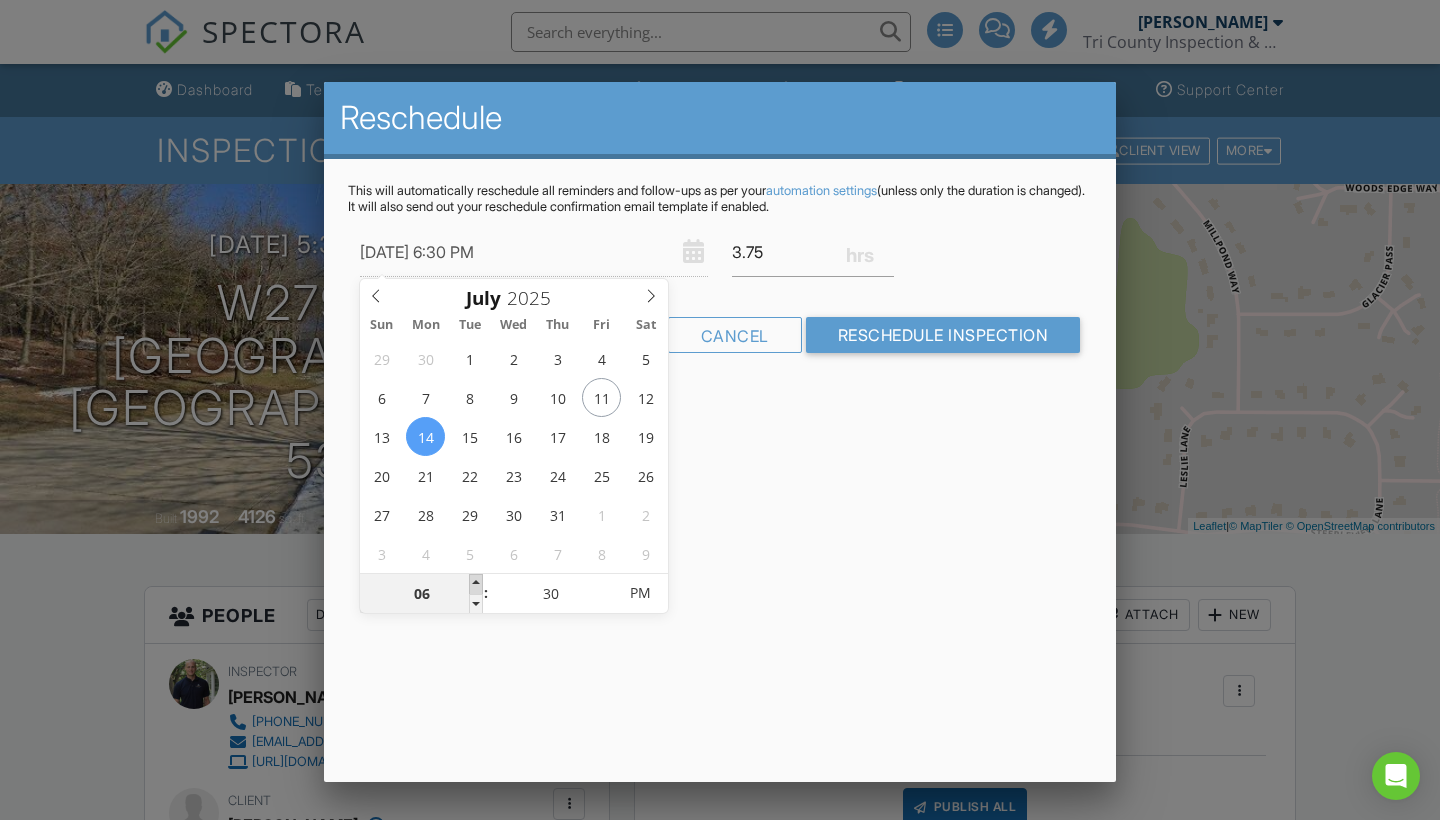 click at bounding box center (476, 584) 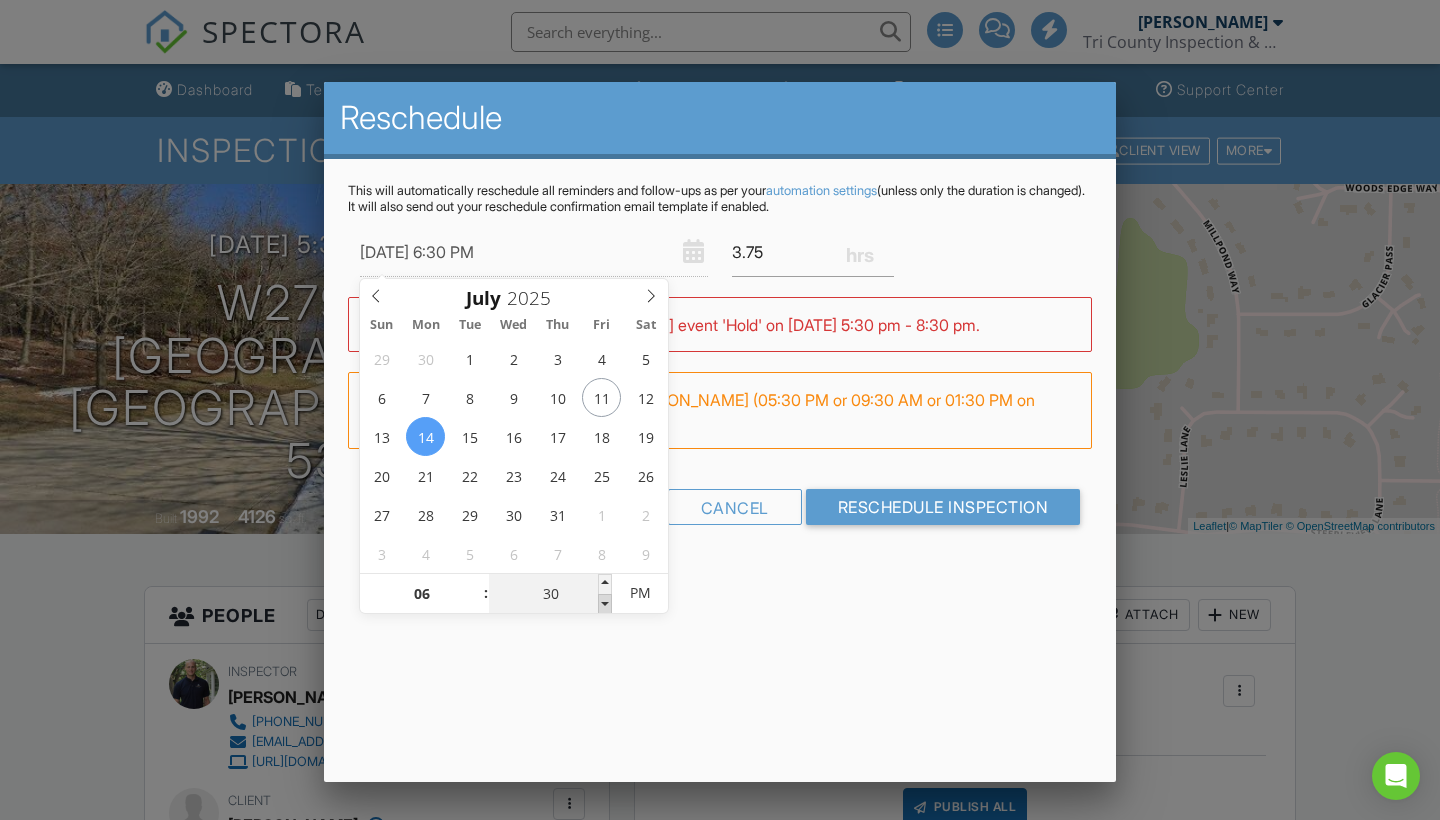 type on "07/14/2025 6:25 PM" 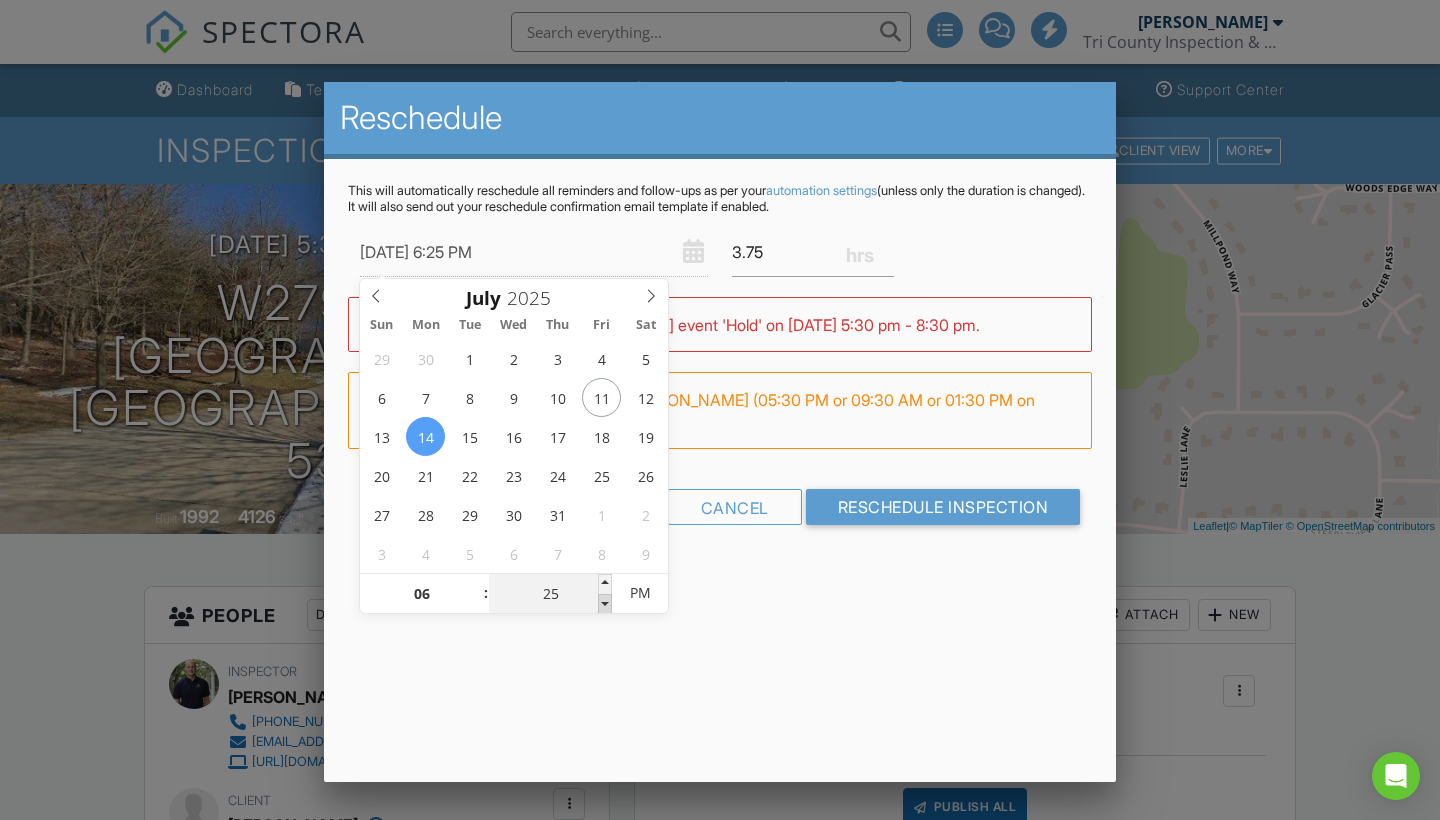 click at bounding box center [605, 604] 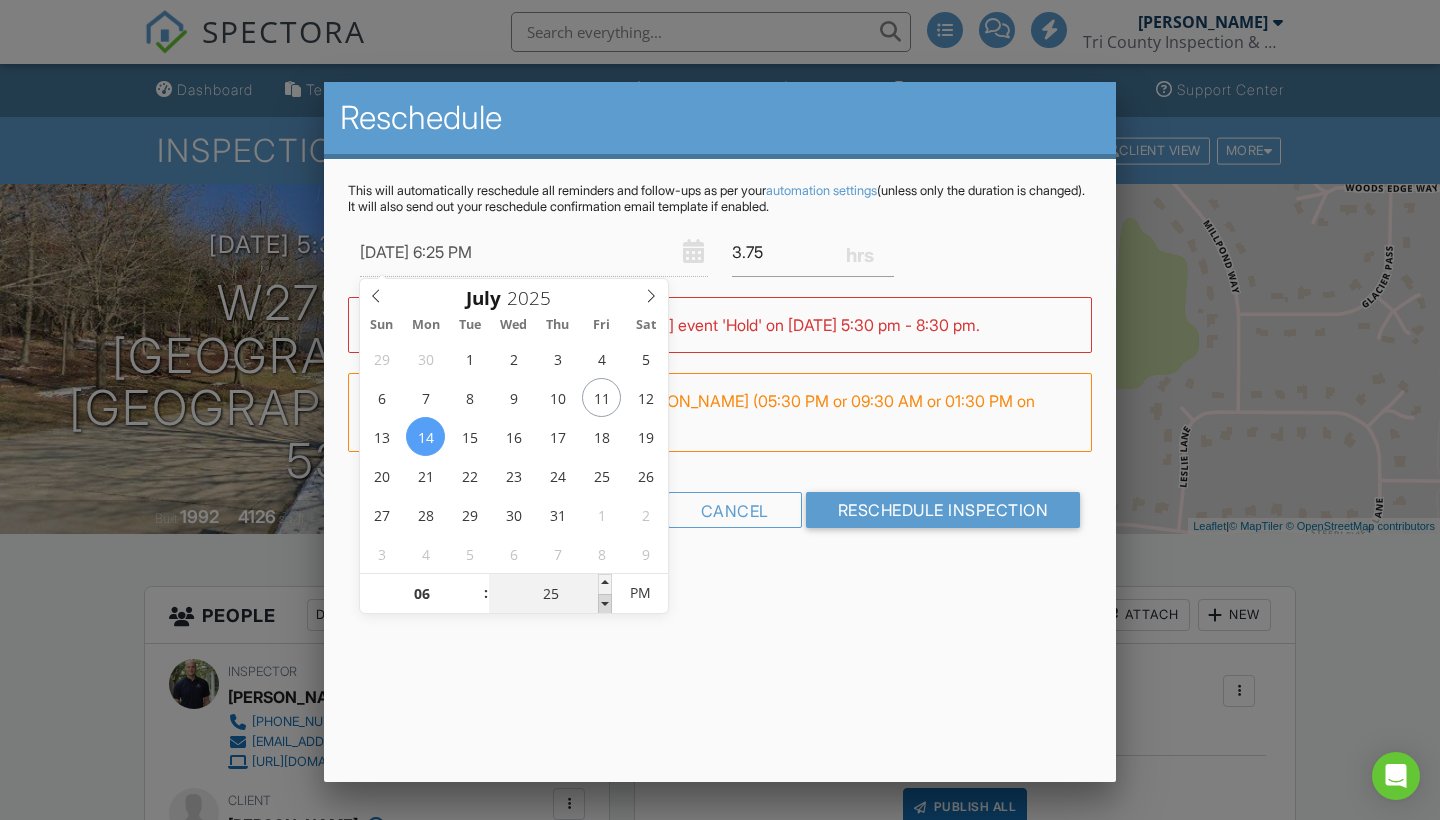 type on "07/14/2025 6:20 PM" 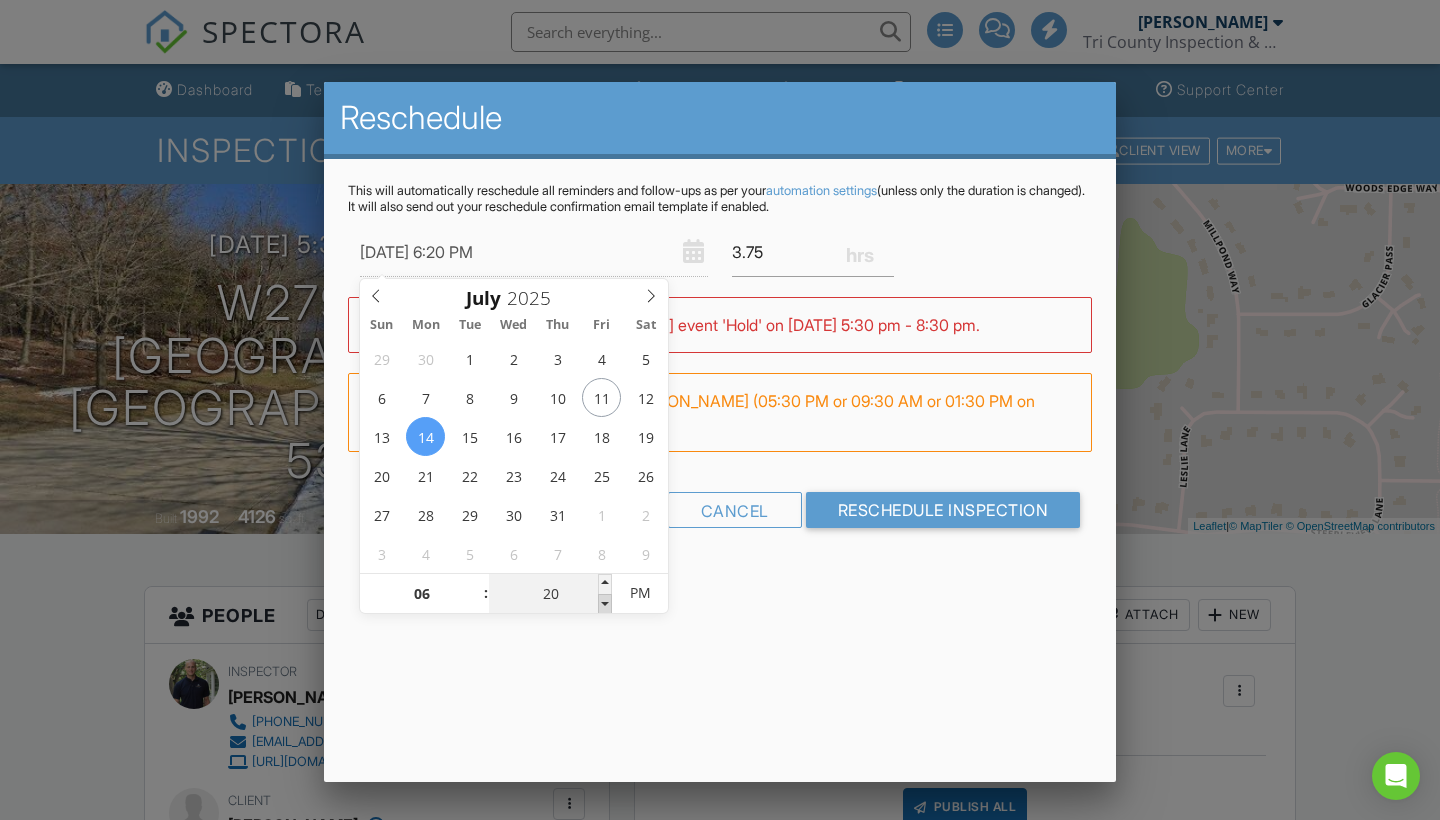 click at bounding box center [605, 604] 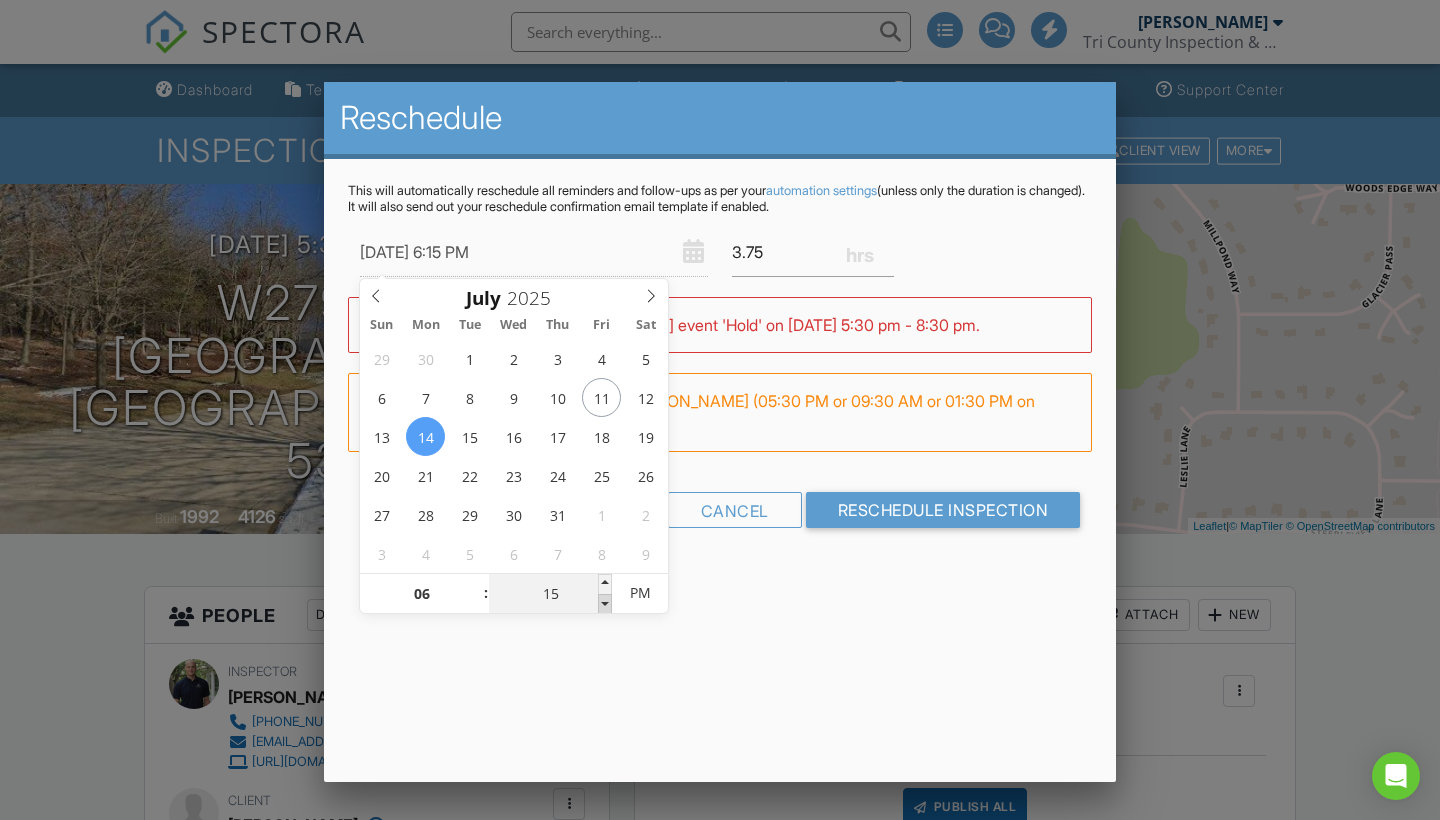 click at bounding box center (605, 604) 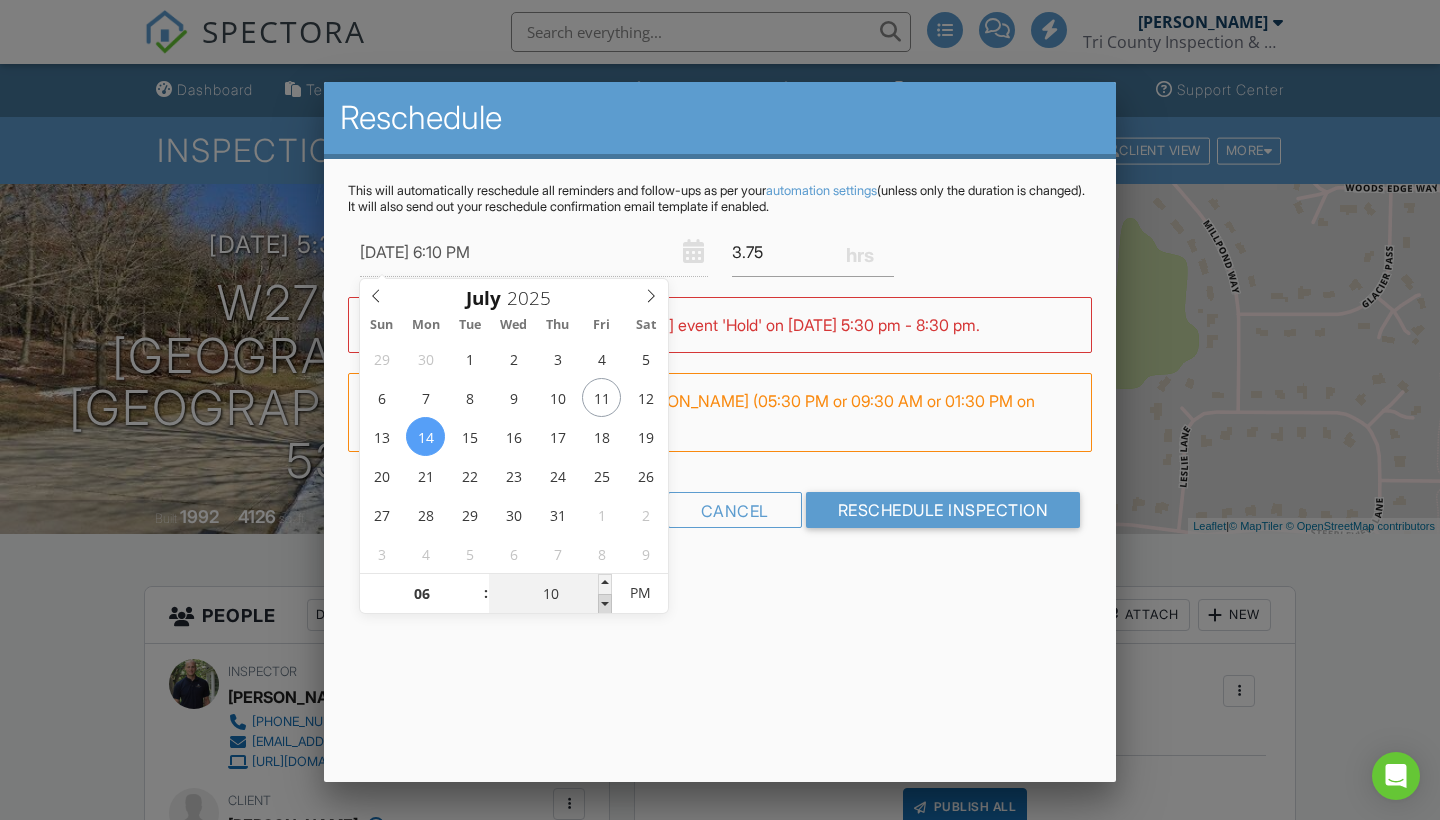 click at bounding box center (605, 604) 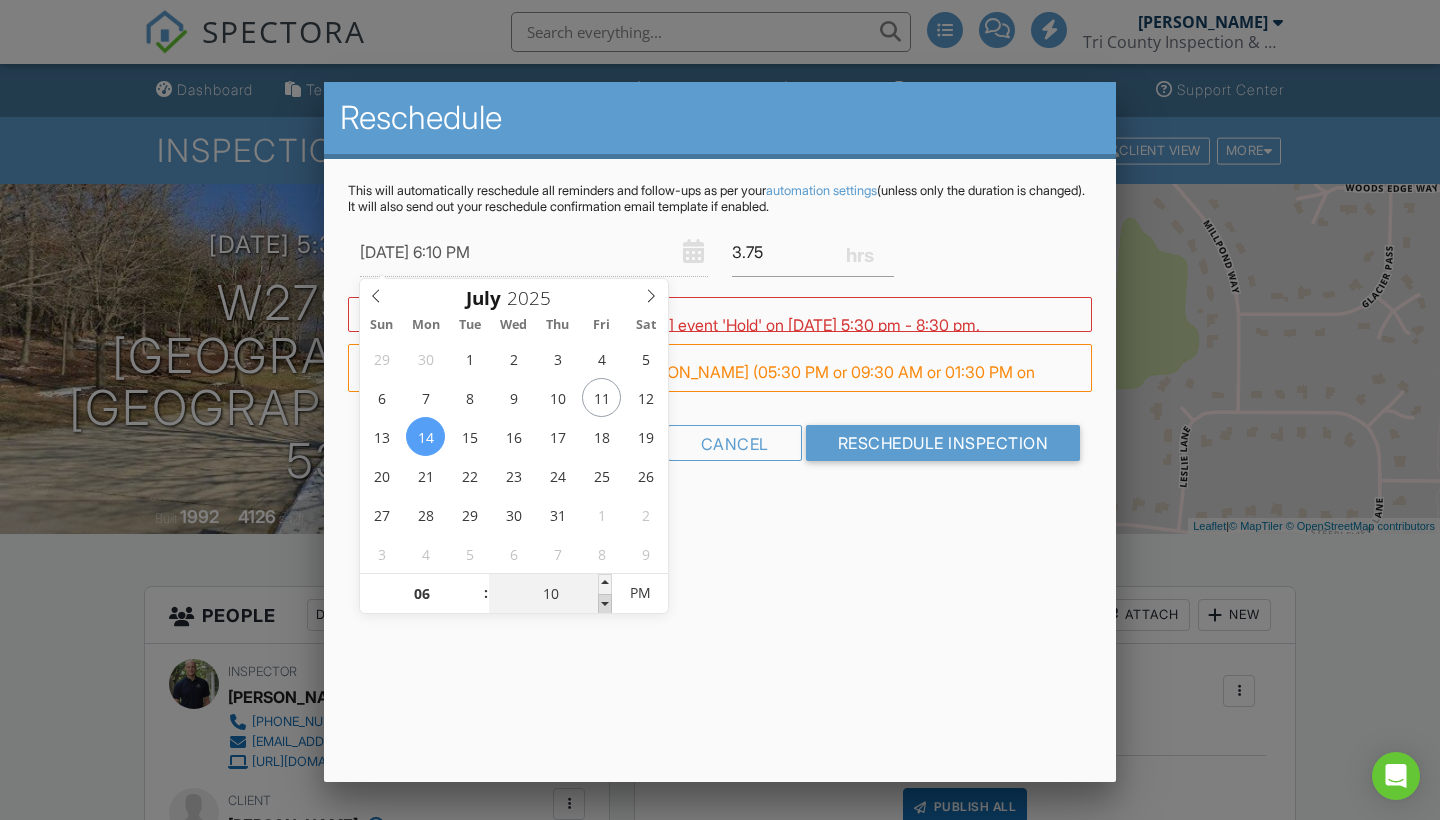 type on "07/14/2025 6:05 PM" 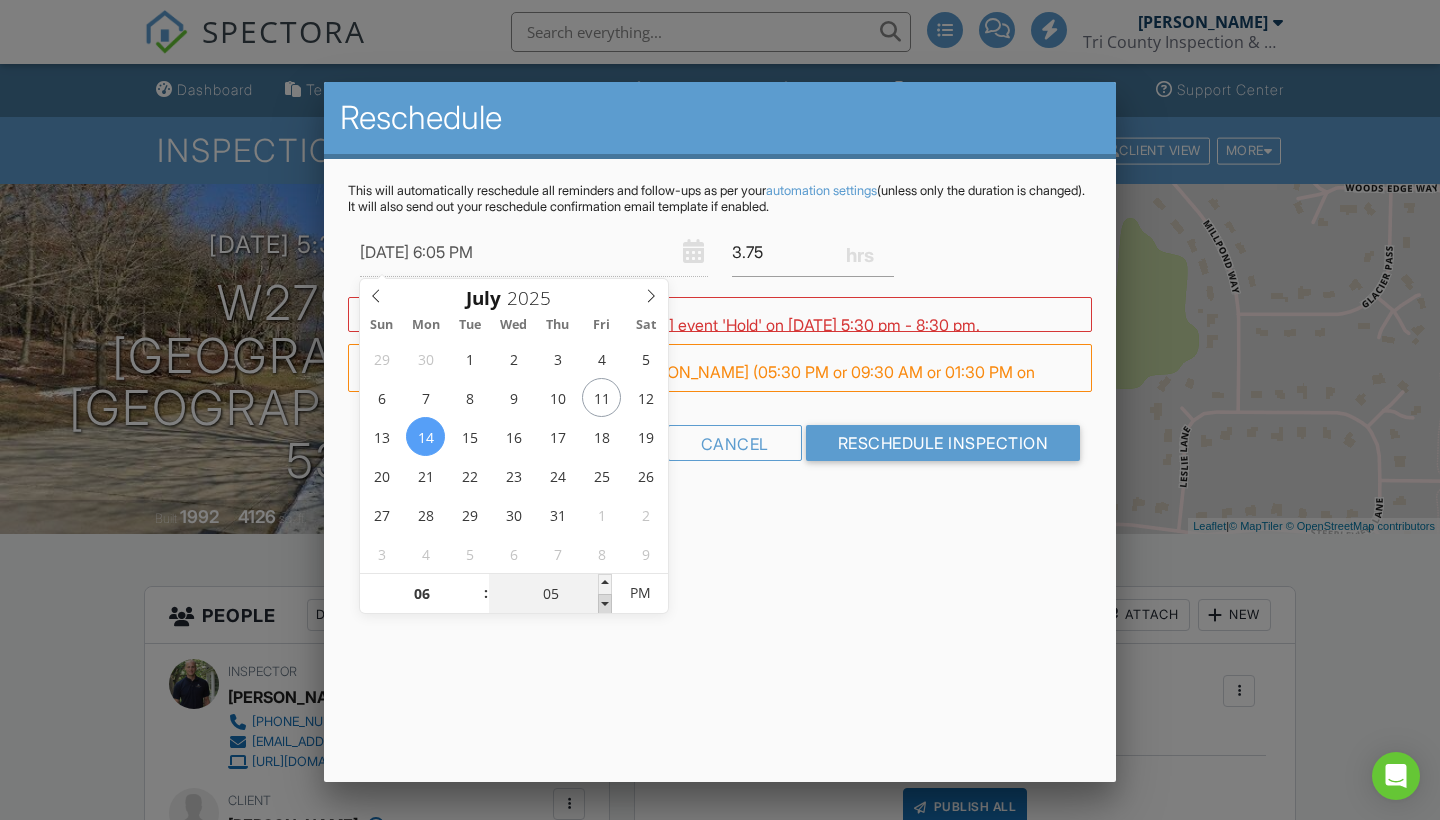 click at bounding box center (605, 604) 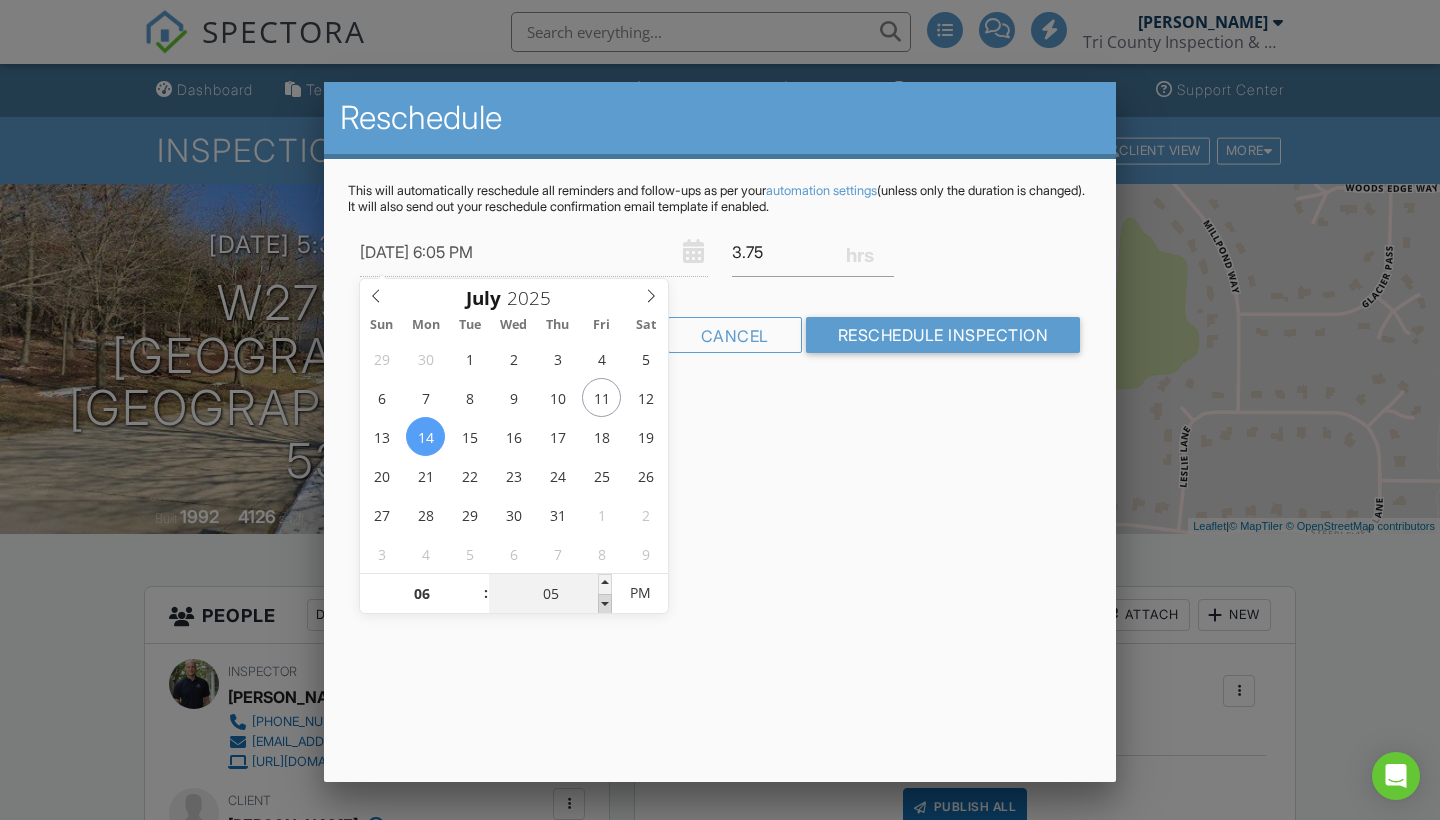 type on "07/14/2025 6:00 PM" 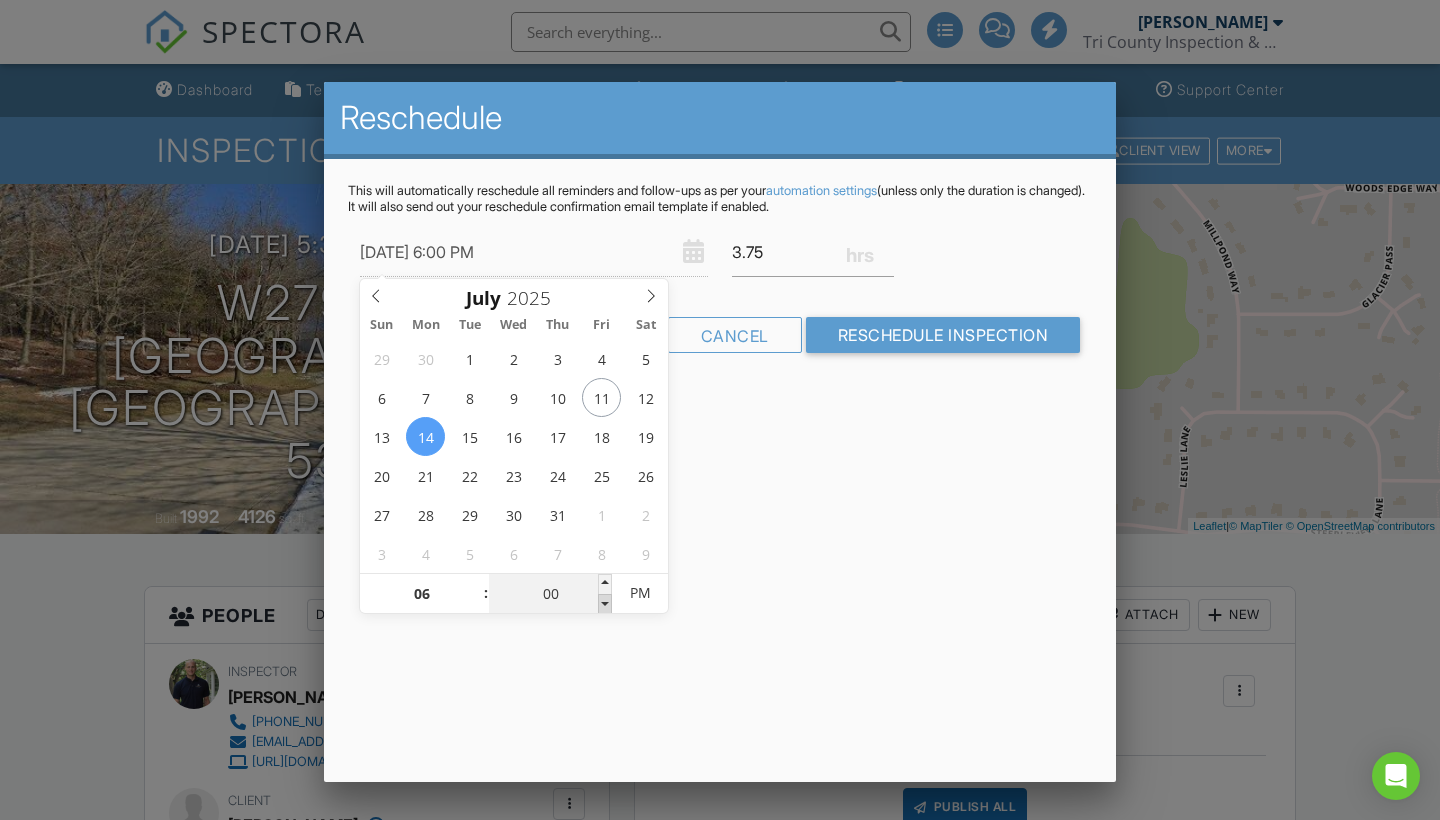 click at bounding box center [605, 604] 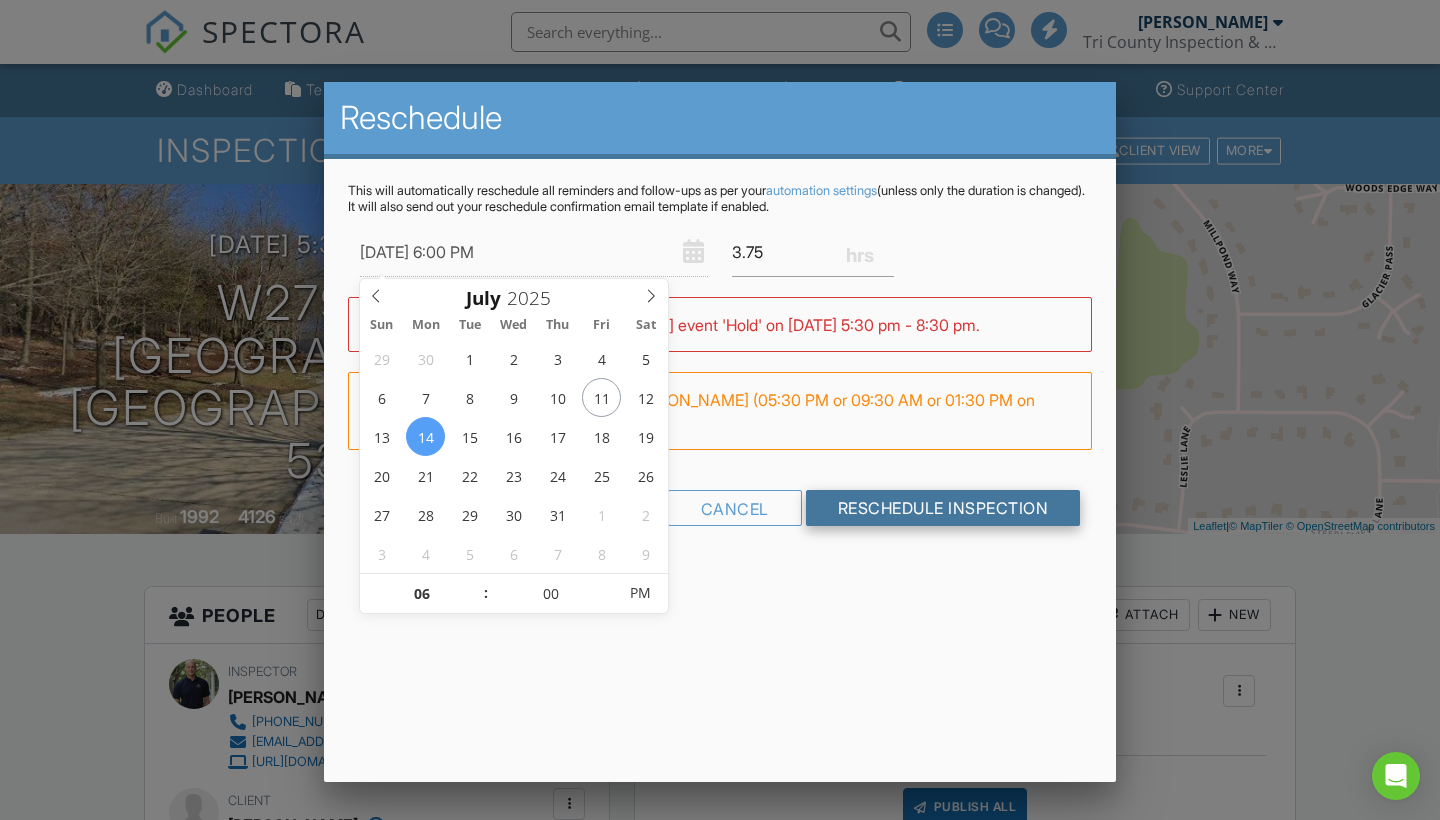 click on "07/14/2025 6:00 PM
3.75
Warning: this date/time is in the past.
WARNING: Conflicts with Aaron Marjala's event 'Hold' on 07/14/2025  5:30 pm -  8:30 pm.
FYI: This is not a regular time slot for Aaron Marjala (05:30 PM or 09:30 AM or 01:30 PM on Mondays).  Set up availability here.
Cancel
Reschedule Inspection" at bounding box center [720, 384] 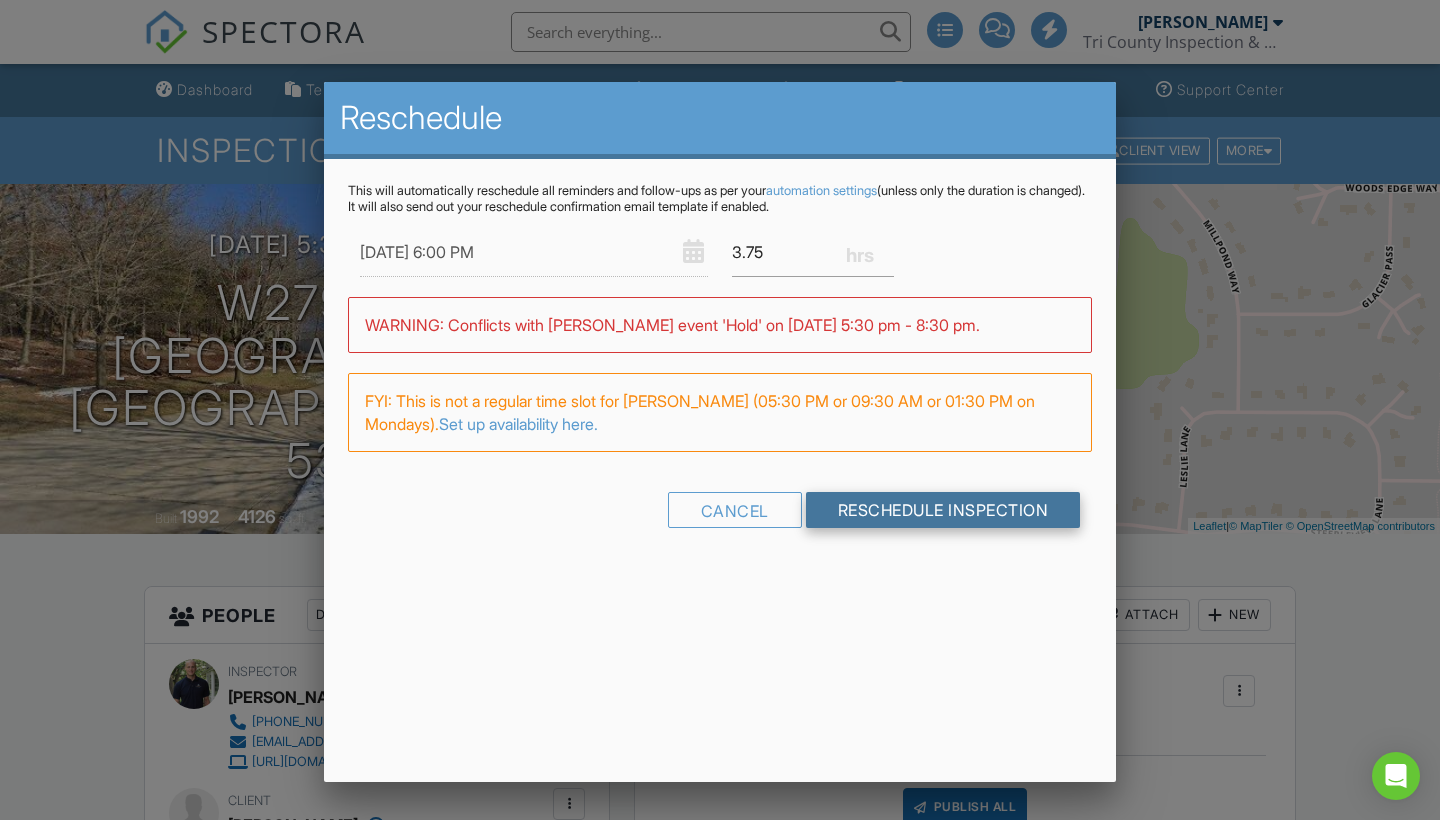click on "Reschedule Inspection" at bounding box center (943, 510) 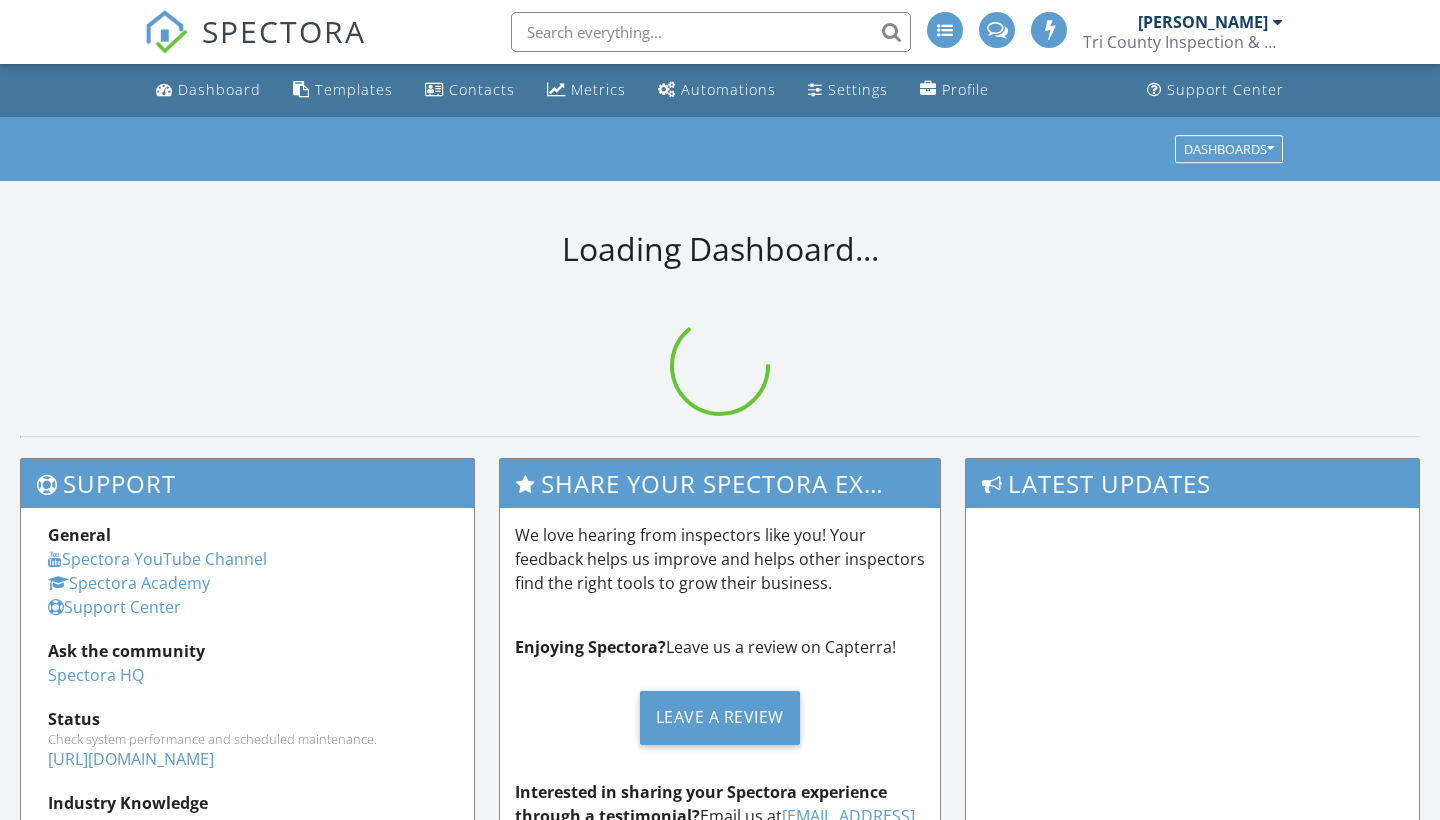 scroll, scrollTop: 0, scrollLeft: 0, axis: both 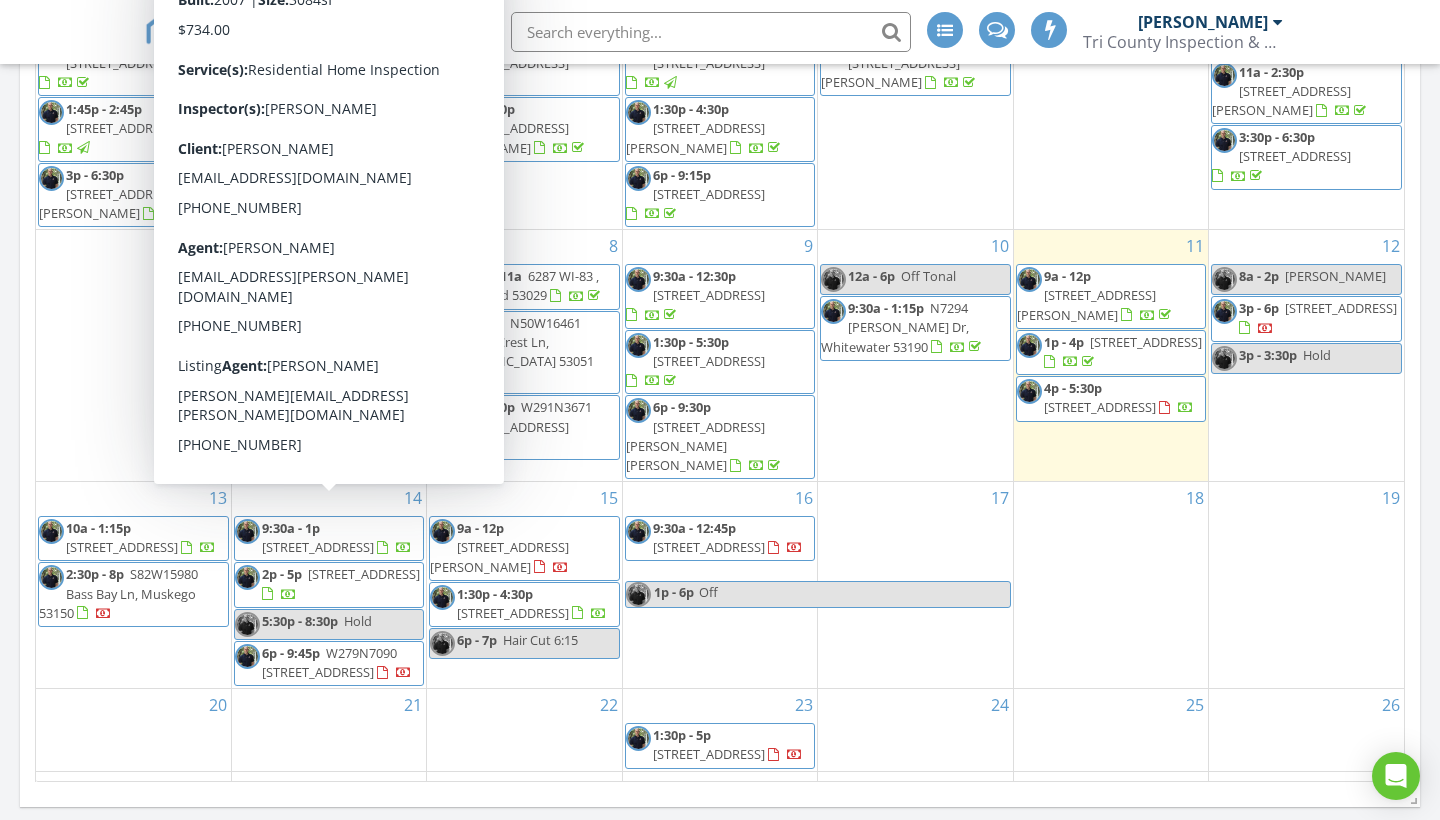 click on "[STREET_ADDRESS]" at bounding box center (318, 547) 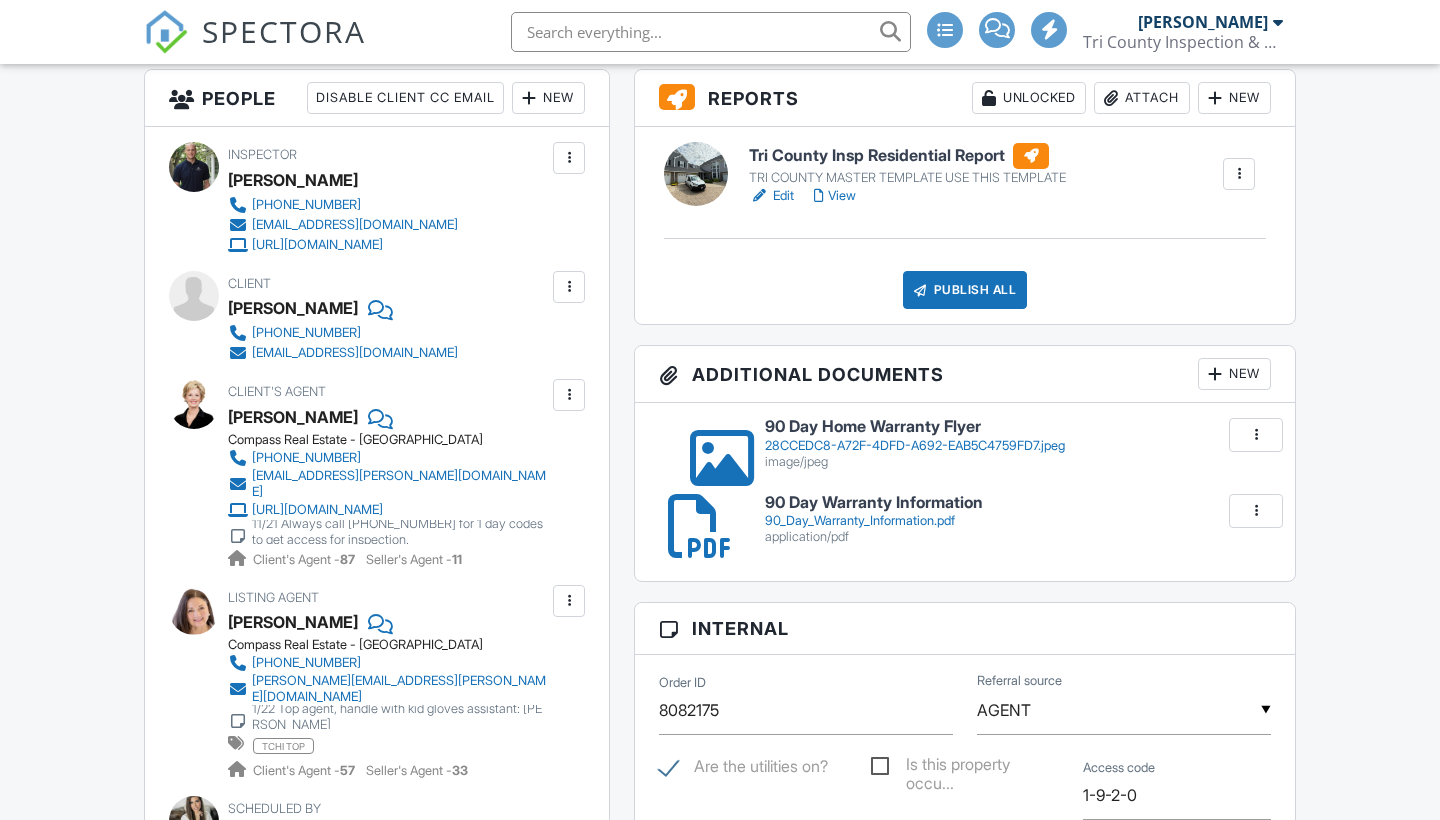 scroll, scrollTop: 535, scrollLeft: 0, axis: vertical 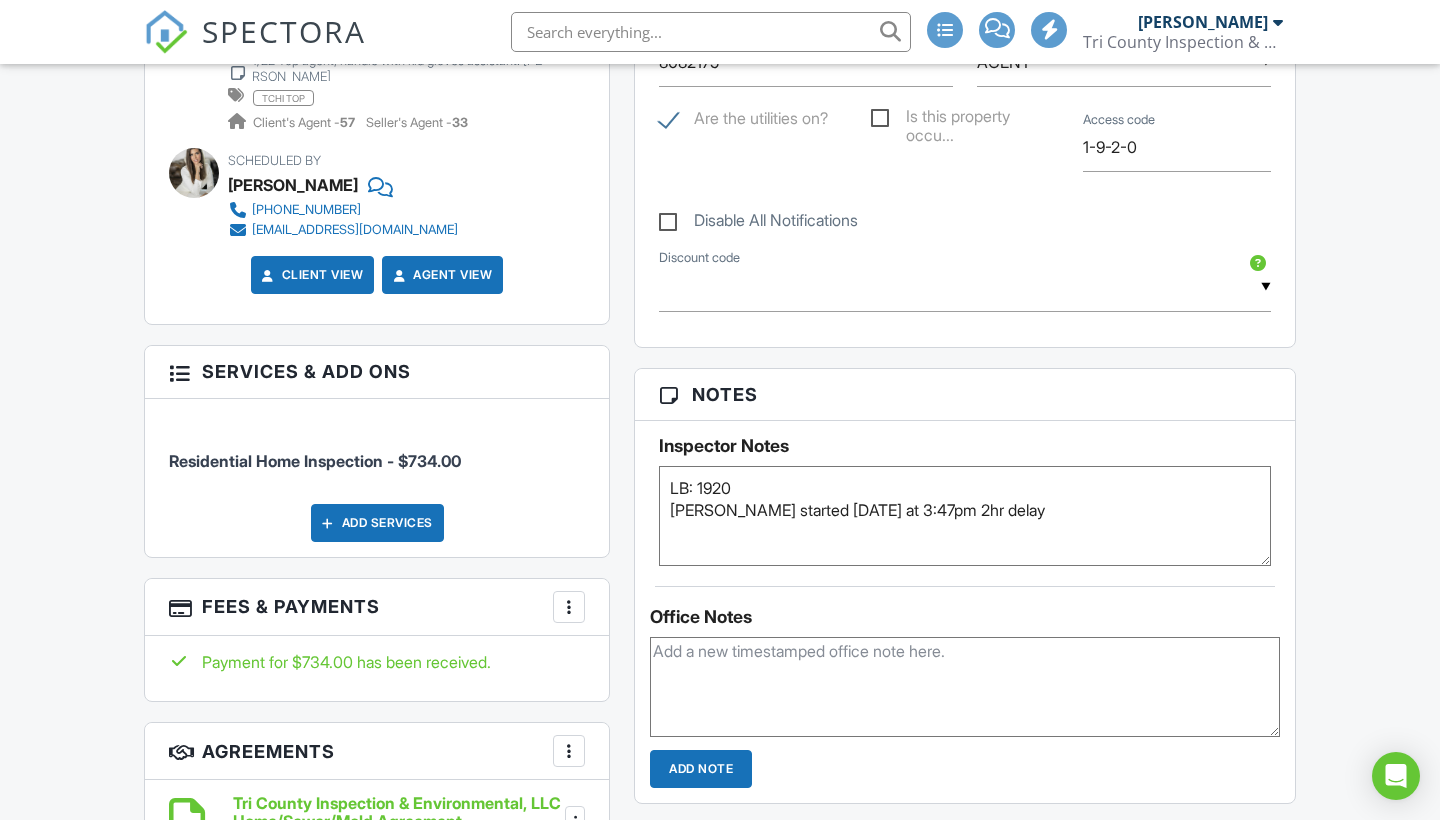 click on "Add Services" at bounding box center [377, 523] 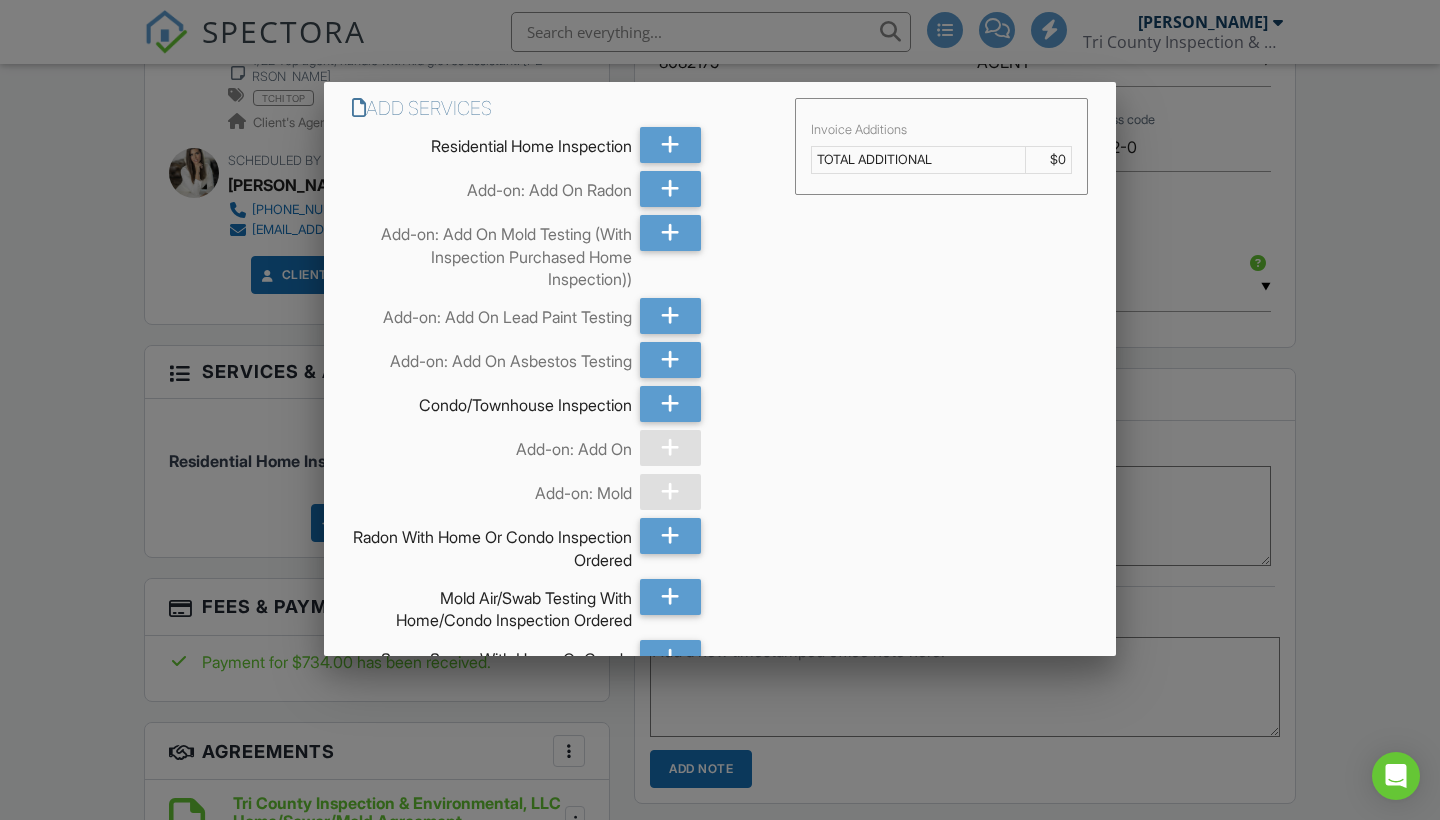 click on "Add Services
Residential Home Inspection
Add-on: Add On Radon
Add-on: Add On Mold Testing (With Inspection Purchased Home Inspection))
Add-on: Add On Lead Paint Testing
Add-on: Add On Asbestos Testing
Condo/Townhouse Inspection
Add-on: Add On
Add-on: Mold
Radon With Home Or Condo Inspection Ordered
Mold Air/Swab Testing With Home/Condo Inspection Ordered
Sewer Scope With Home Or Condo Inspection Ordered
Pre Listing Inspection (You Currently Live In The Home We Are Inspecting)
Add-on: Add On
Add-on: Add On
Multi-Family Property" at bounding box center [720, 924] 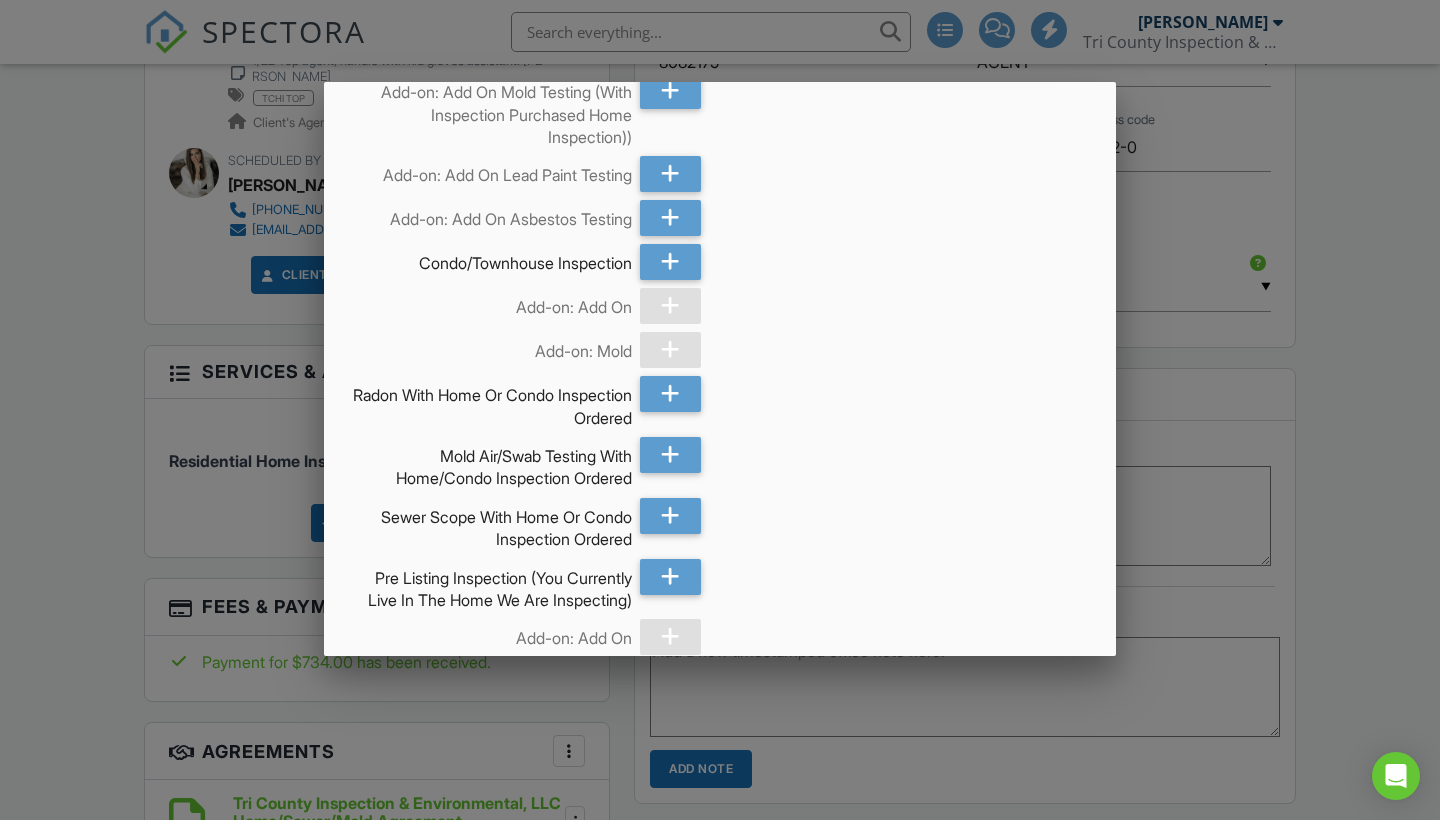 scroll, scrollTop: 224, scrollLeft: 0, axis: vertical 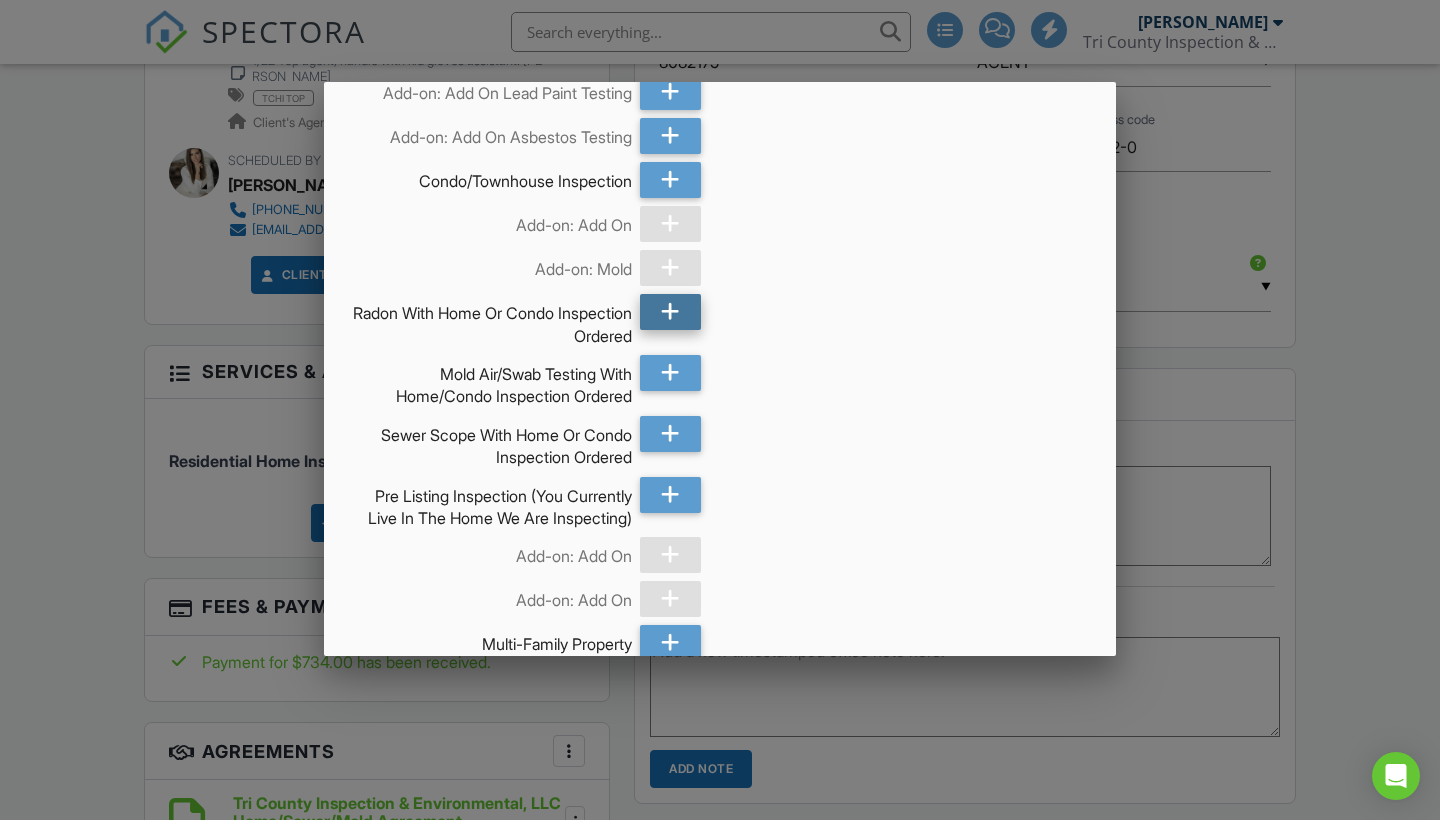 click at bounding box center (671, 312) 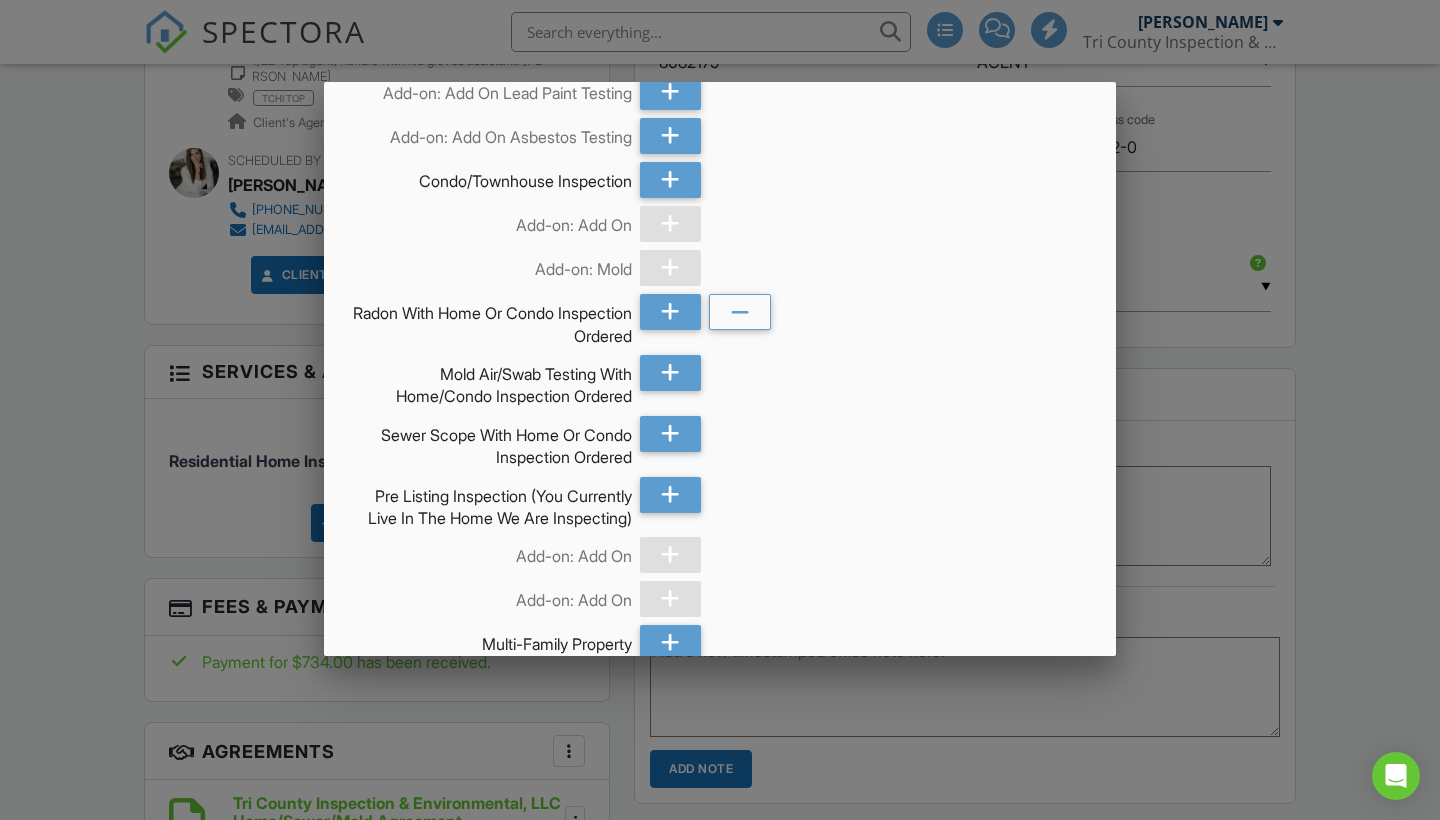 click on "Add Services
Residential Home Inspection
Add-on: Add On Radon
Add-on: Add On Mold Testing (With Inspection Purchased Home Inspection))
Add-on: Add On Lead Paint Testing
Add-on: Add On Asbestos Testing
Condo/Townhouse Inspection
Add-on: Add On
Add-on: Mold
Radon With Home Or Condo Inspection Ordered
Mold Air/Swab Testing With Home/Condo Inspection Ordered
Sewer Scope With Home Or Condo Inspection Ordered
Pre Listing Inspection (You Currently Live In The Home We Are Inspecting)
Add-on: Add On
Add-on: Add On
Multi-Family Property" at bounding box center (720, 700) 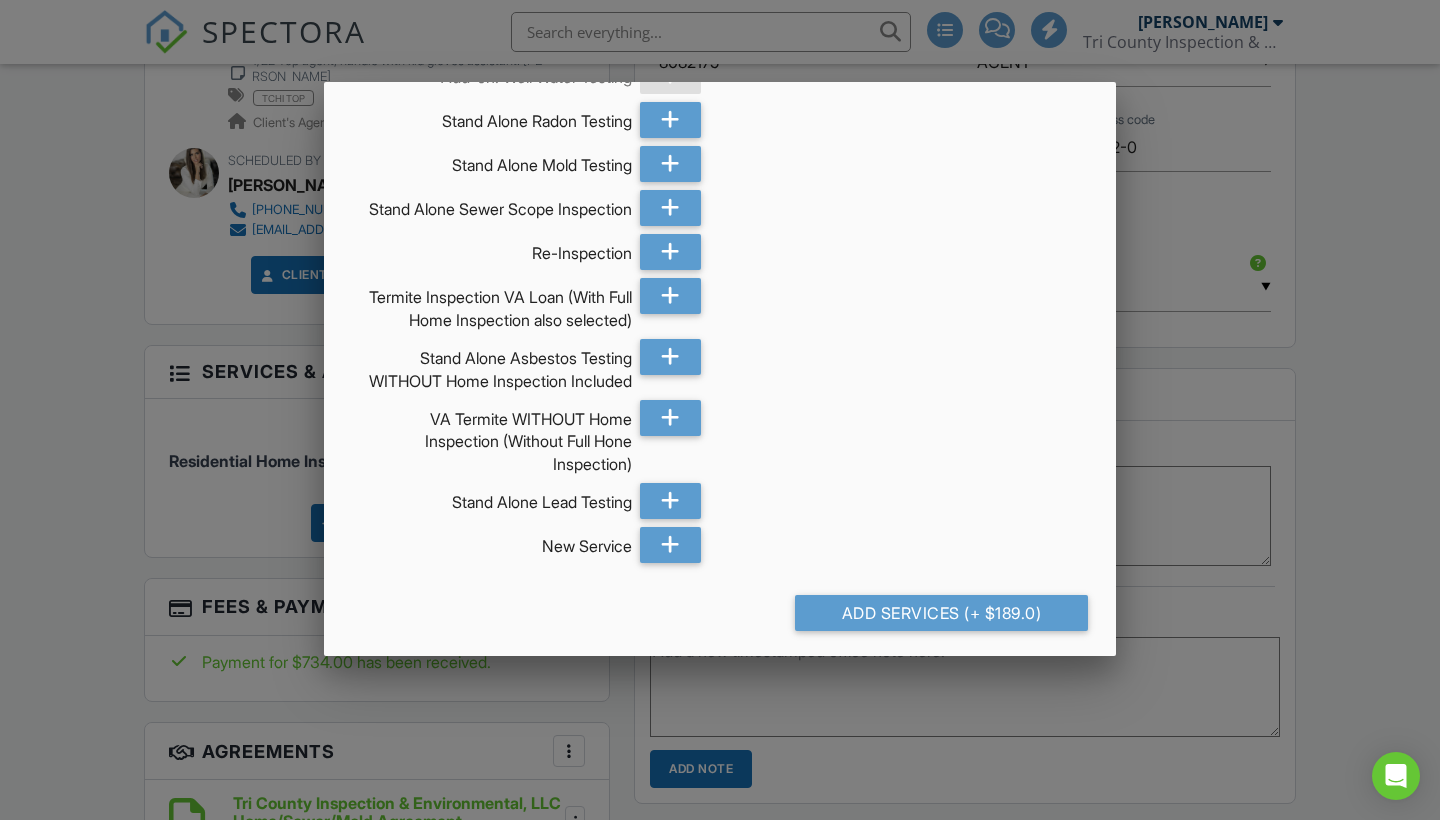 scroll, scrollTop: 1186, scrollLeft: 0, axis: vertical 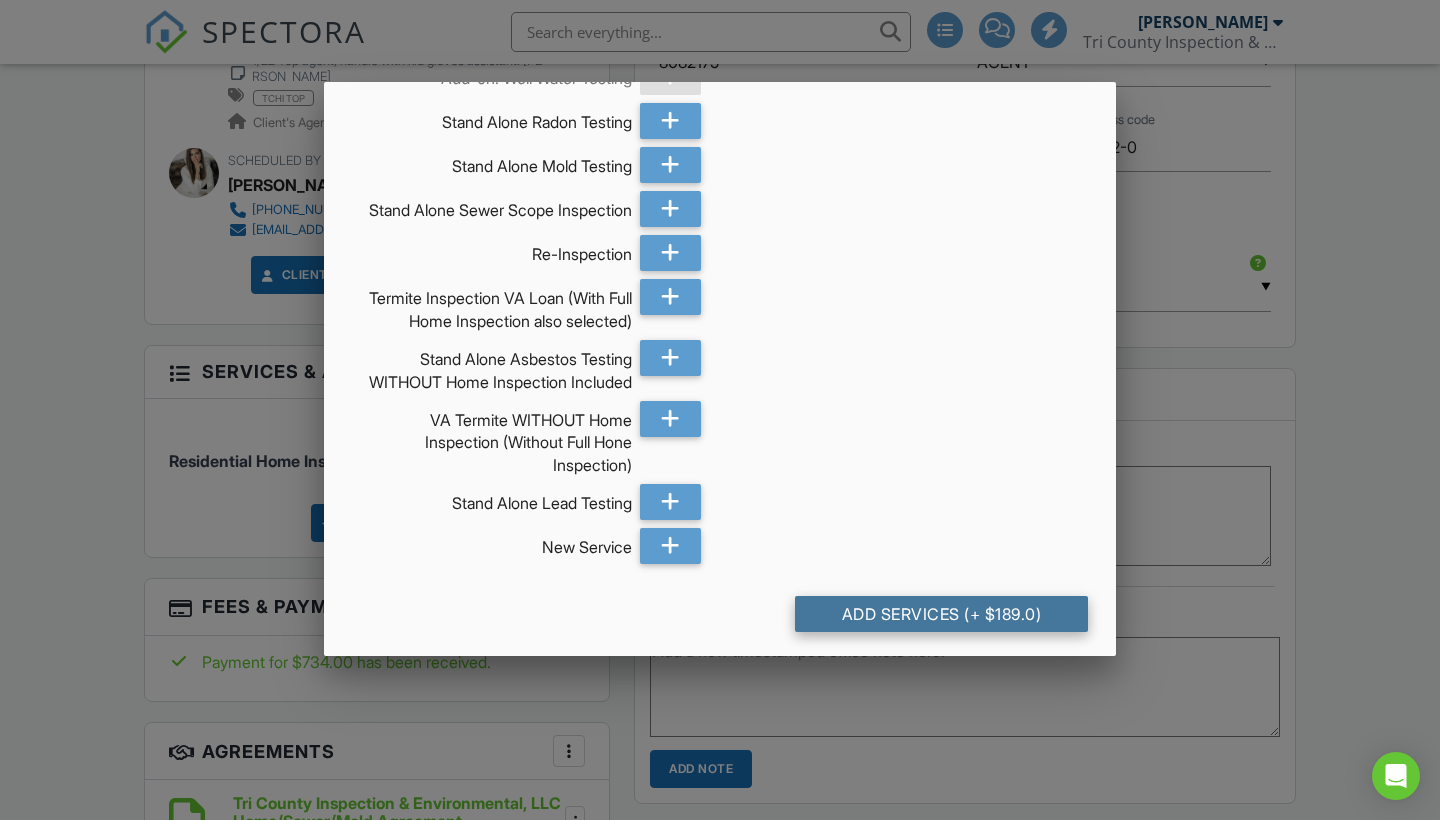 click on "Add Services
(+ $189.0)" at bounding box center (941, 614) 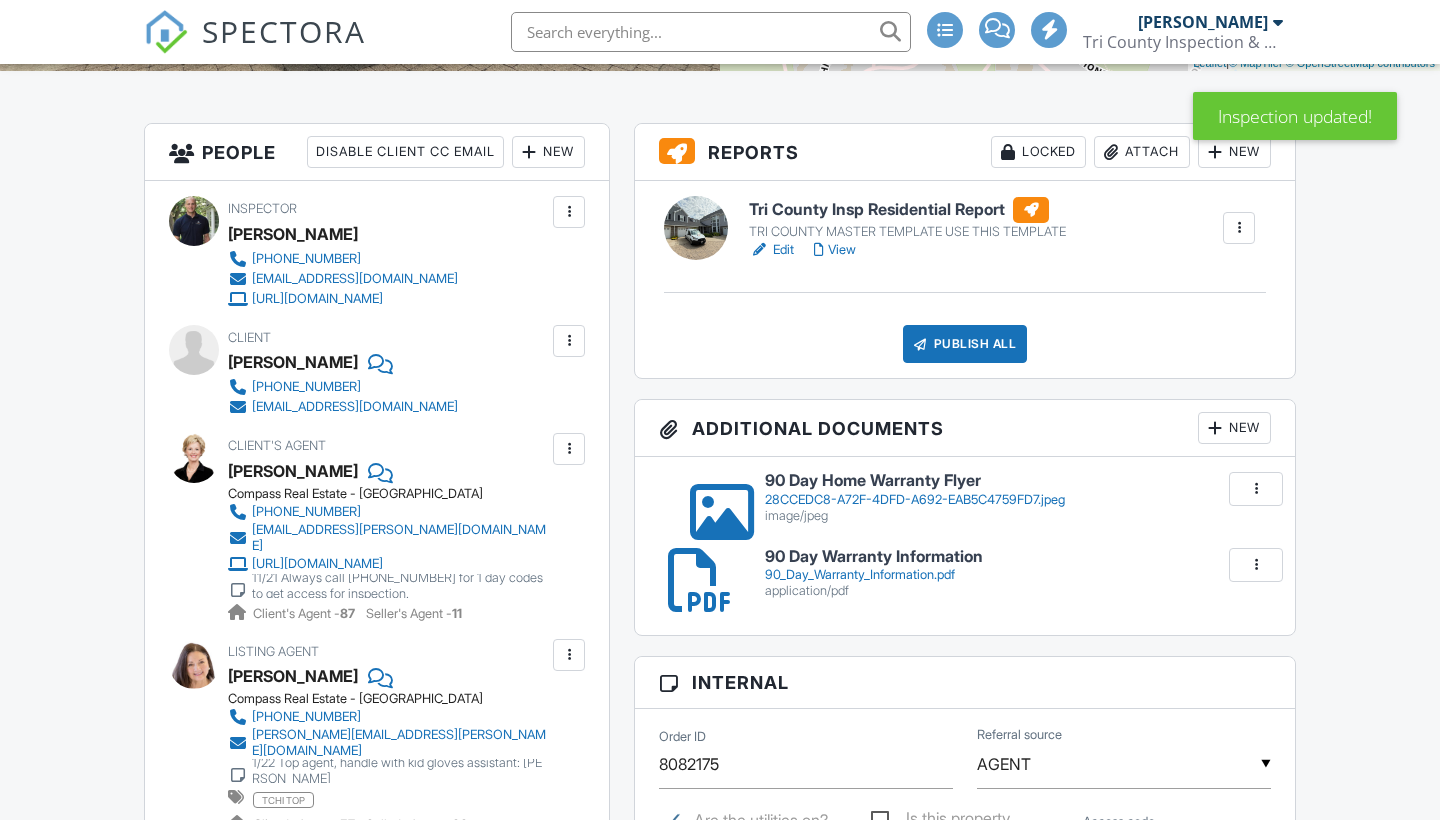 scroll, scrollTop: 624, scrollLeft: 0, axis: vertical 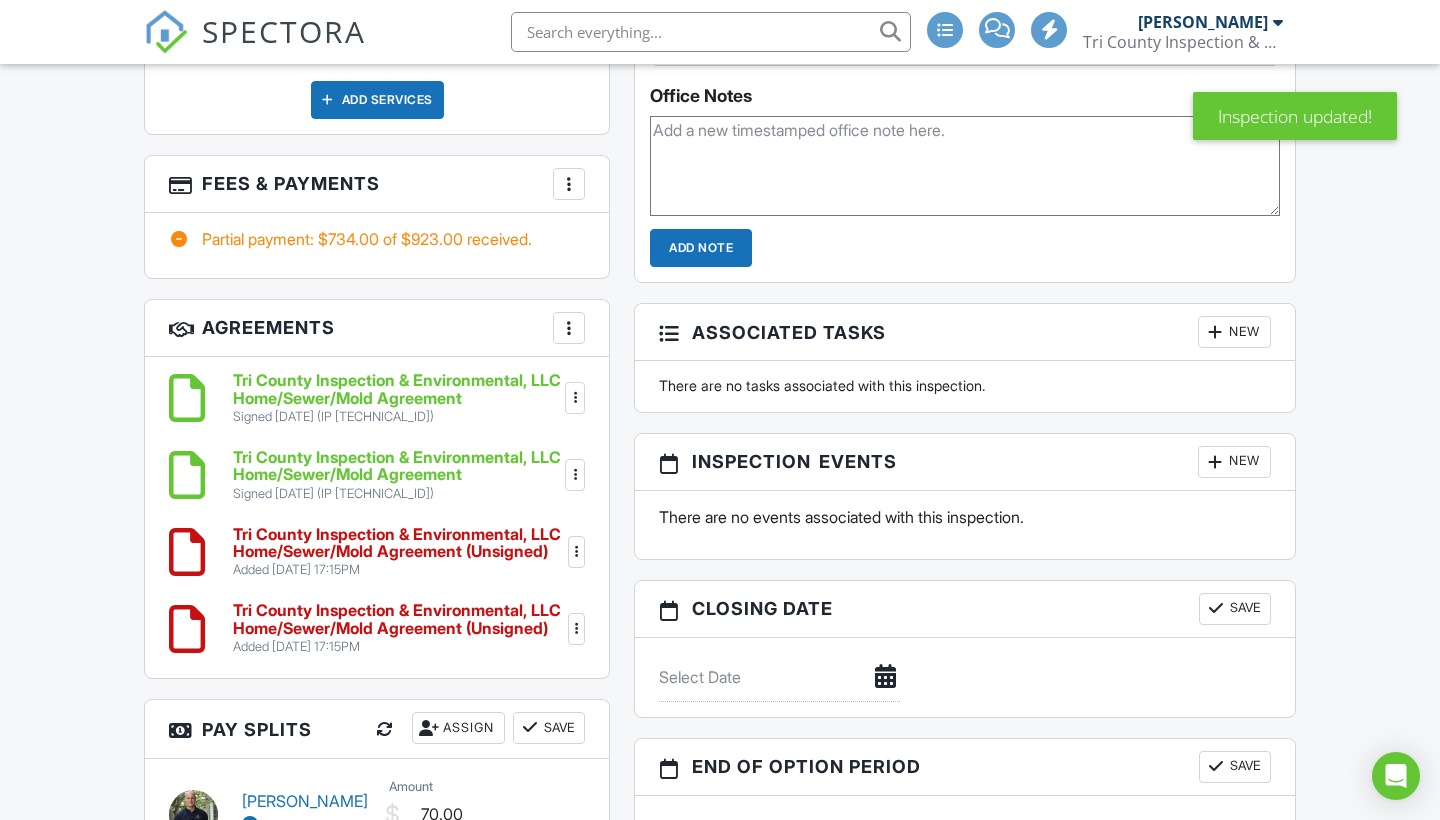 click at bounding box center [576, 629] 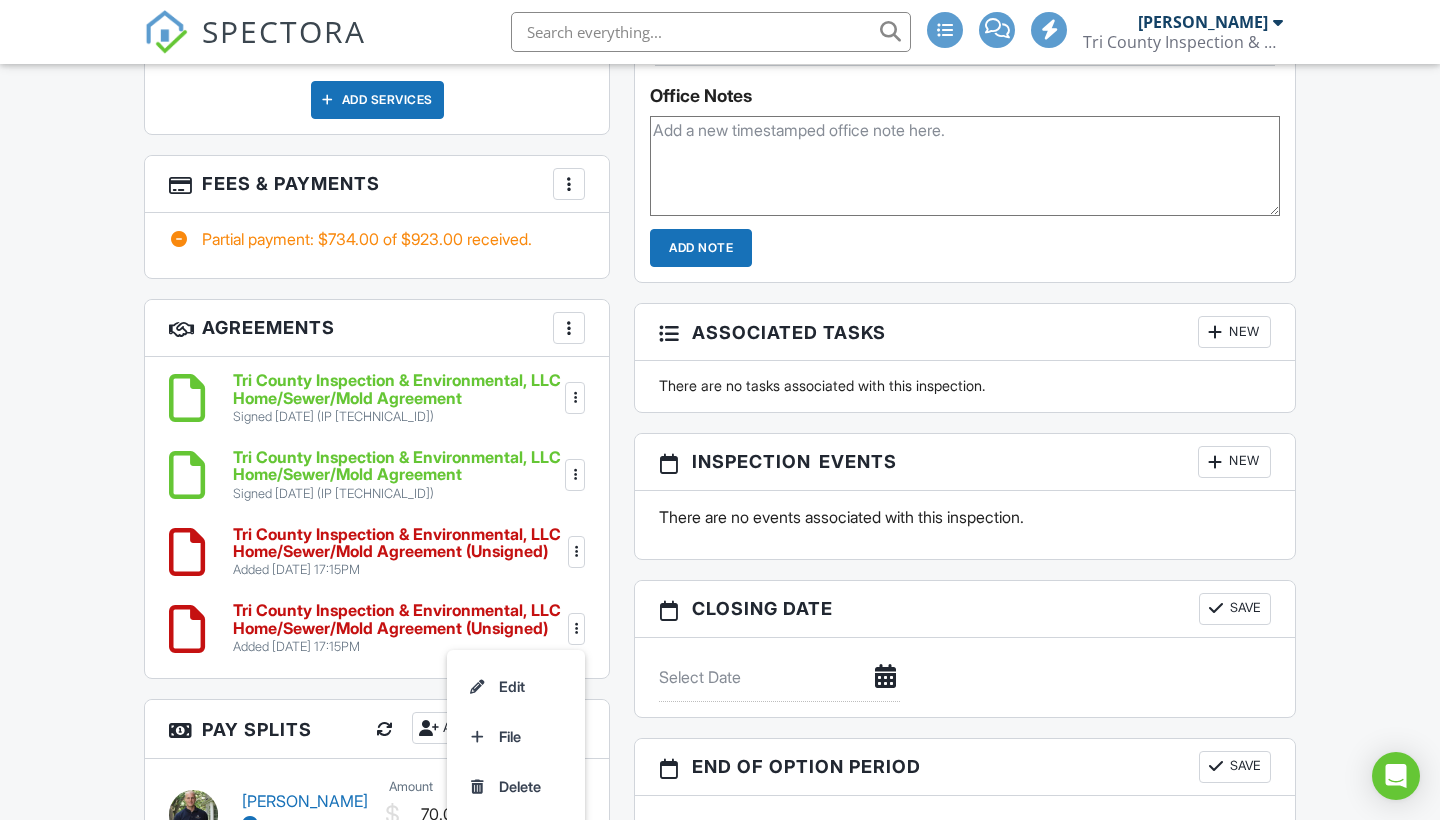 drag, startPoint x: 525, startPoint y: 769, endPoint x: 903, endPoint y: 401, distance: 527.5491 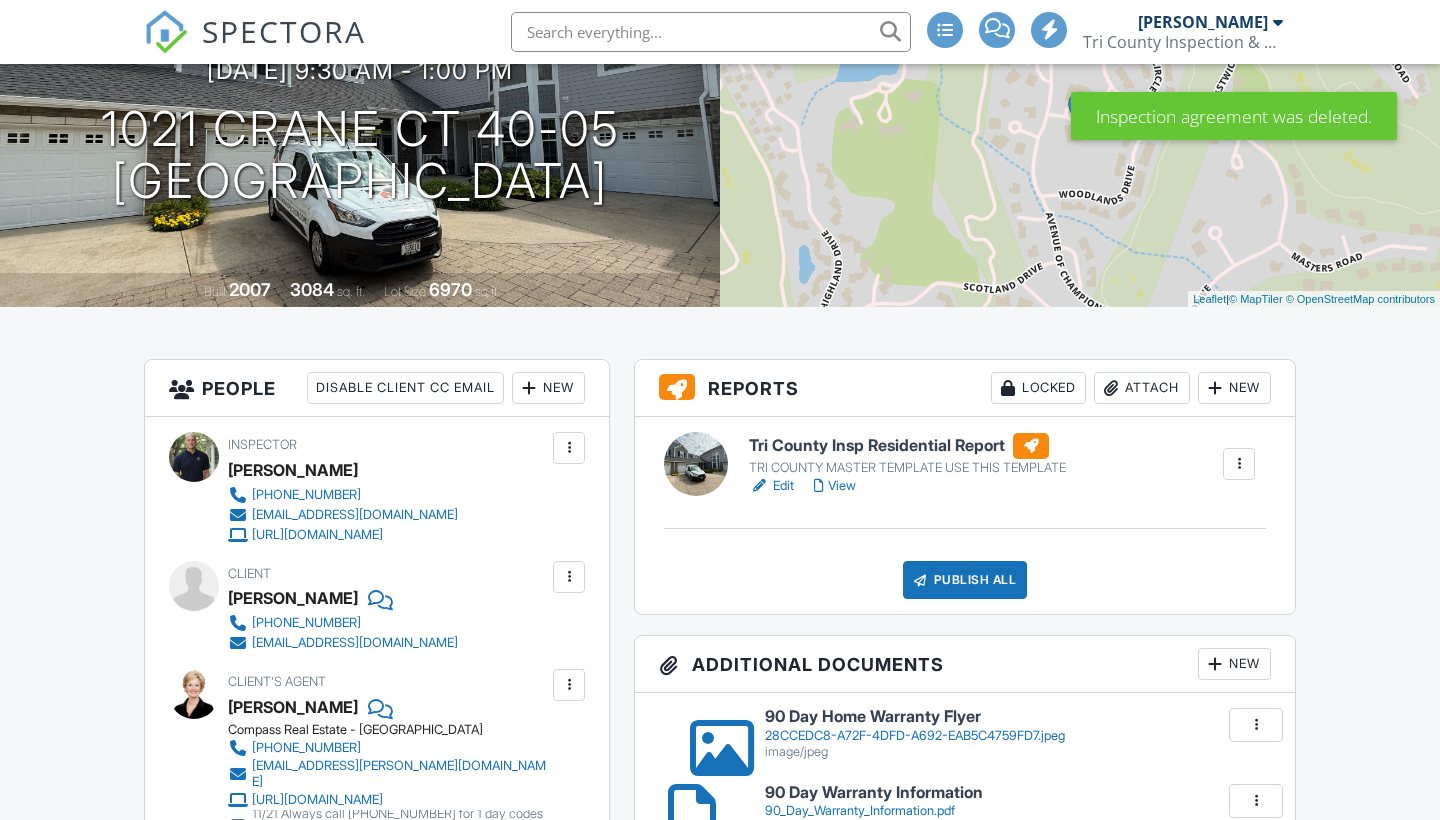 scroll, scrollTop: 934, scrollLeft: 0, axis: vertical 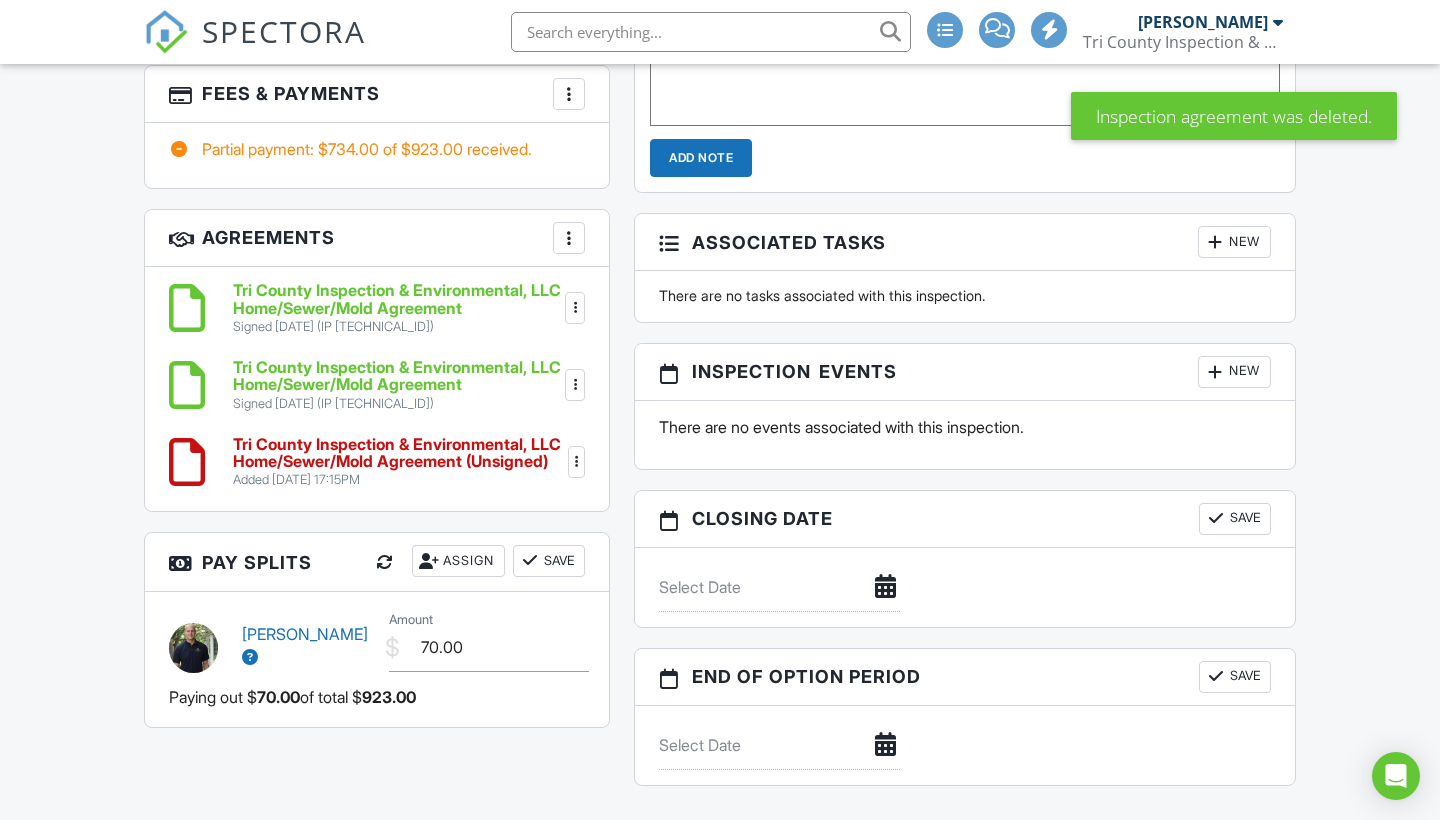 click on "Tri County Inspection & Environmental, LLC Home/Sewer/Mold Agreement
(Unsigned)" at bounding box center [398, 453] 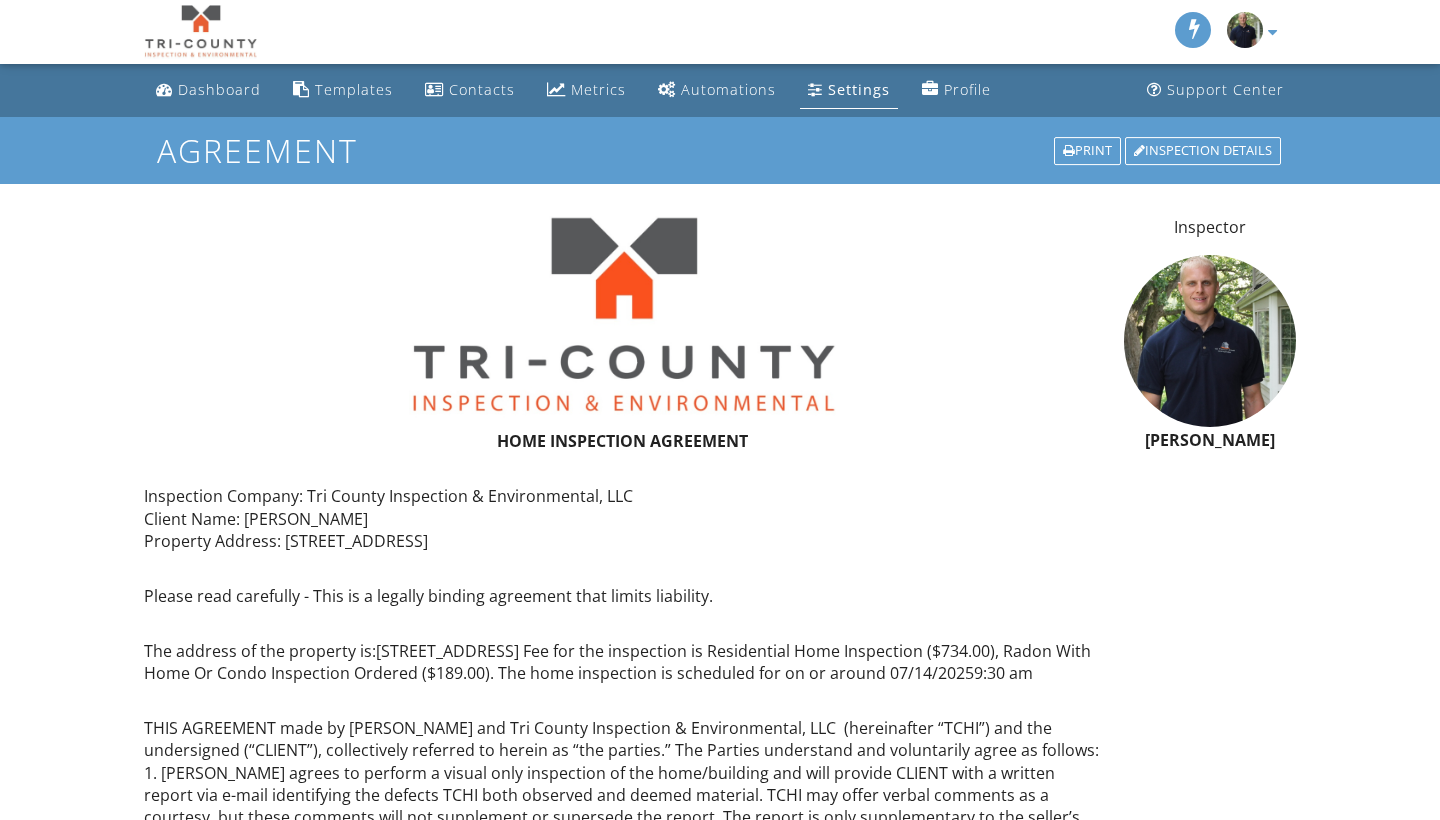scroll, scrollTop: 0, scrollLeft: 0, axis: both 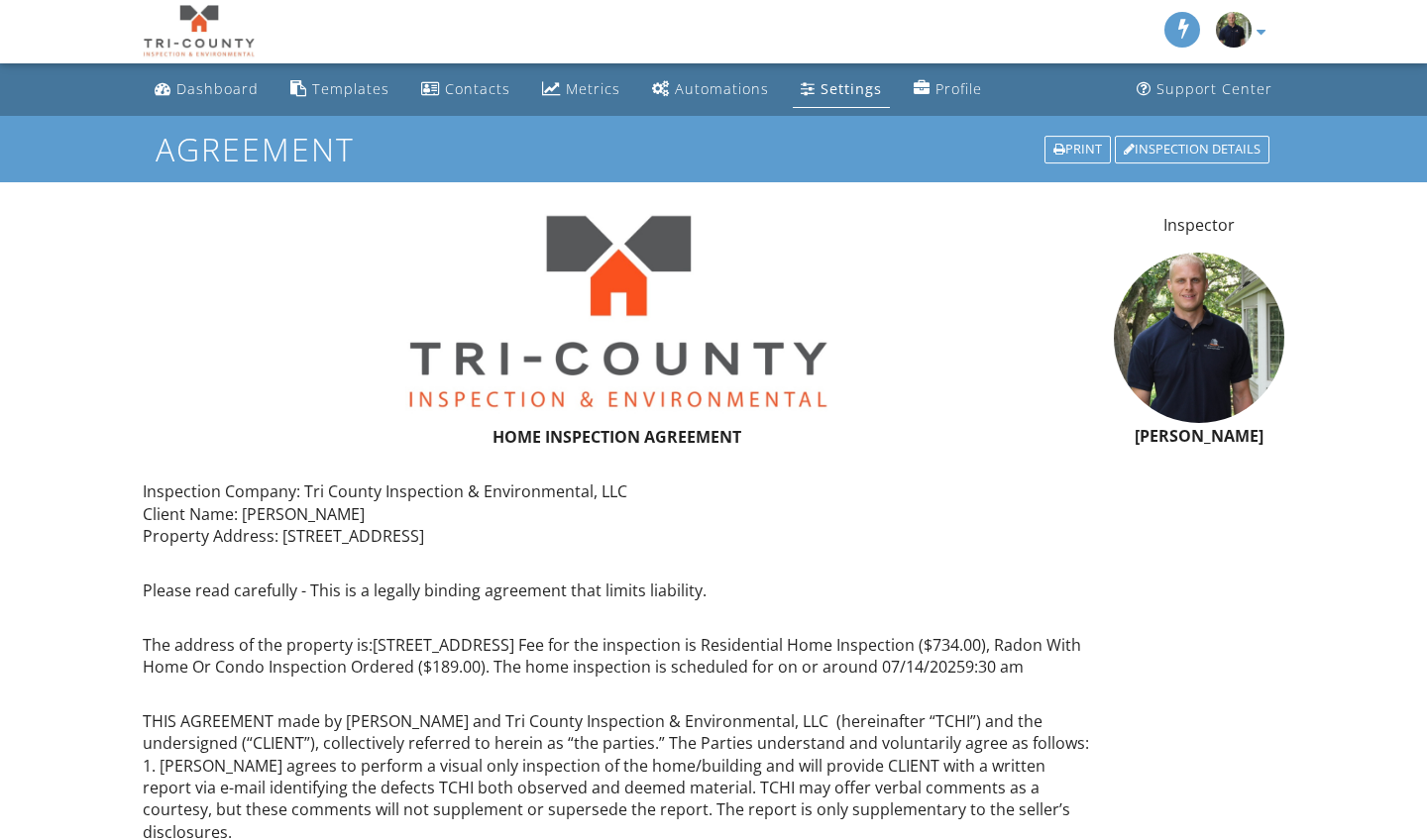 click at bounding box center (198, 32) 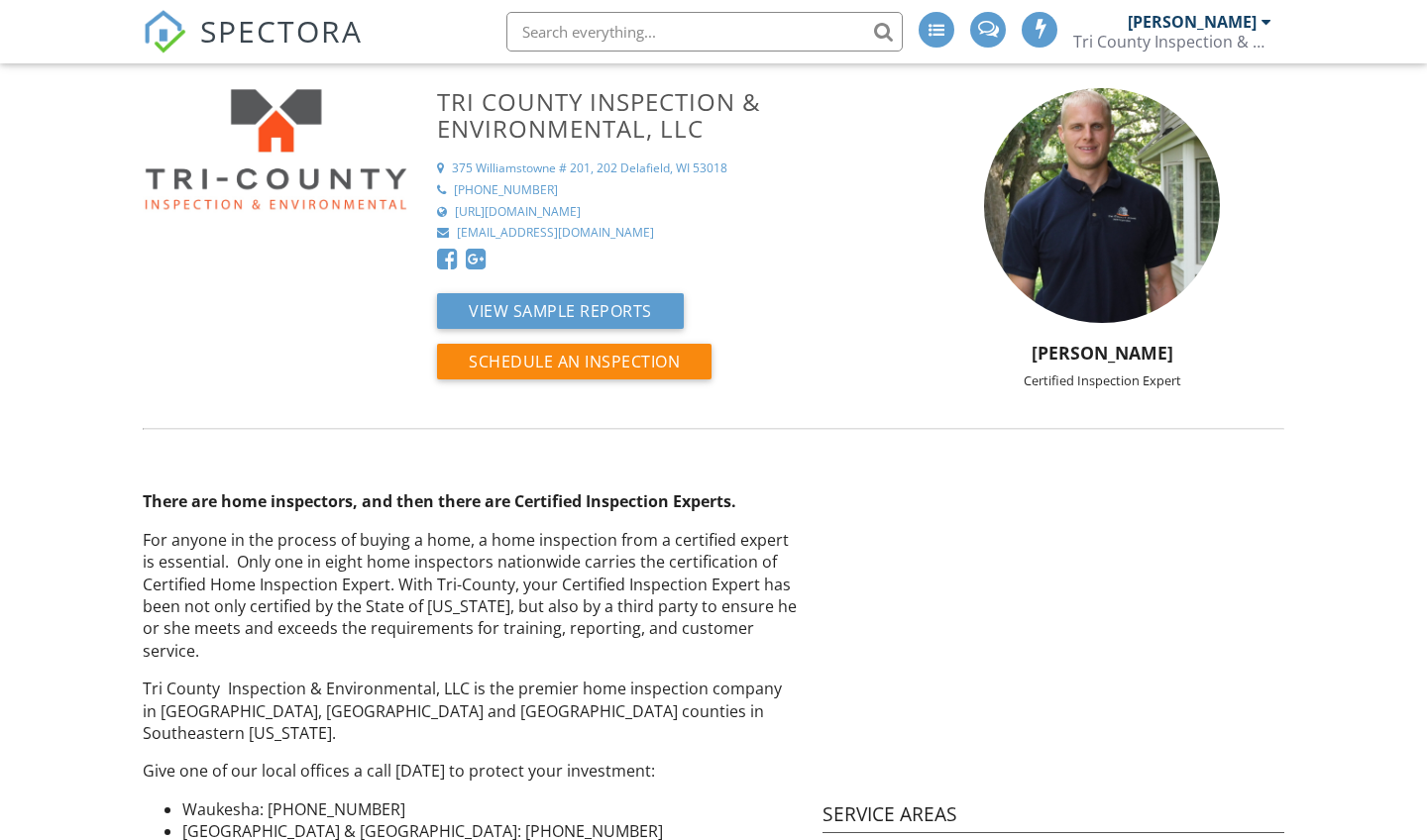 scroll, scrollTop: 0, scrollLeft: 0, axis: both 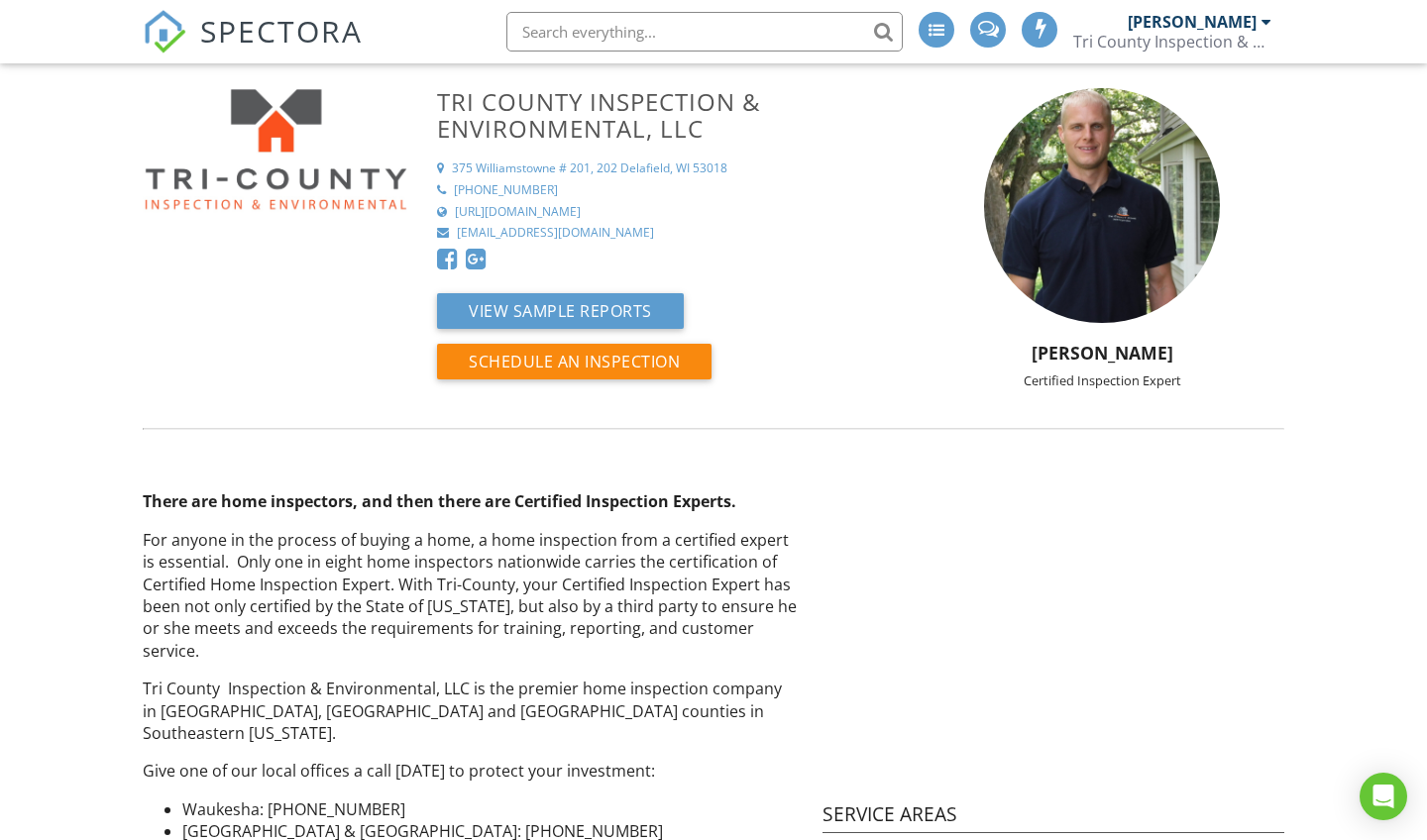 click on "SPECTORA" at bounding box center (281, 31) 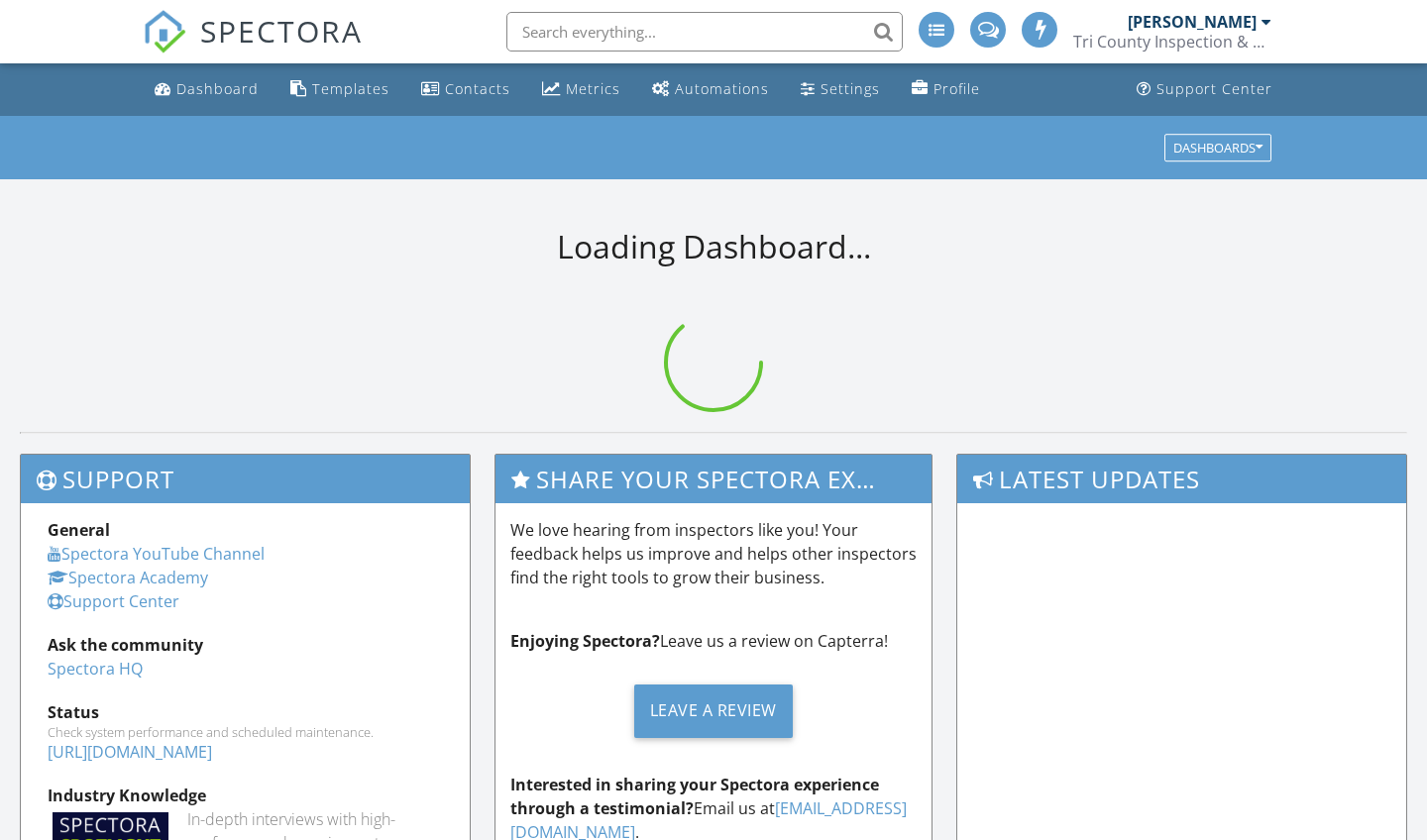 scroll, scrollTop: 0, scrollLeft: 0, axis: both 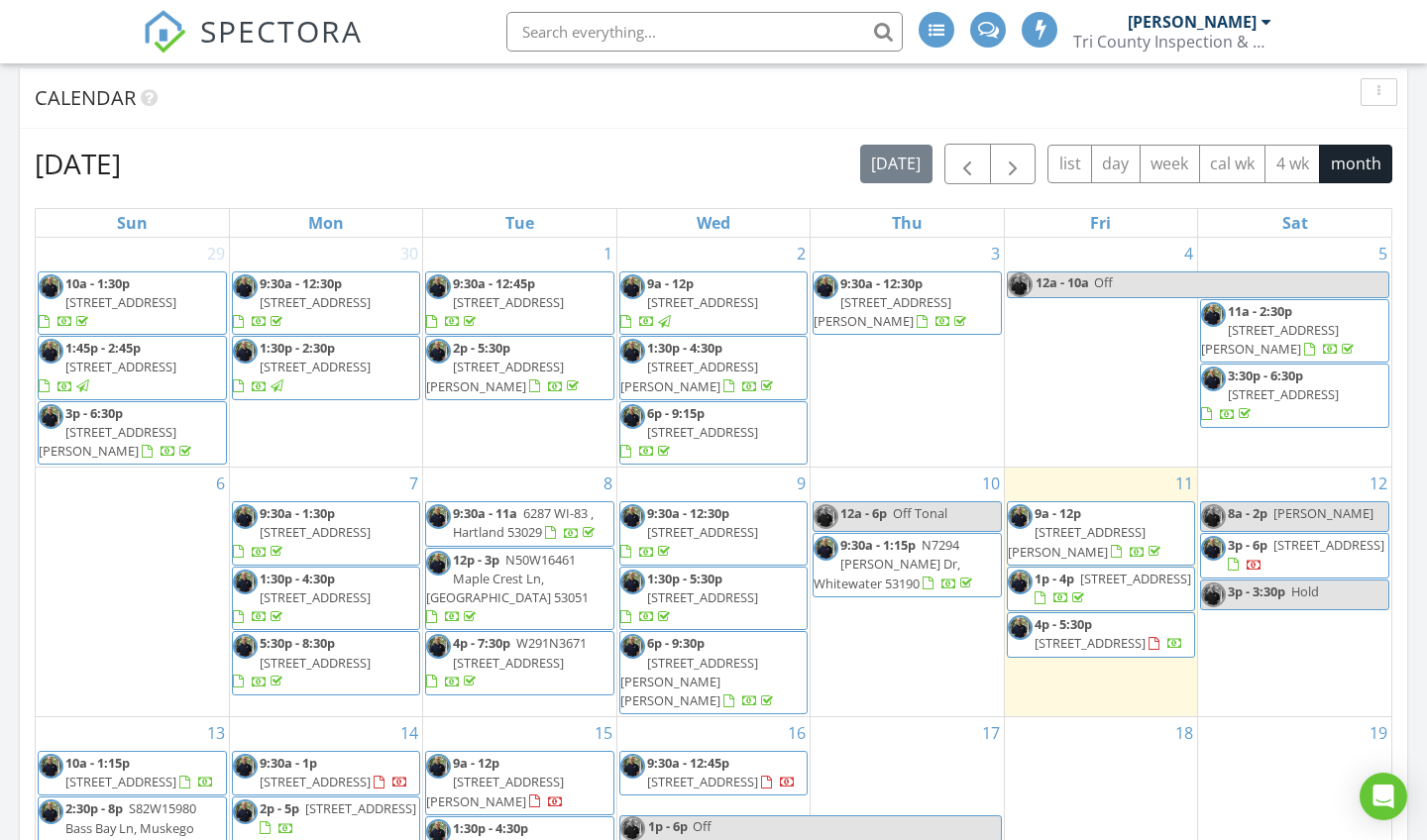click at bounding box center (949, 585) 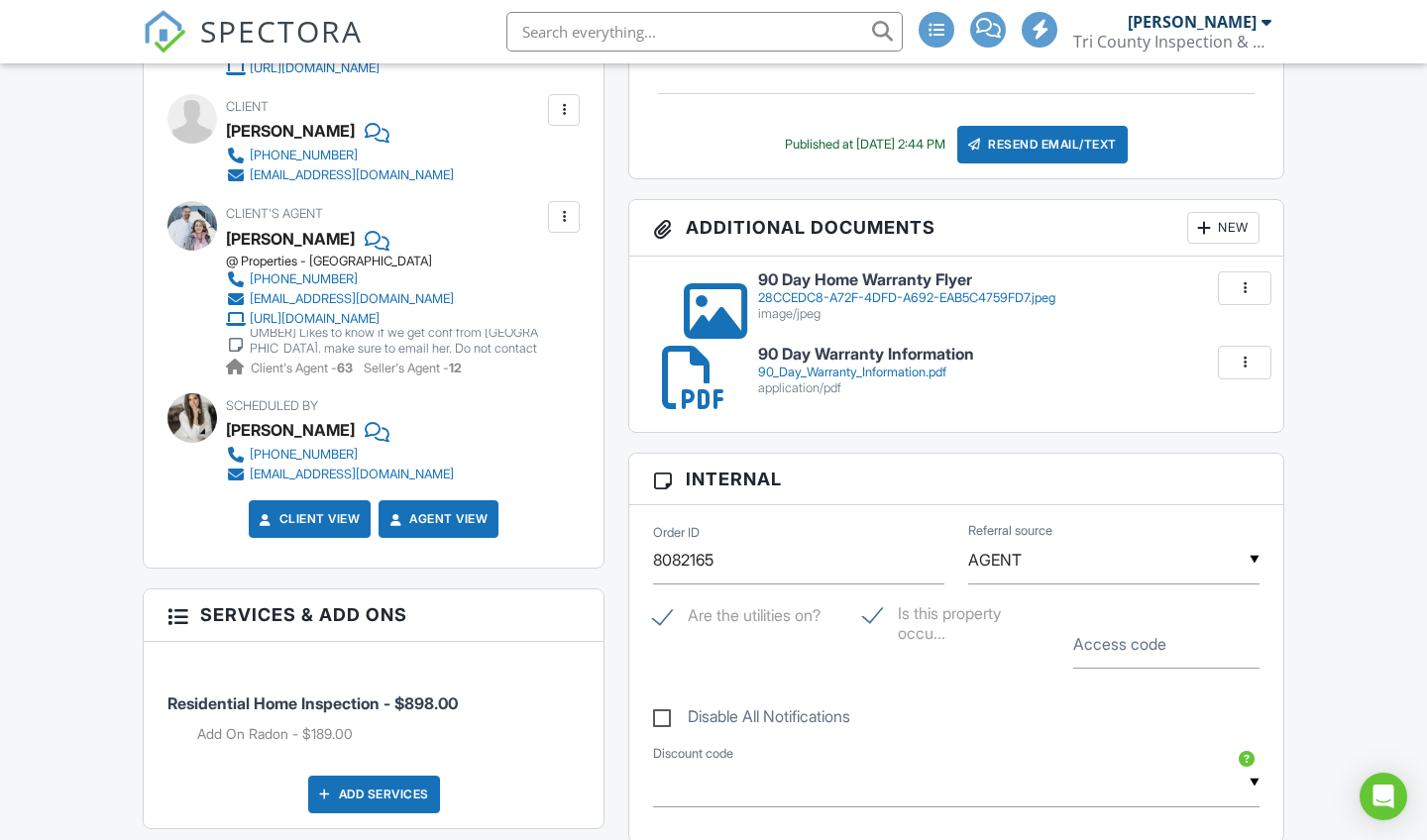 scroll, scrollTop: 687, scrollLeft: 0, axis: vertical 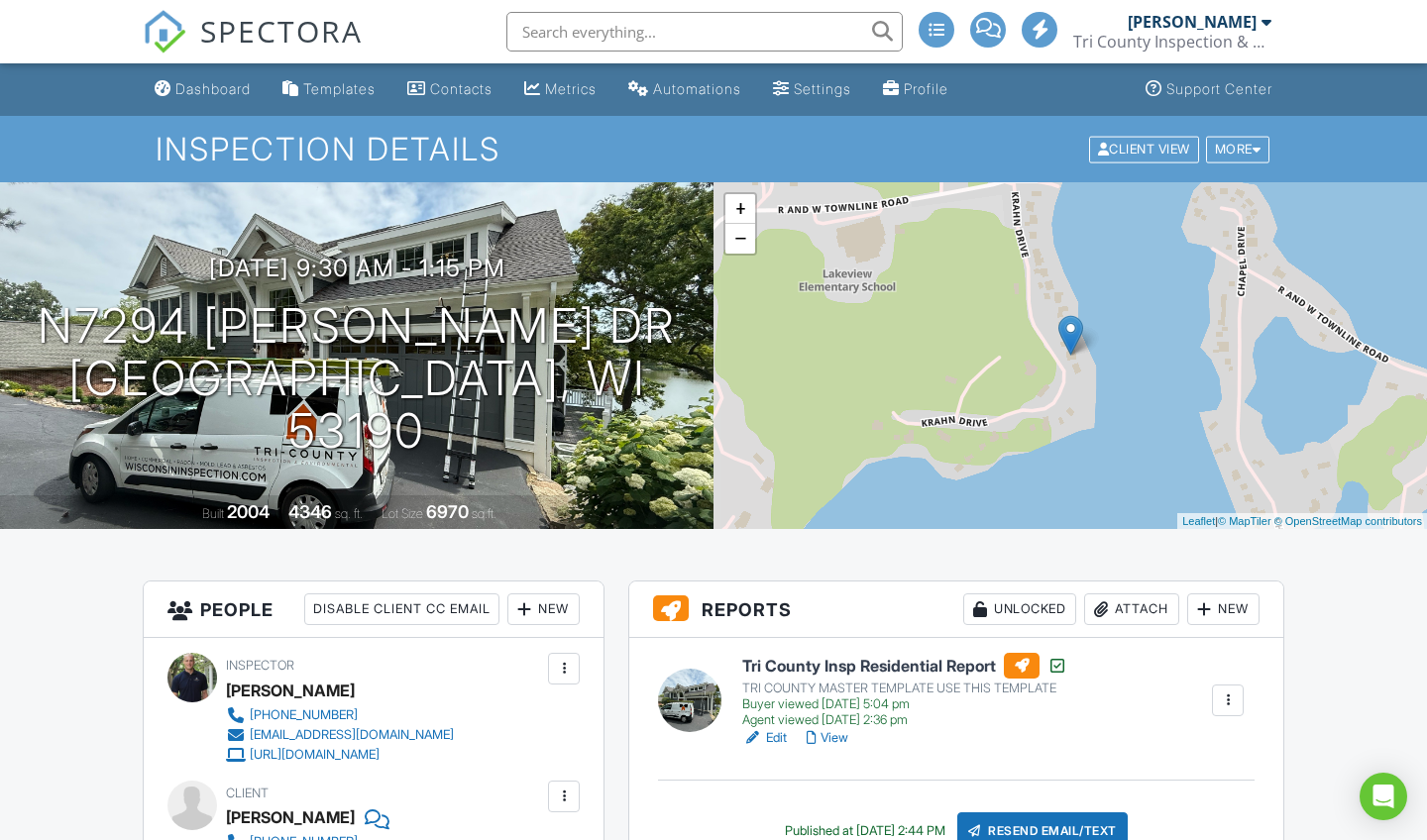click on "SPECTORA" at bounding box center [281, 31] 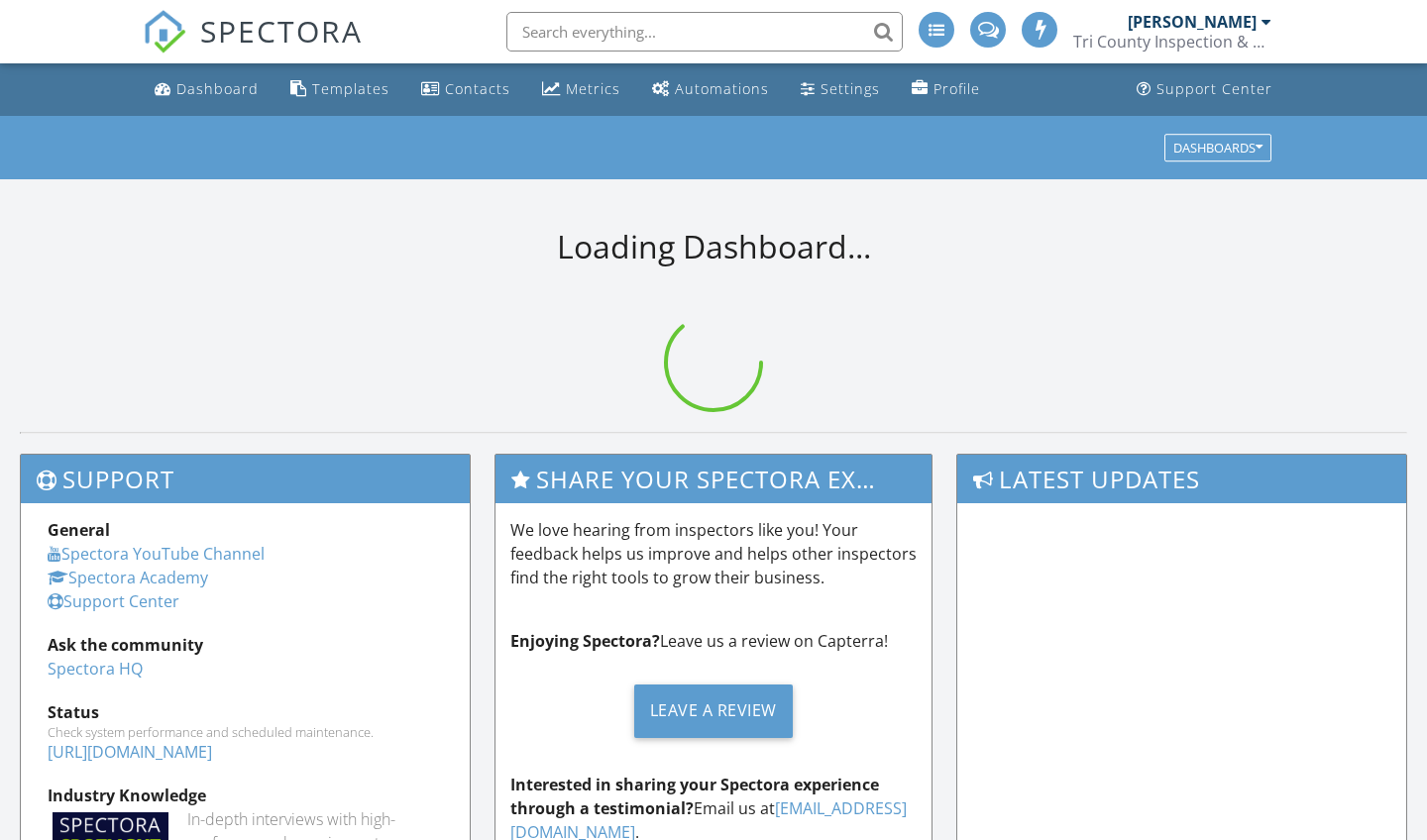 scroll, scrollTop: 0, scrollLeft: 0, axis: both 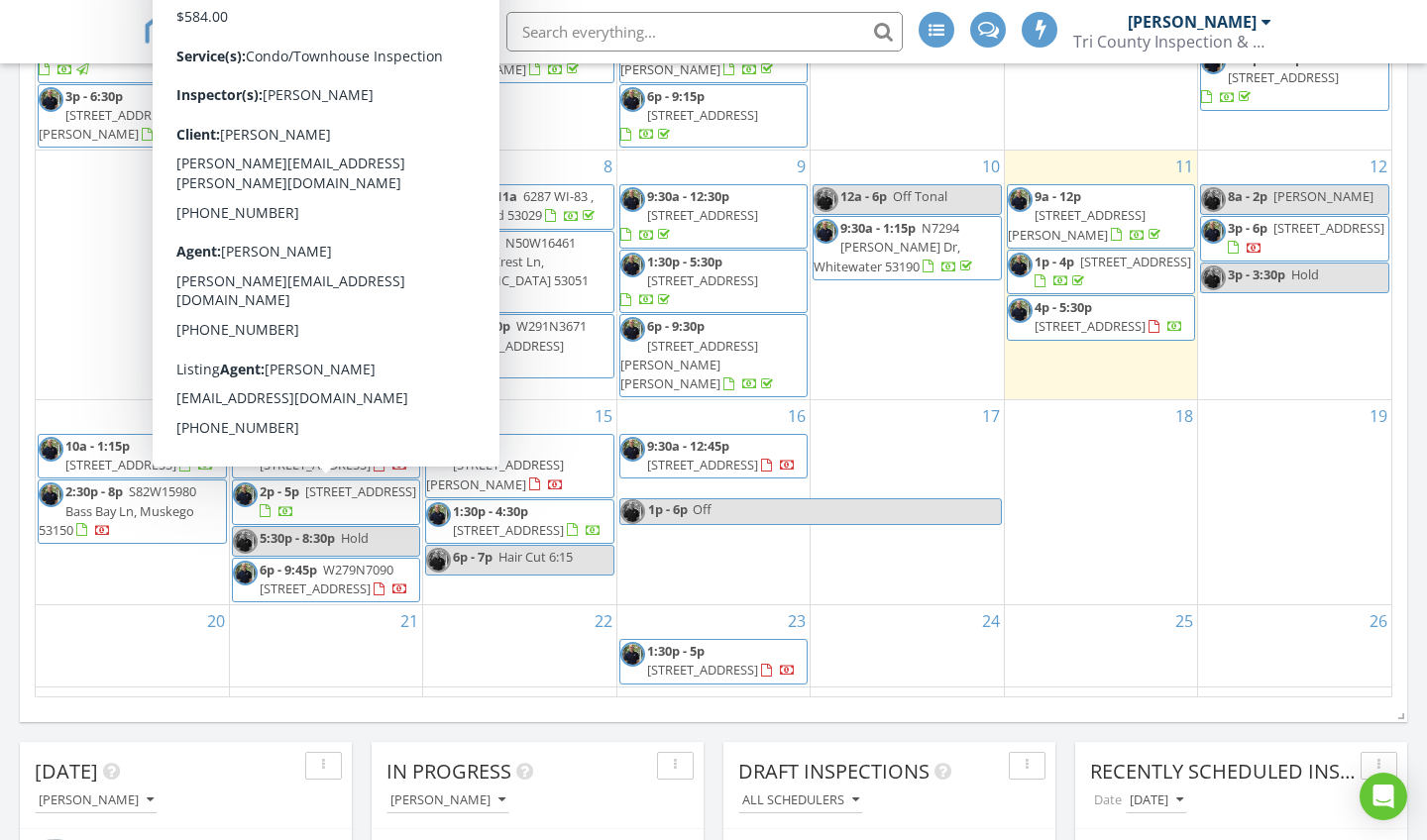 click on "Today
Aaron Marjala
9:00 am
1363 Josephine St E, Waukesha, WI 53186
Aaron Marjala
1:00 pm
702 Country Club Dr 75, Fontana-on-Geneva Lake, WI 53125
Aaron Marjala
4:00 pm
776 S Lakeshore Dr , Fontana-on-Geneva Lake, WI 53125
Aaron Marjala
New Inspection     New Quote         In Progress
Aaron Marjala
07/11/25 4:00 pm   776 S Lakeshore Dr , Fontana-on-Geneva Lake, WI 53125
Aaron Marjala
Calendar                 July 2025 today list day week cal wk 4 wk month Sun Mon Tue Wed Thu Fri Sat 29
10a - 1:30p
3637 121st Pl, Pleasant Prairie 53158" at bounding box center (714, 2218) 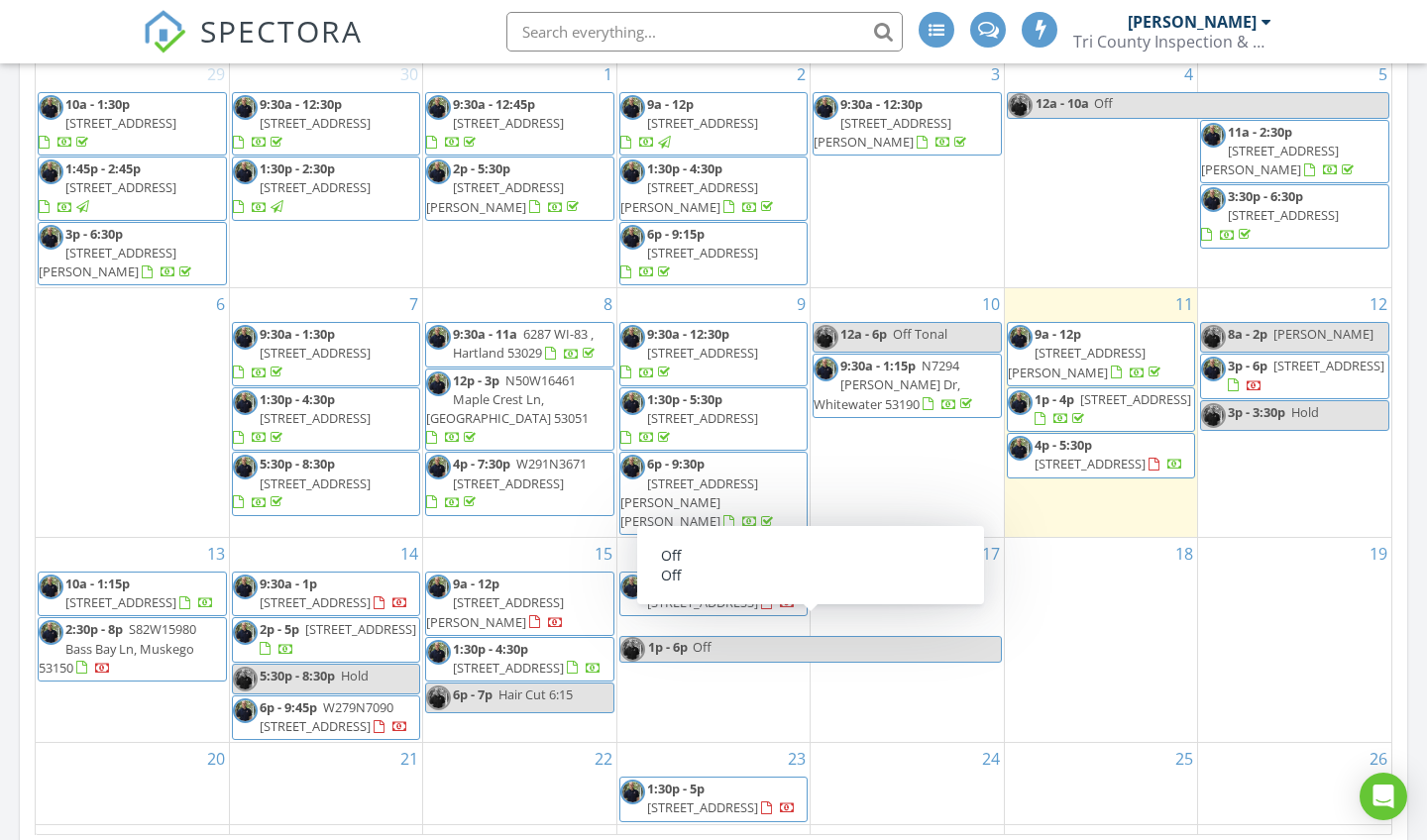 scroll, scrollTop: 346, scrollLeft: 0, axis: vertical 